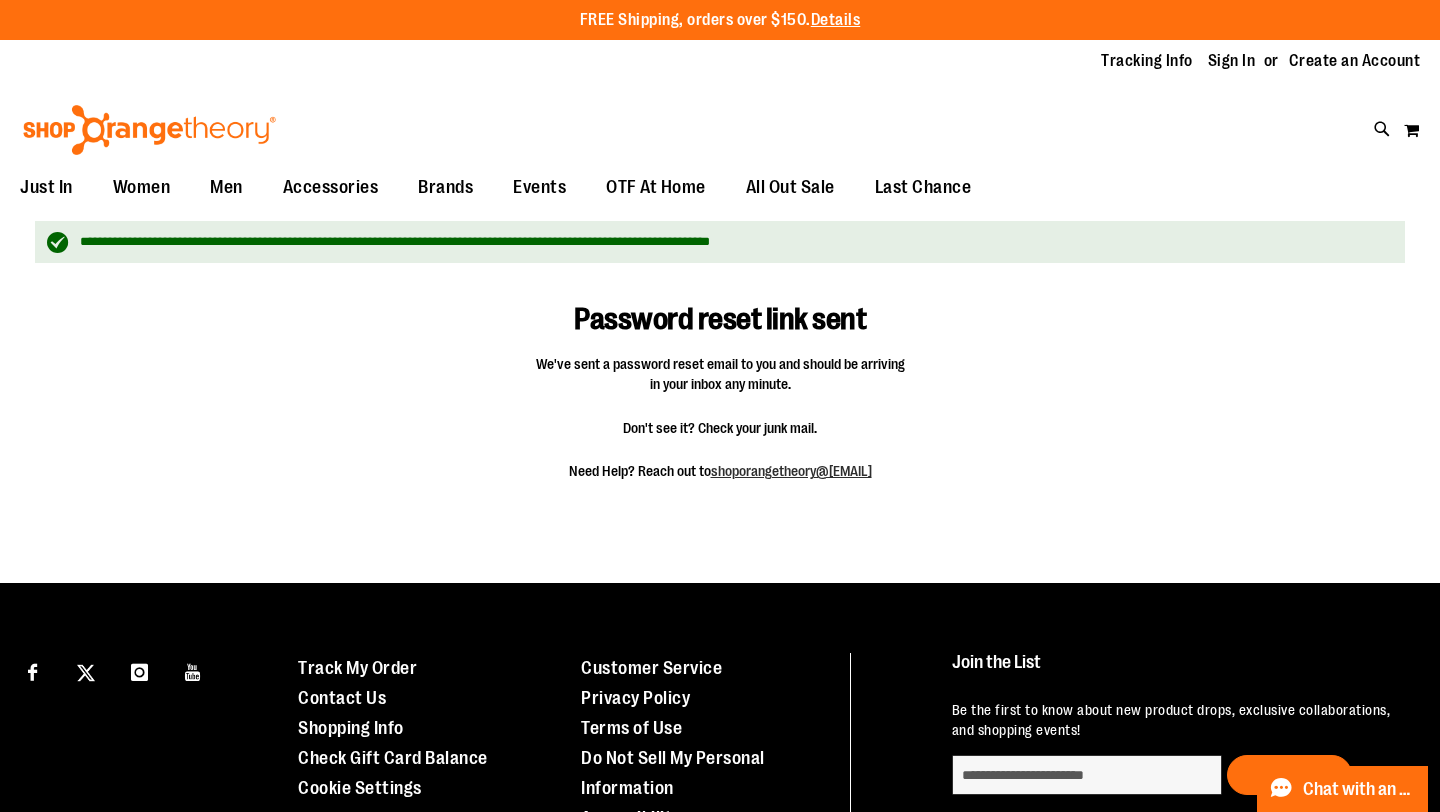 scroll, scrollTop: 0, scrollLeft: 0, axis: both 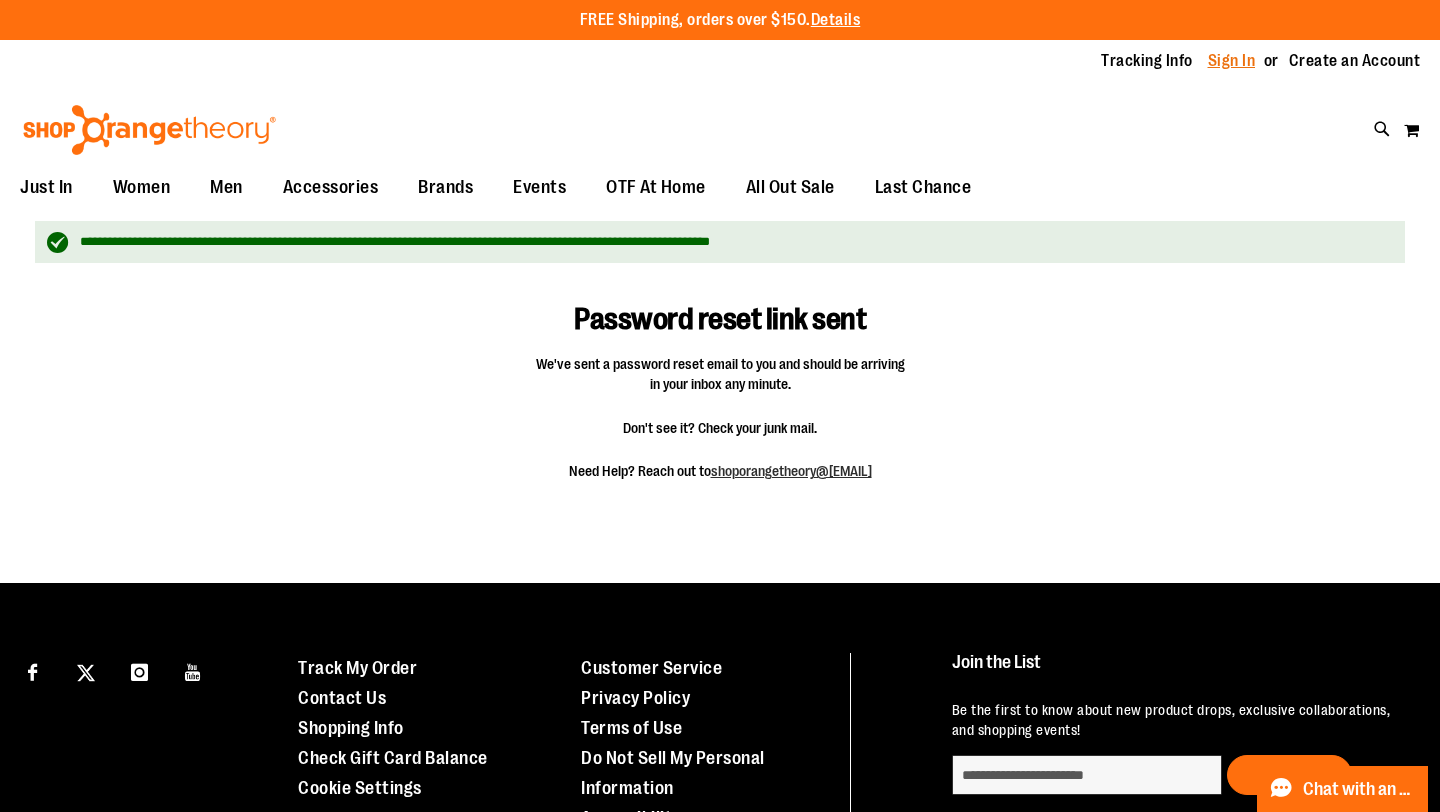 click on "Sign In" at bounding box center (1232, 61) 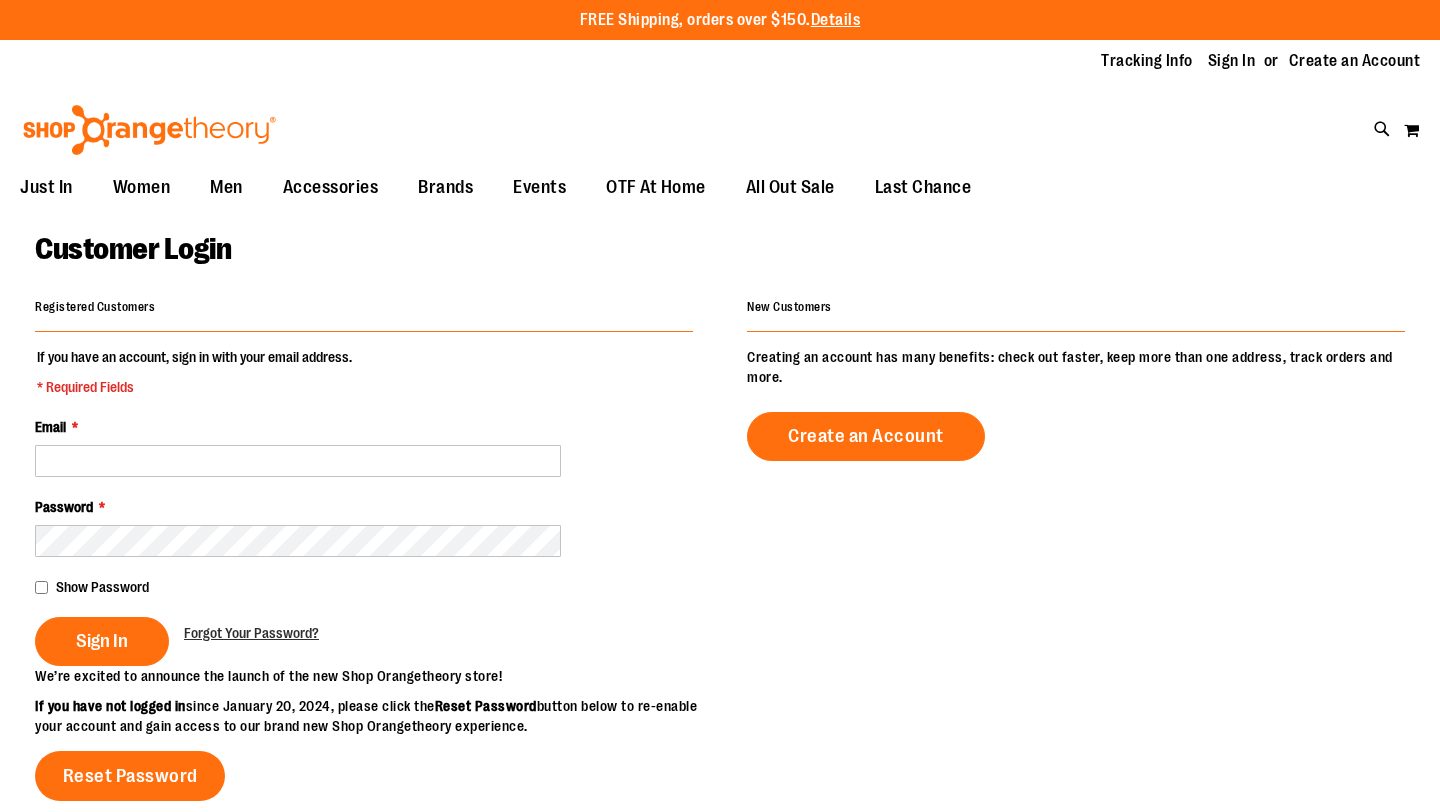 scroll, scrollTop: 0, scrollLeft: 0, axis: both 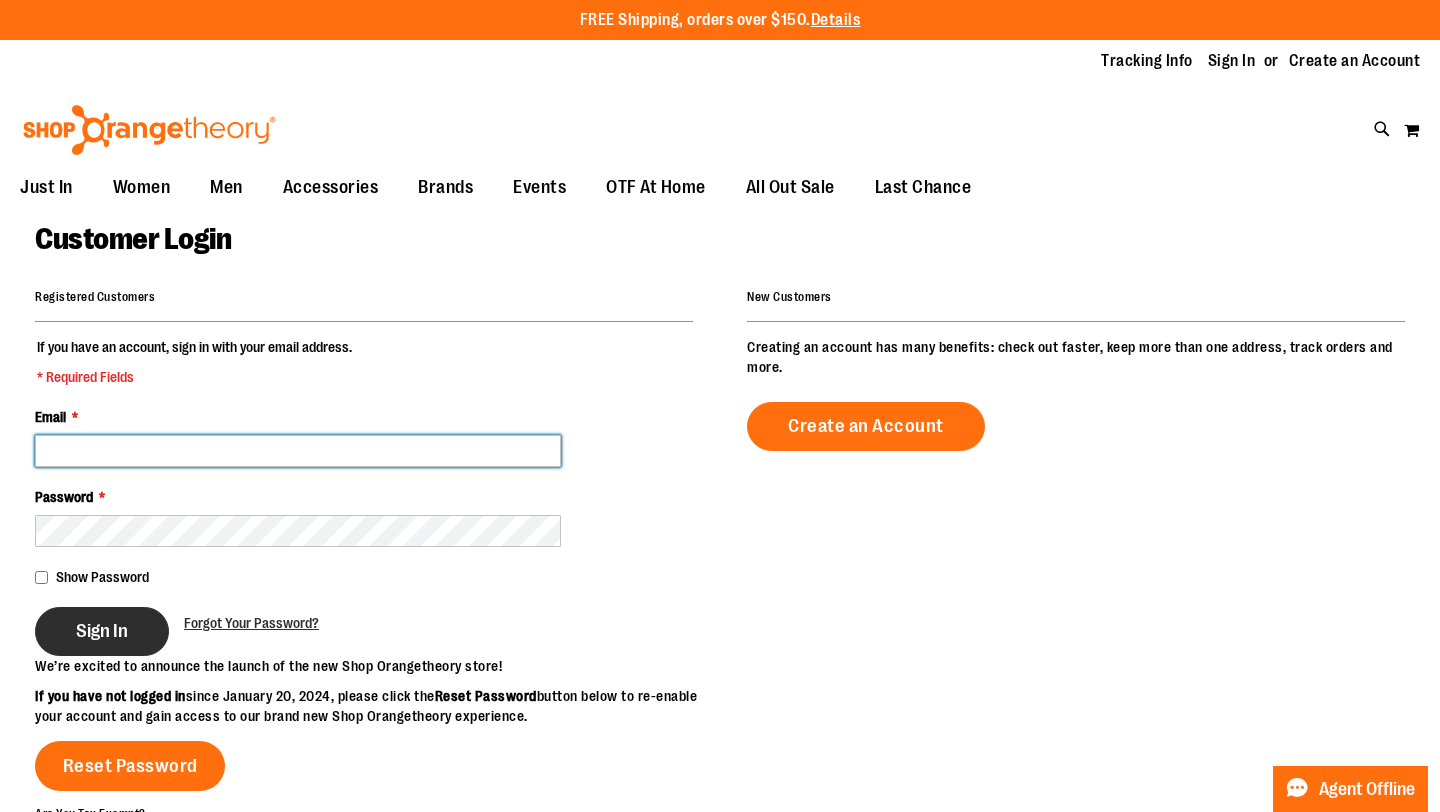 type on "**********" 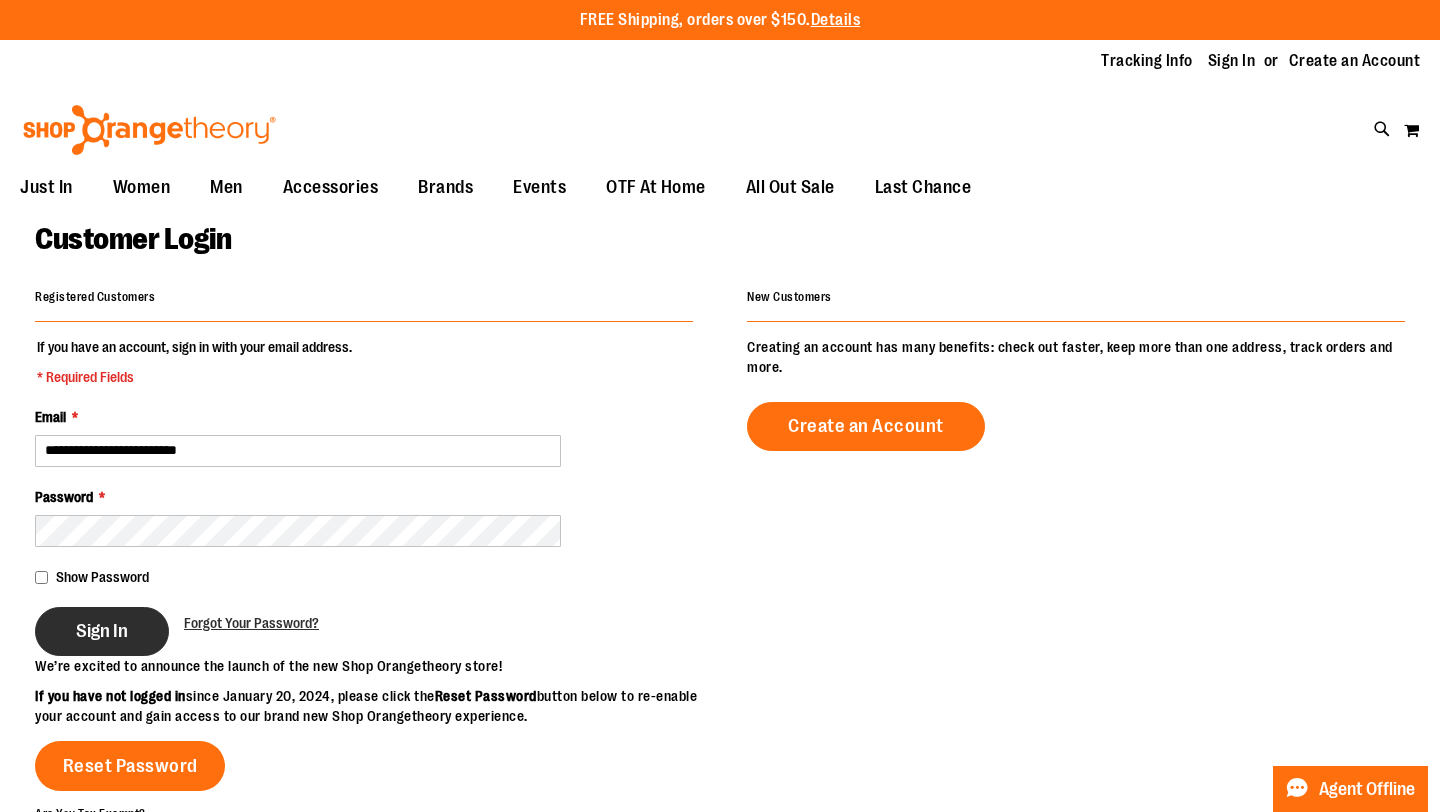 type on "**********" 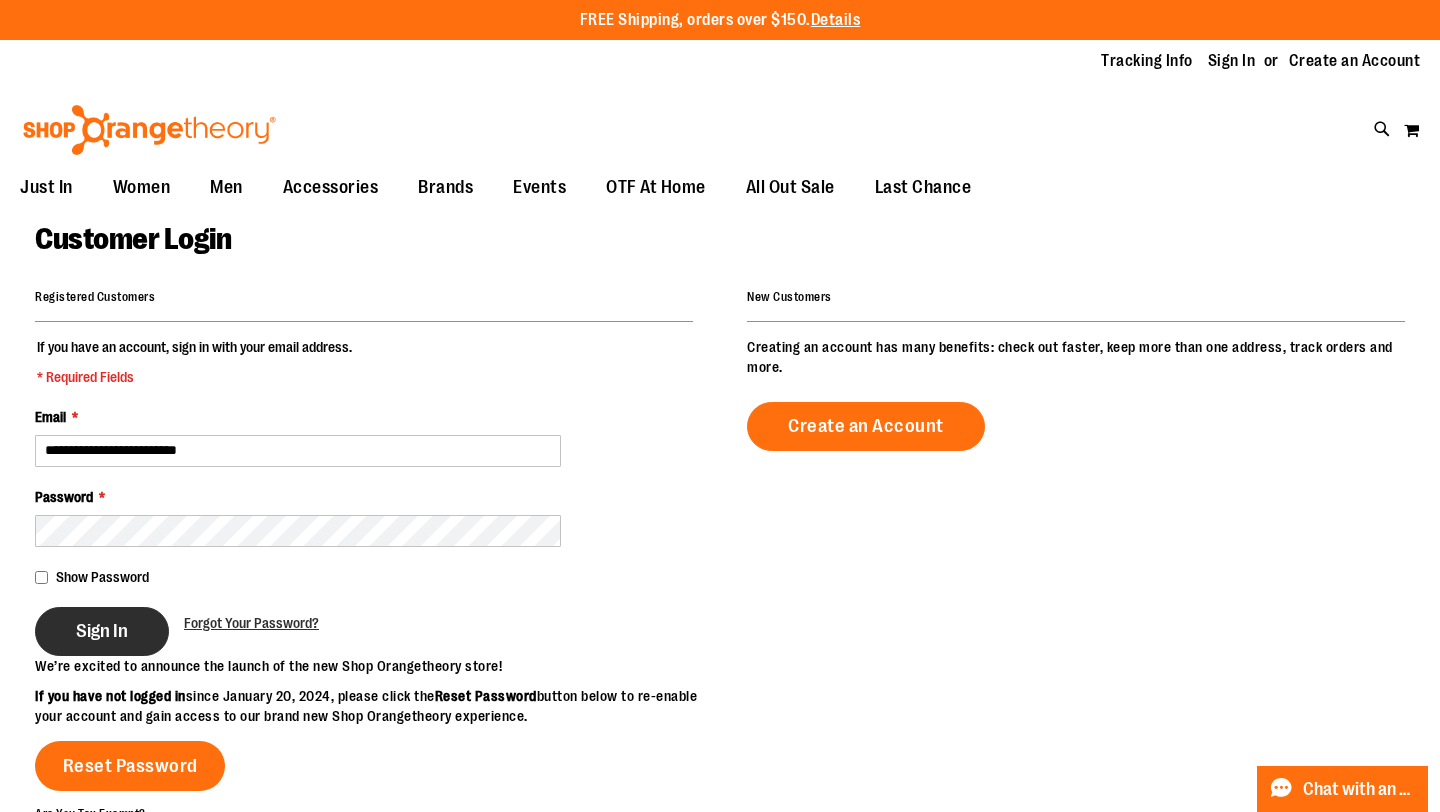 click on "Sign In" at bounding box center (102, 631) 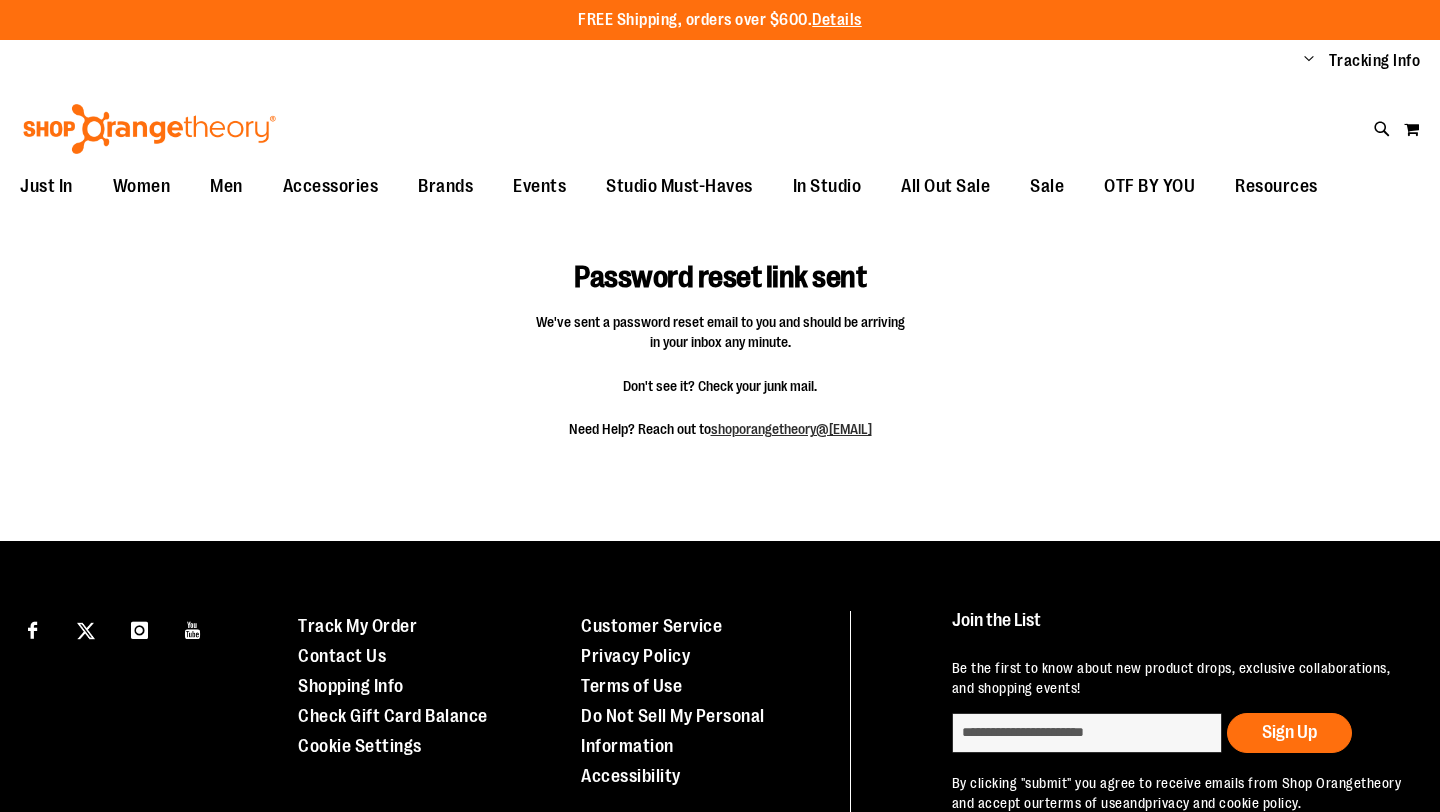 scroll, scrollTop: 0, scrollLeft: 0, axis: both 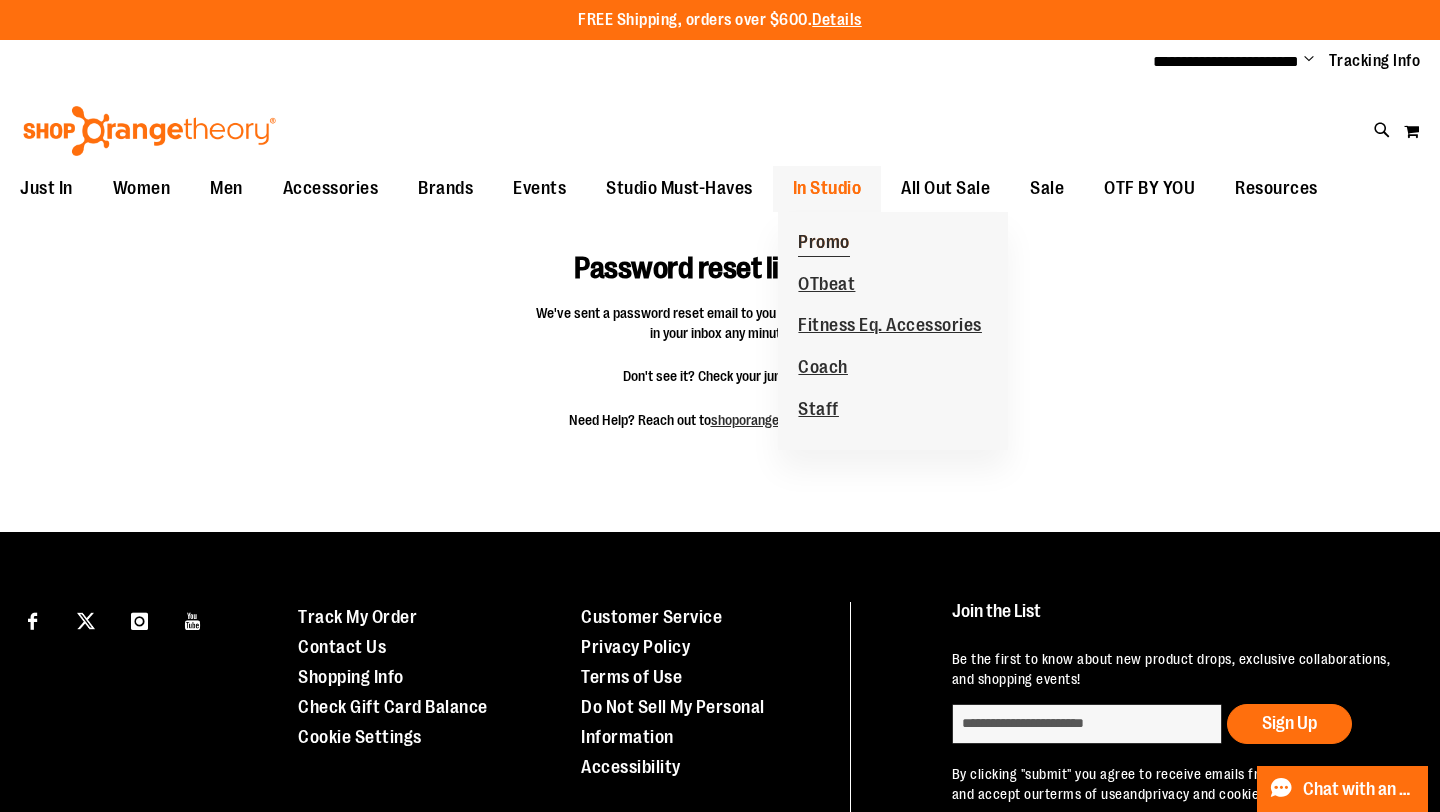 type on "**********" 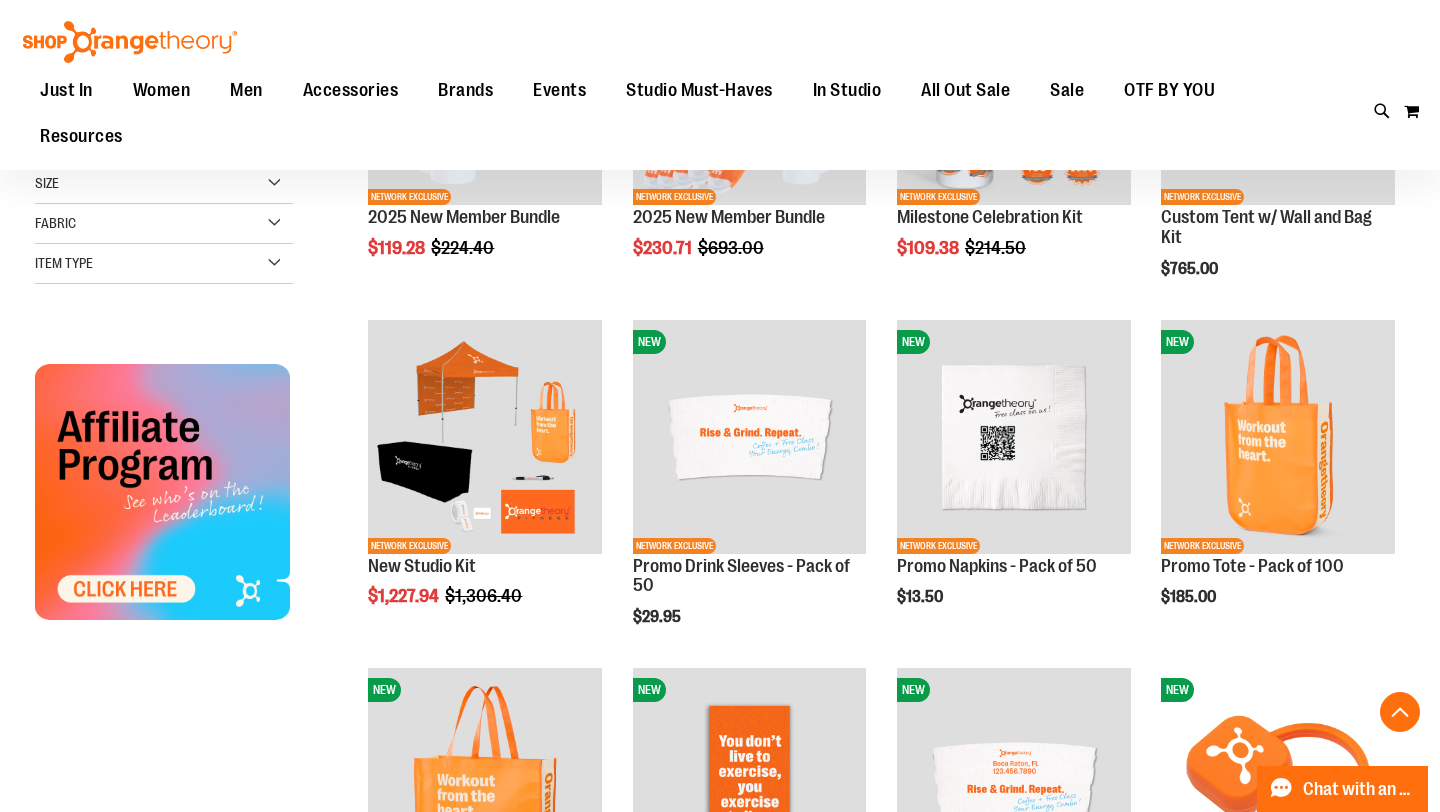 scroll, scrollTop: 430, scrollLeft: 0, axis: vertical 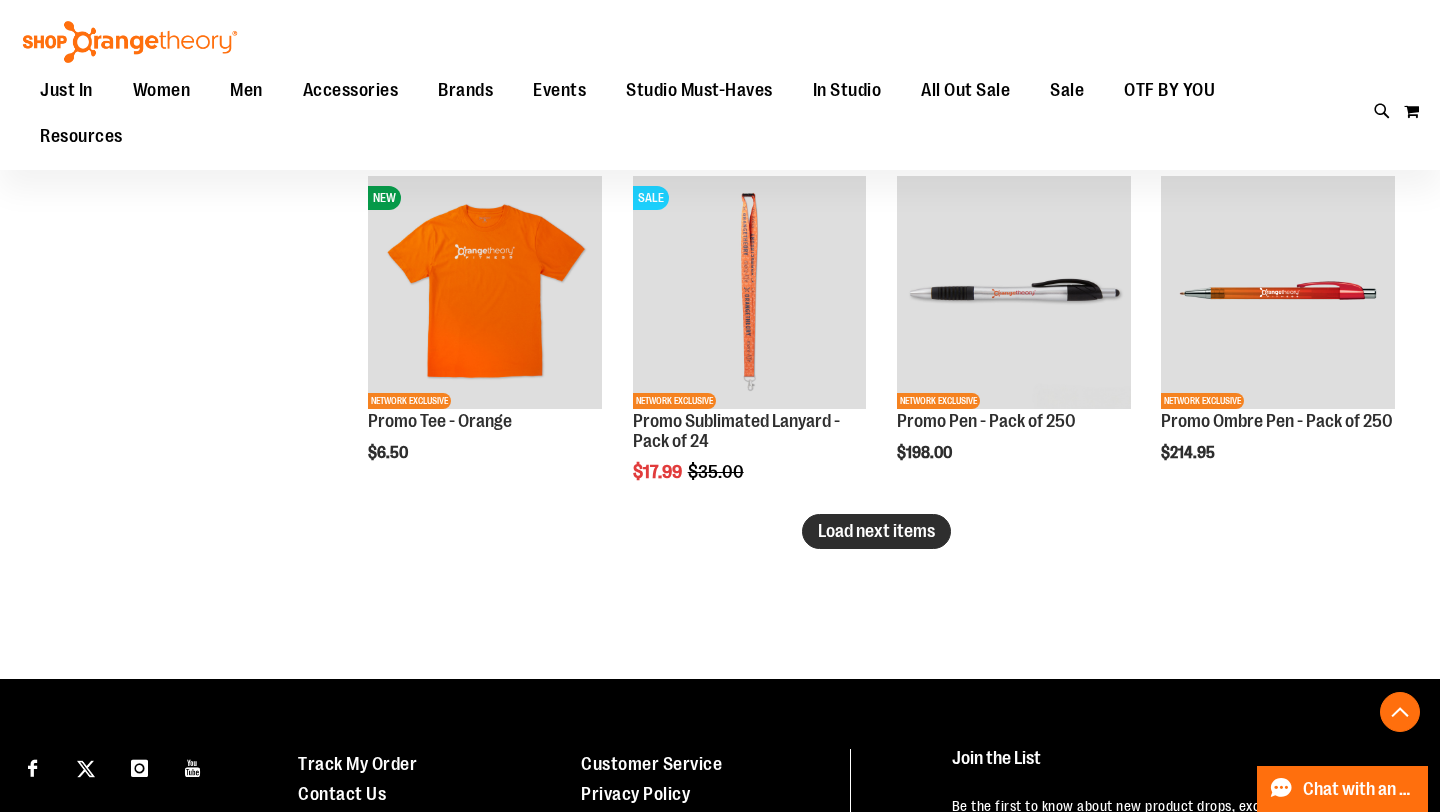 type on "**********" 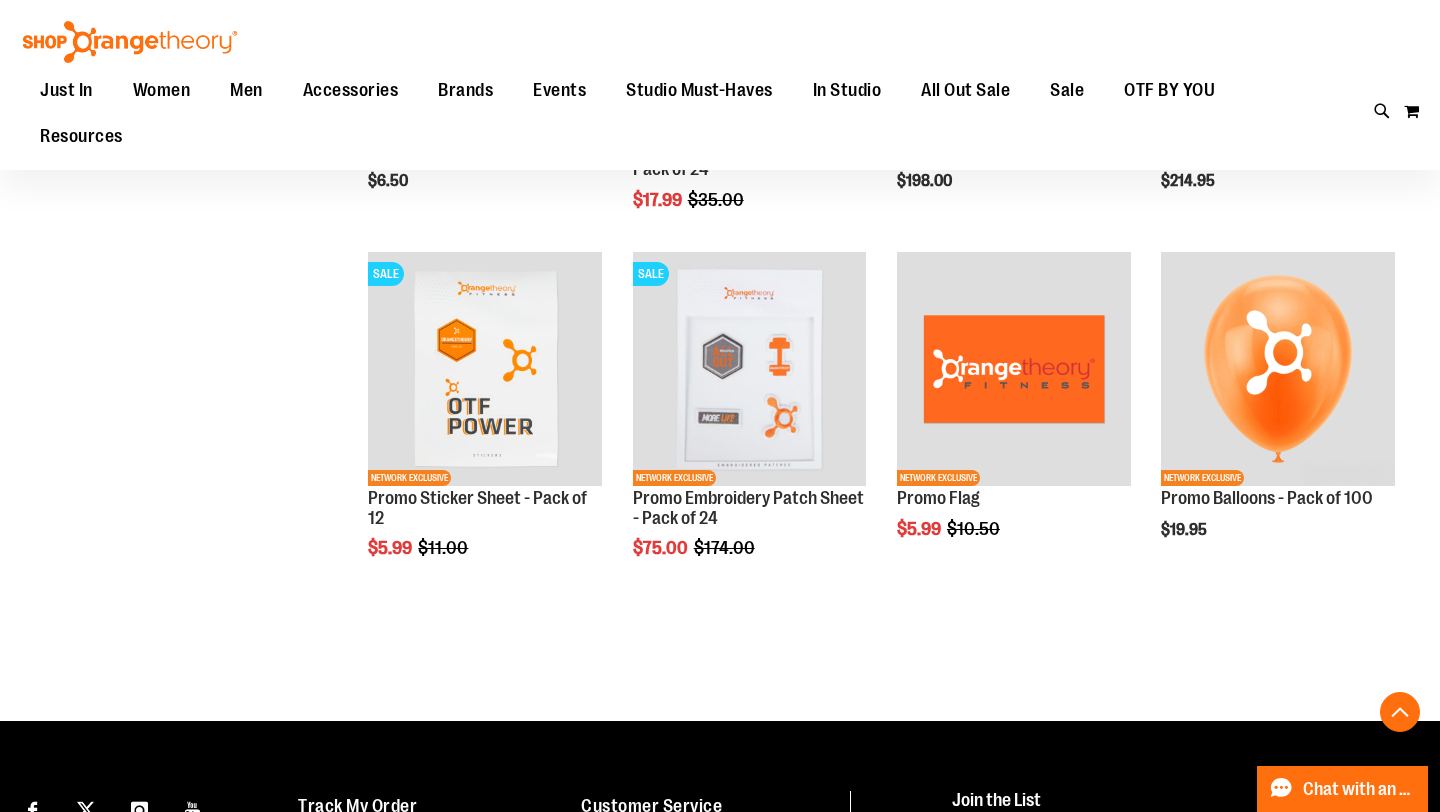 scroll, scrollTop: 3286, scrollLeft: 0, axis: vertical 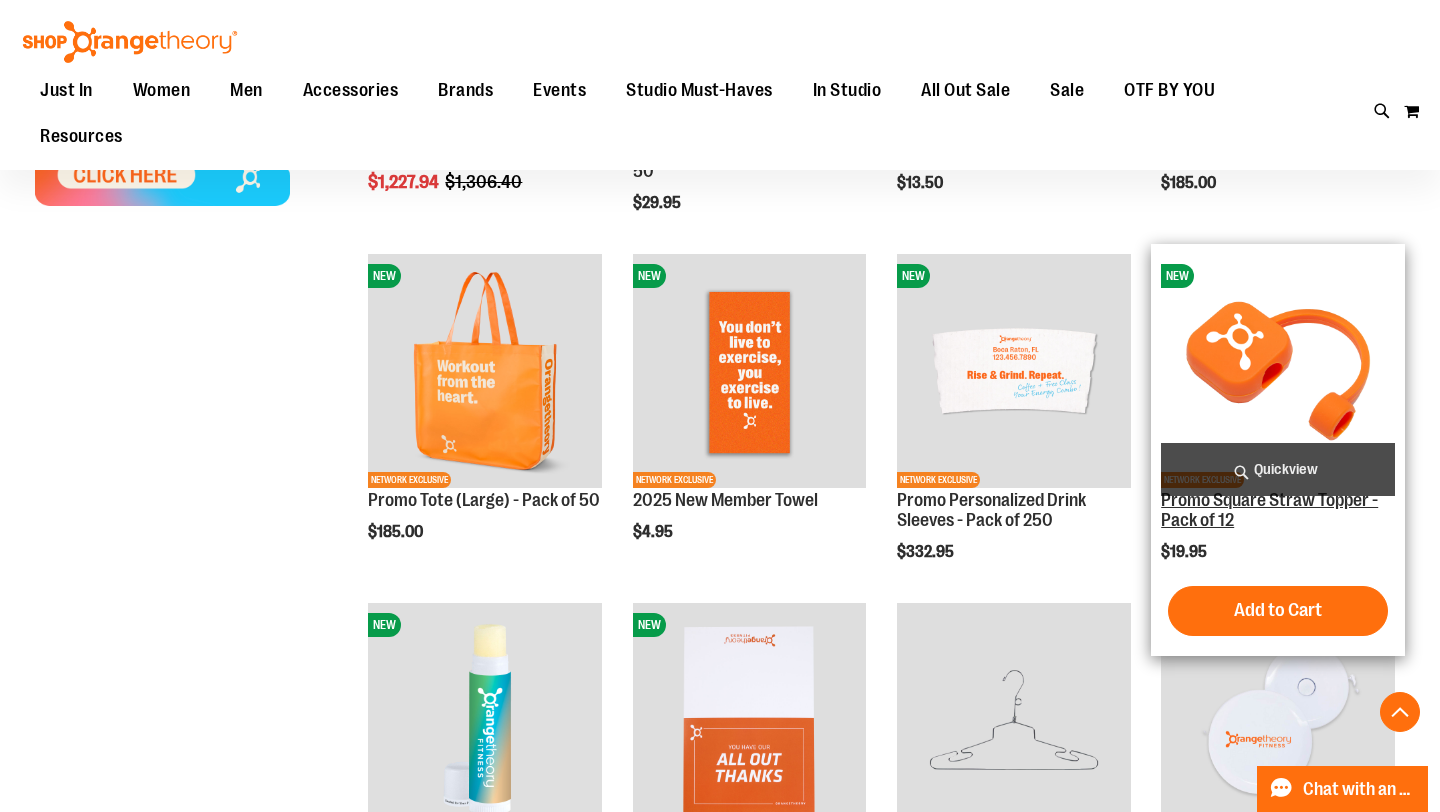 click on "Promo Square Straw Topper - Pack of 12" at bounding box center [1269, 510] 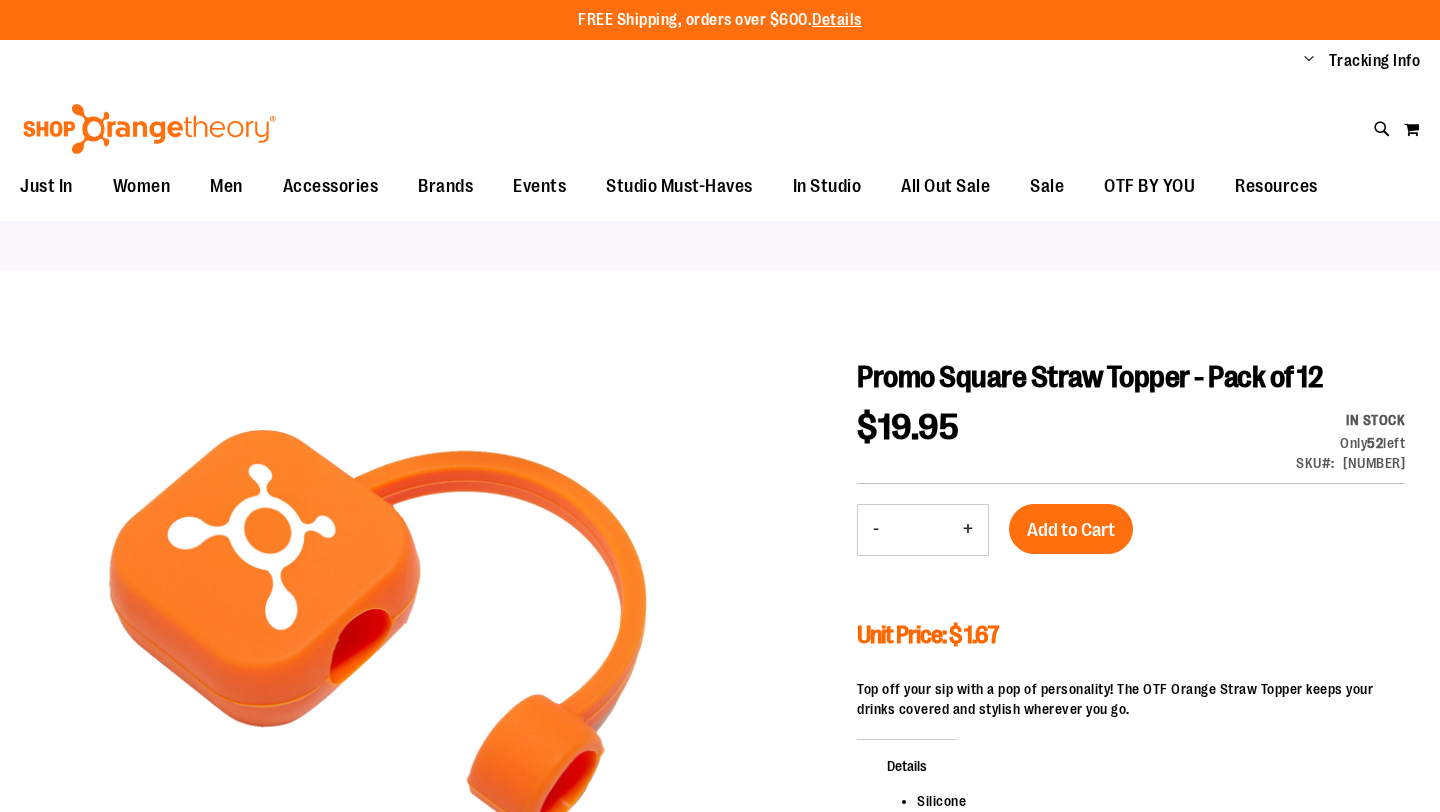 scroll, scrollTop: 0, scrollLeft: 0, axis: both 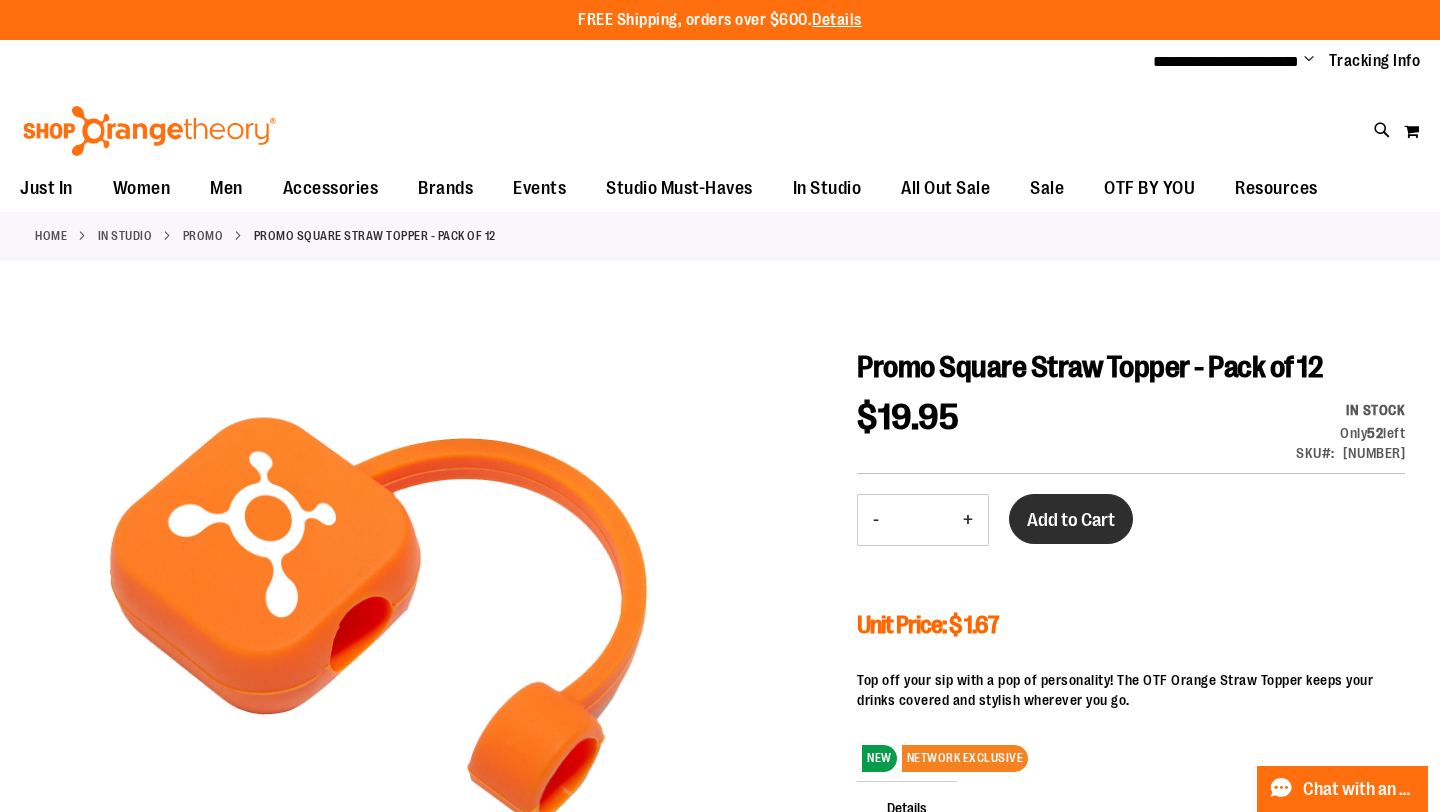 type on "**********" 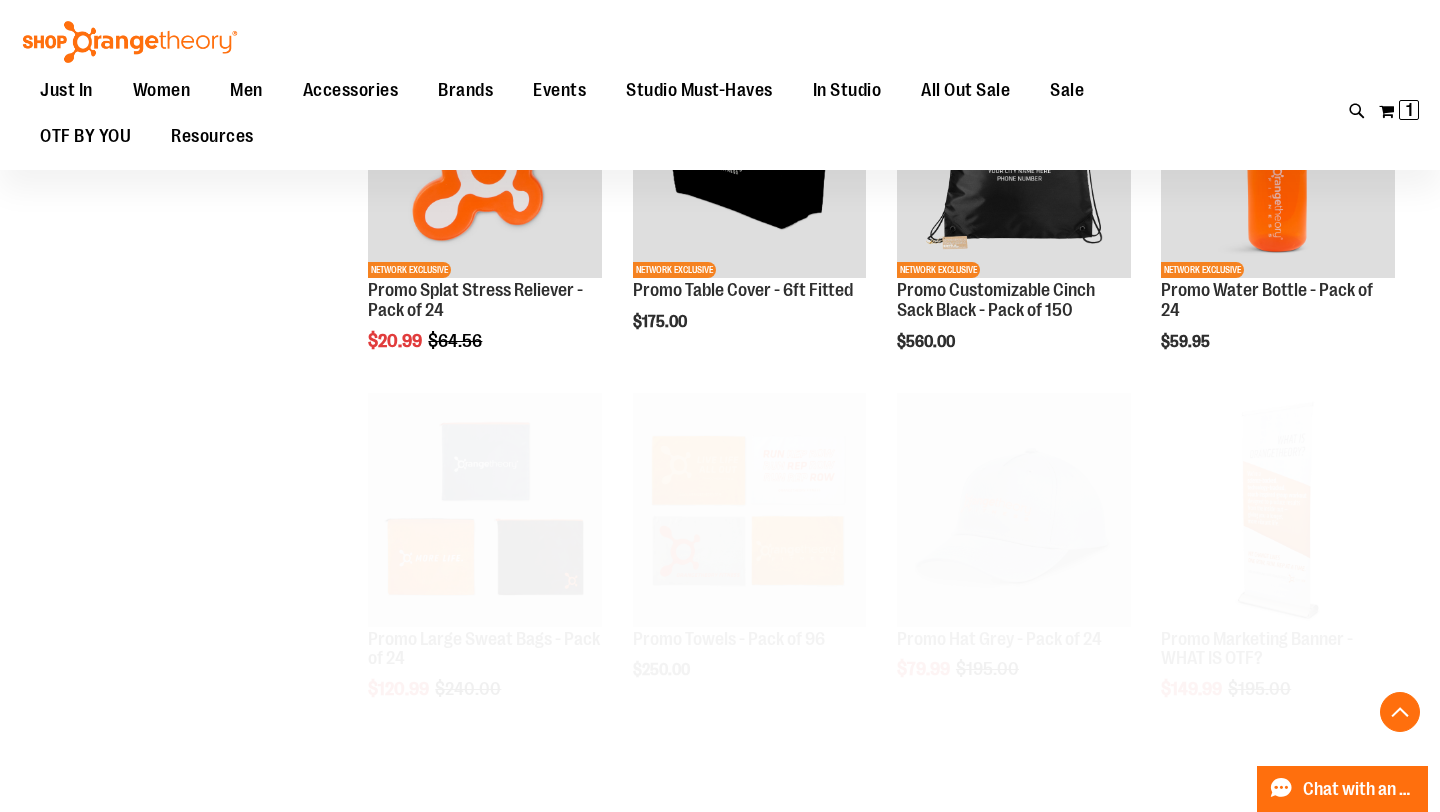 scroll, scrollTop: 749, scrollLeft: 0, axis: vertical 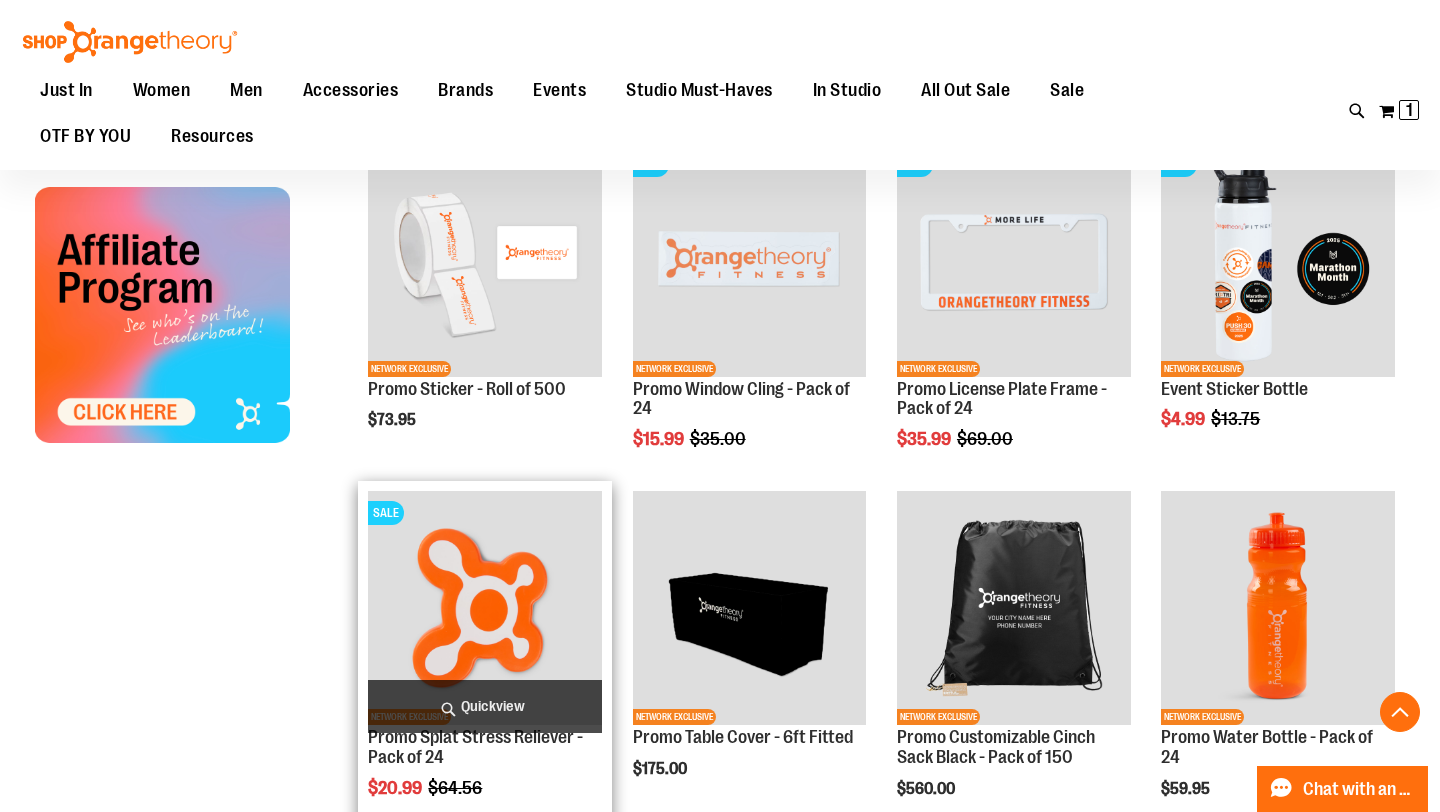type on "**********" 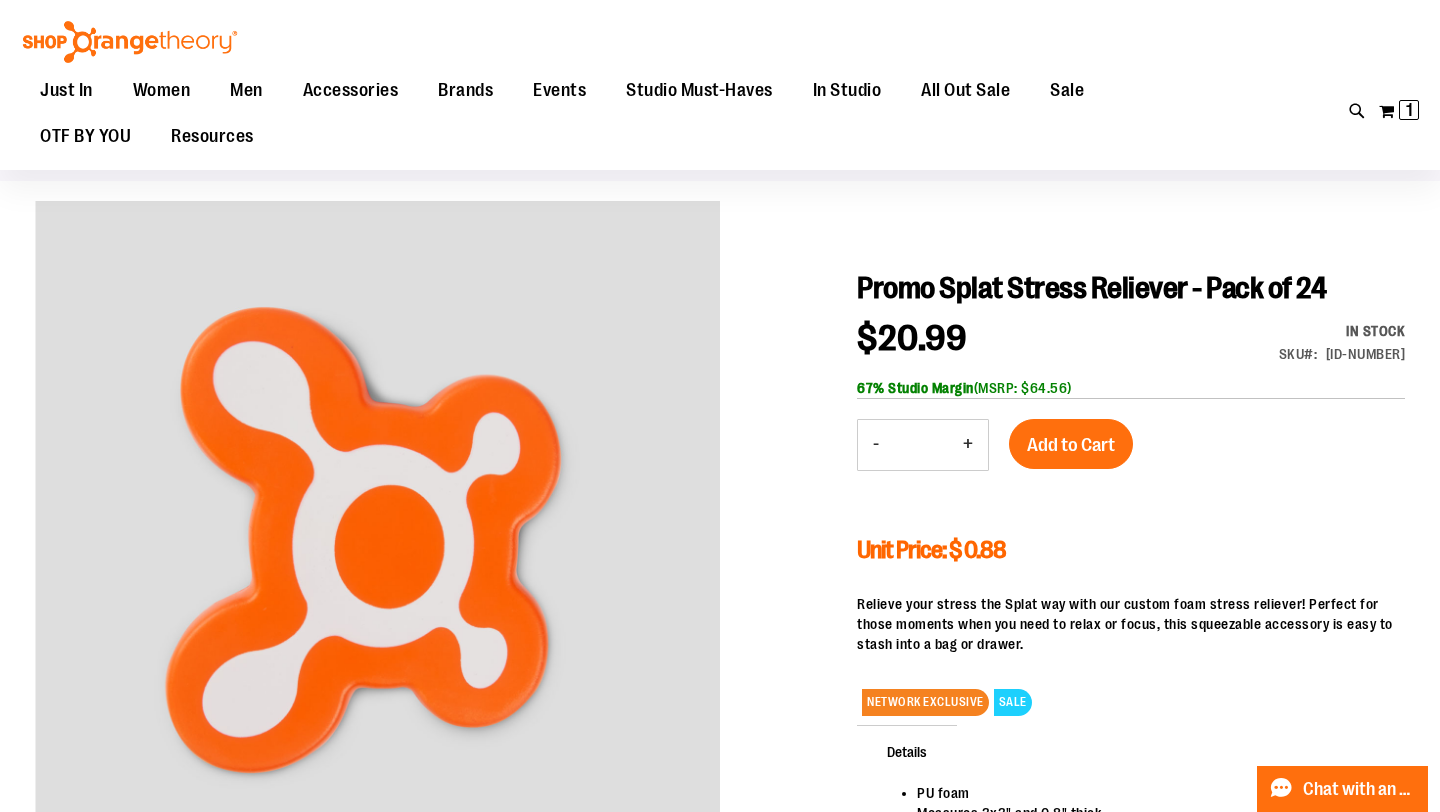 scroll, scrollTop: 83, scrollLeft: 0, axis: vertical 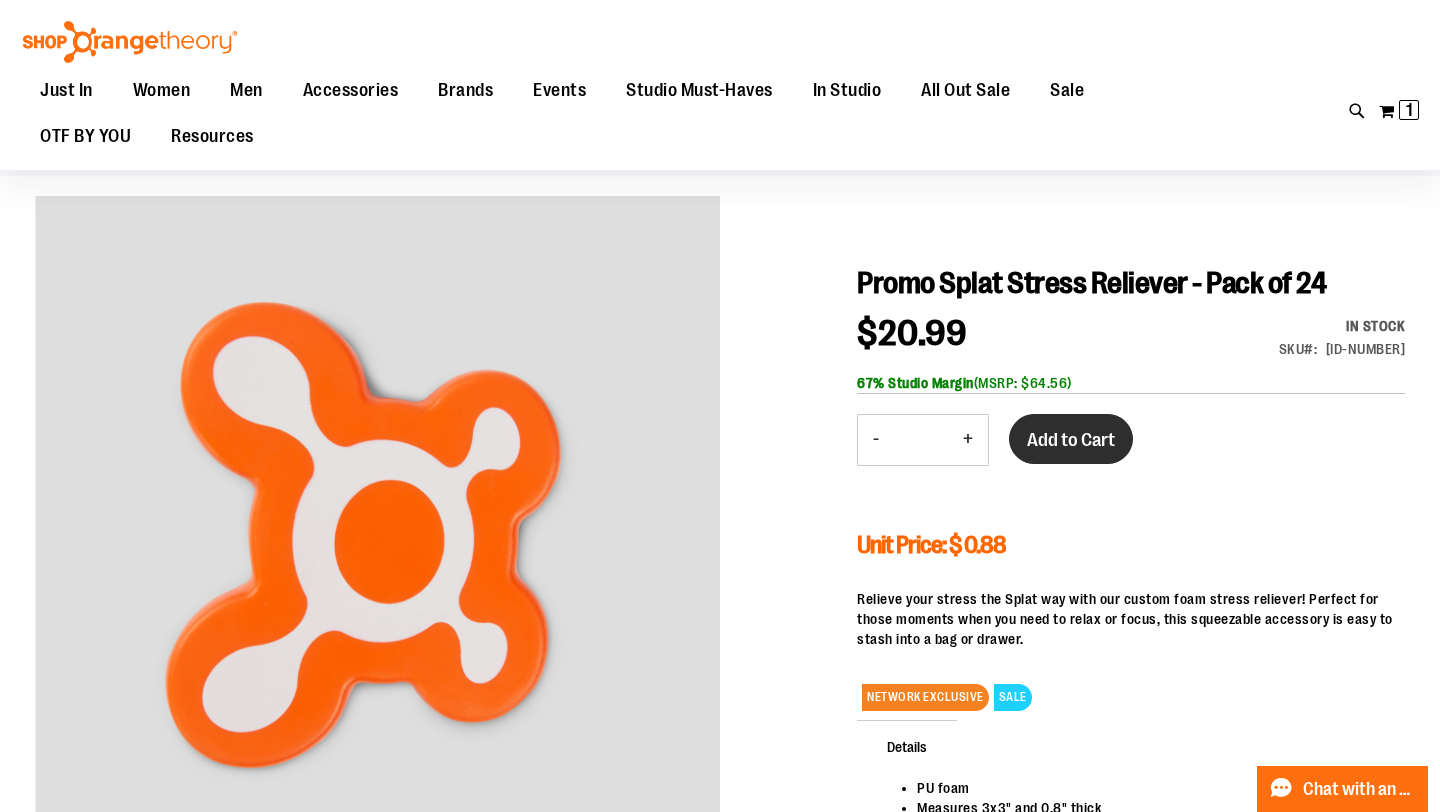 type on "**********" 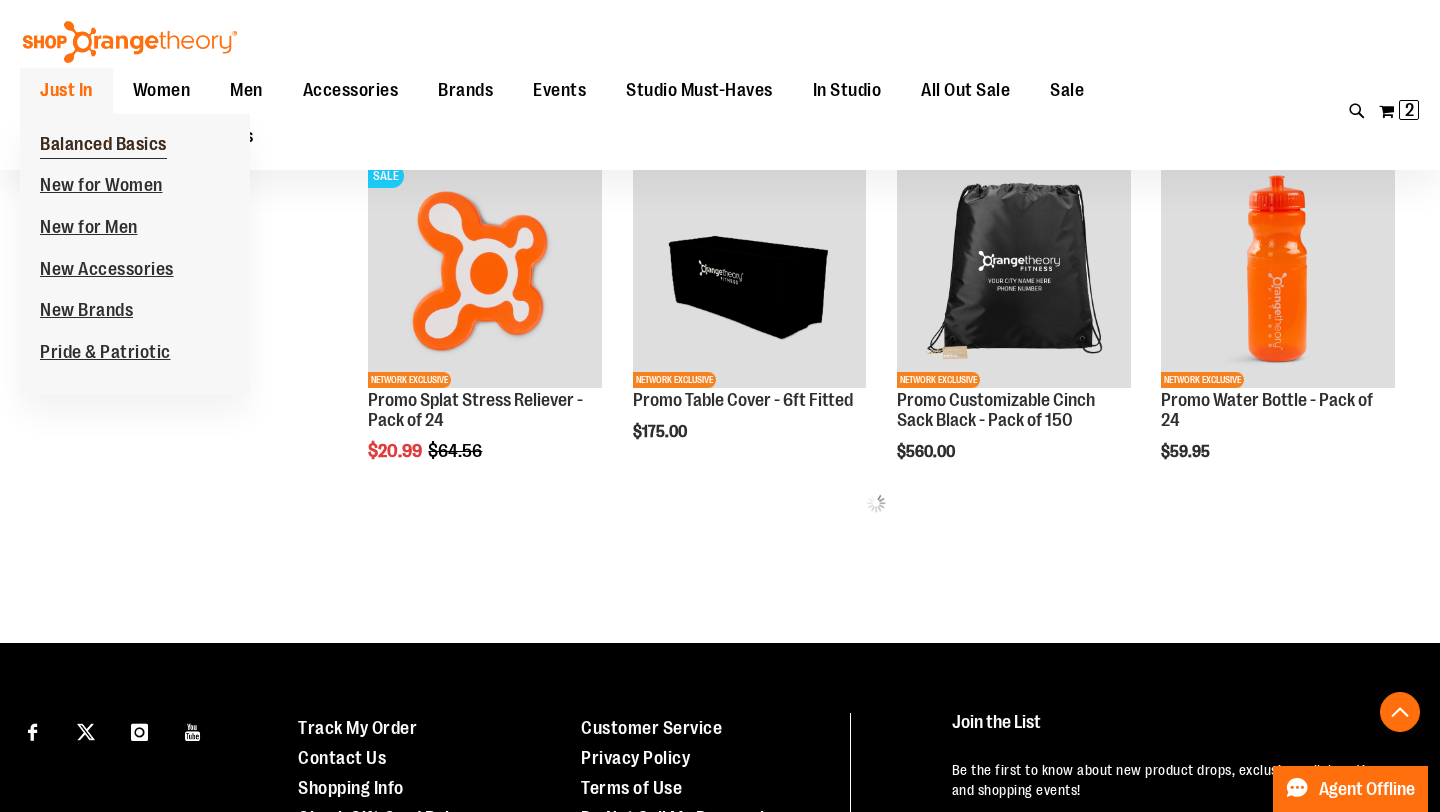 scroll, scrollTop: 508, scrollLeft: 0, axis: vertical 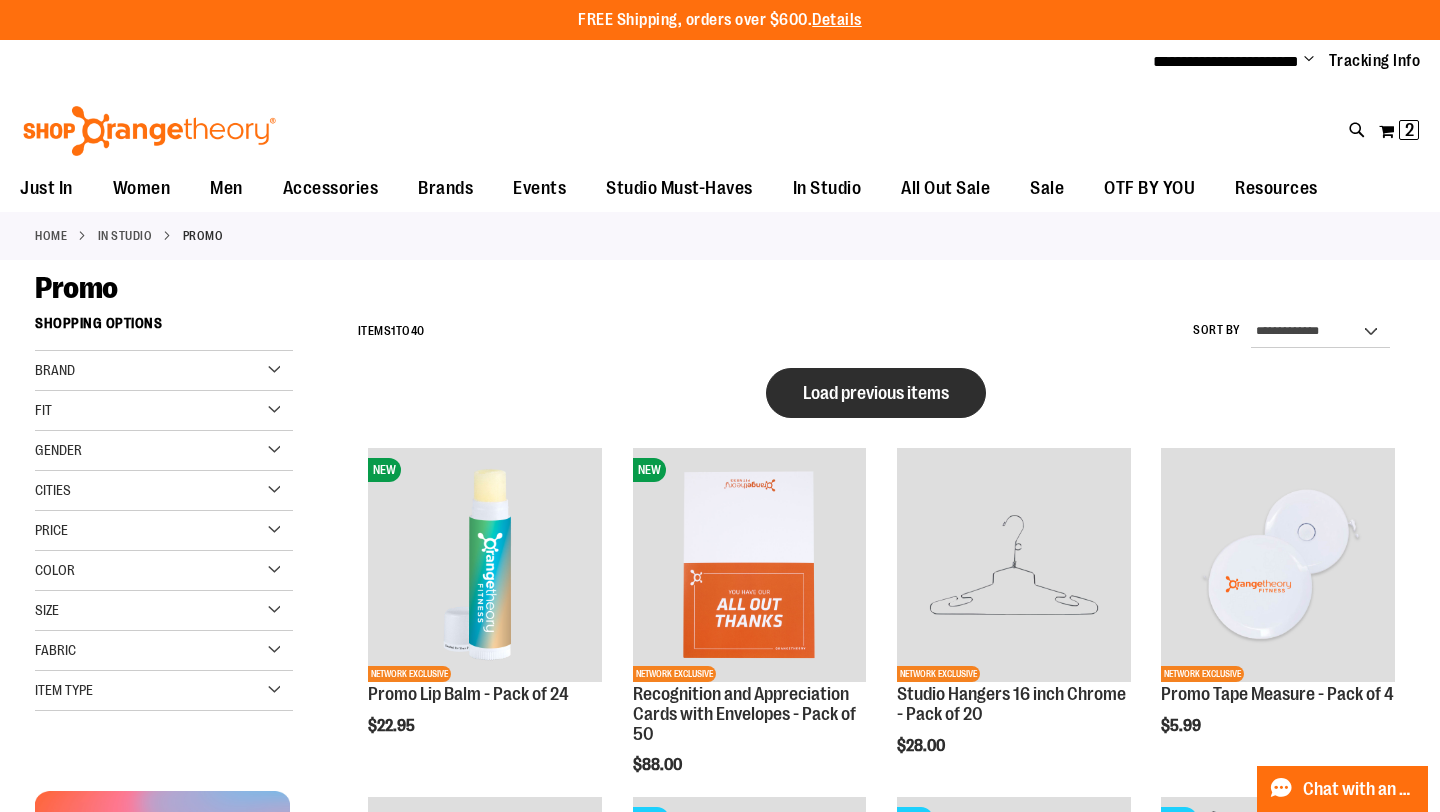type on "**********" 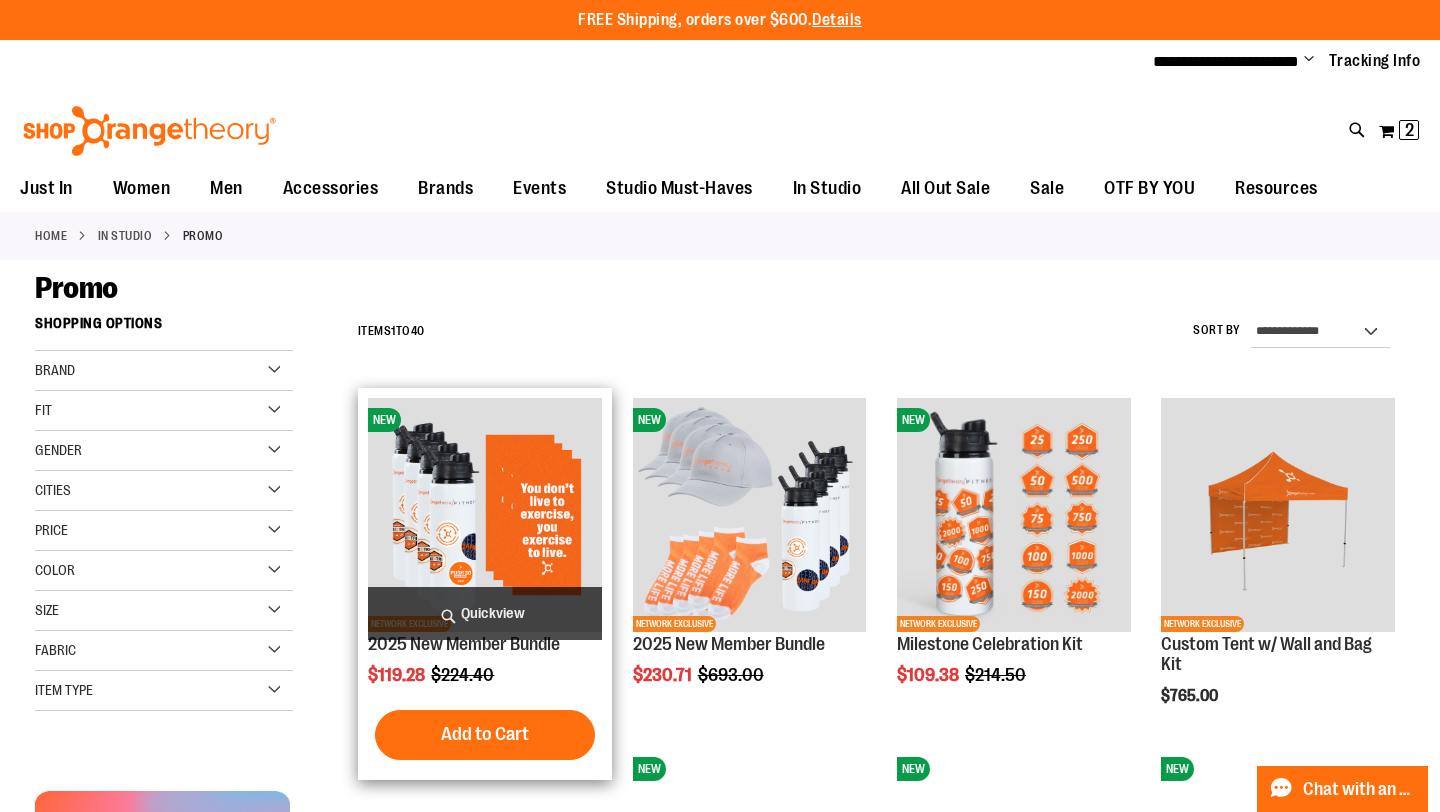 click at bounding box center [485, 515] 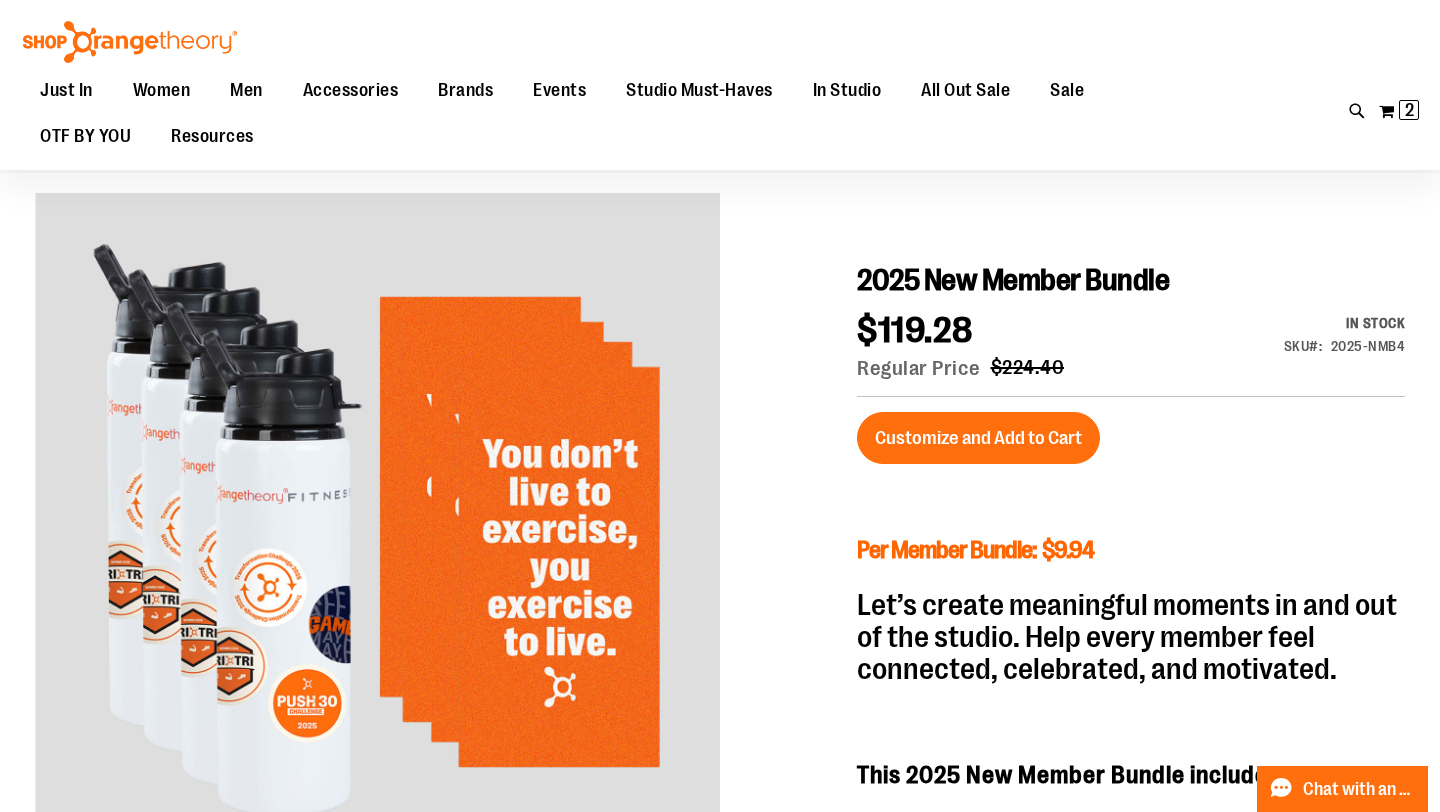 scroll, scrollTop: 79, scrollLeft: 0, axis: vertical 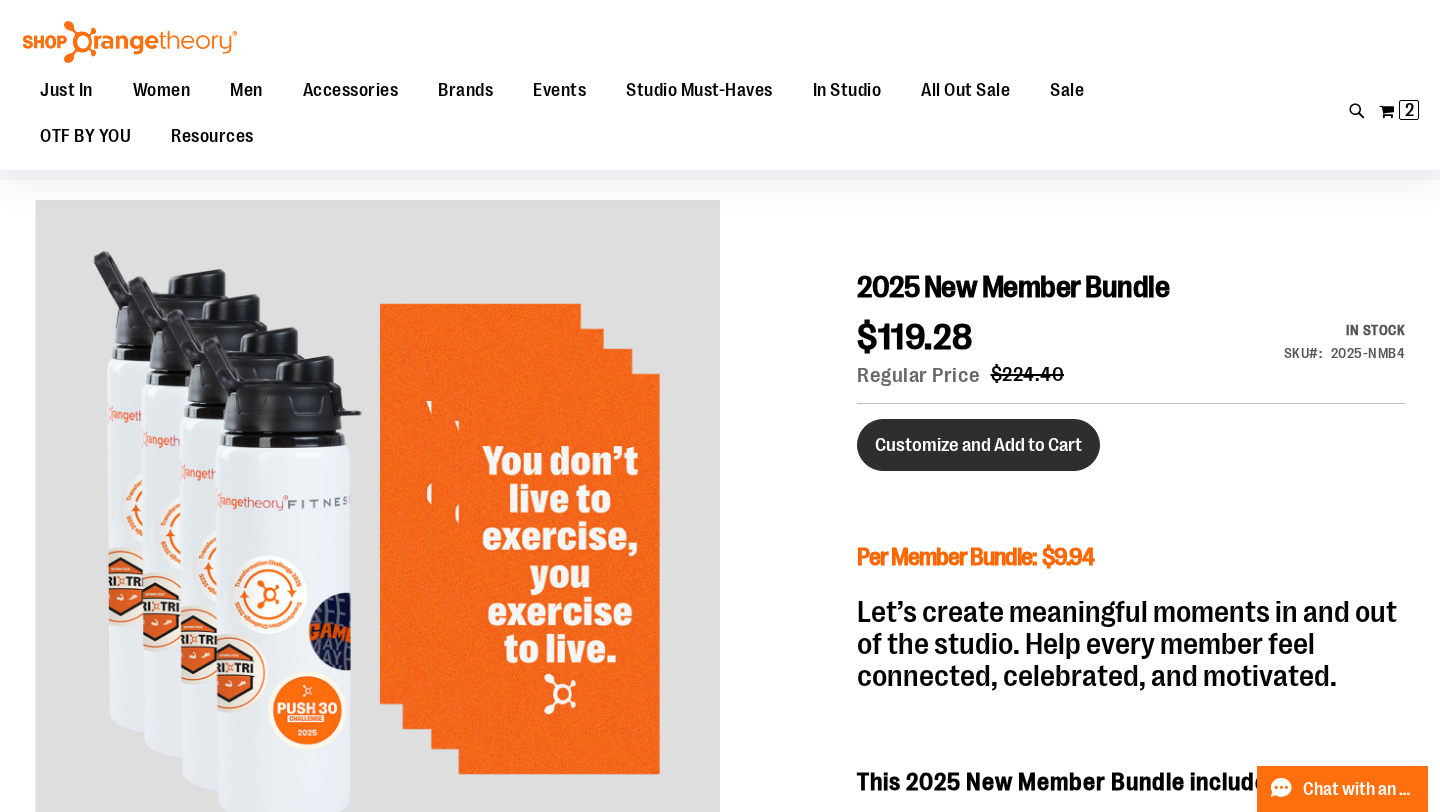 type on "**********" 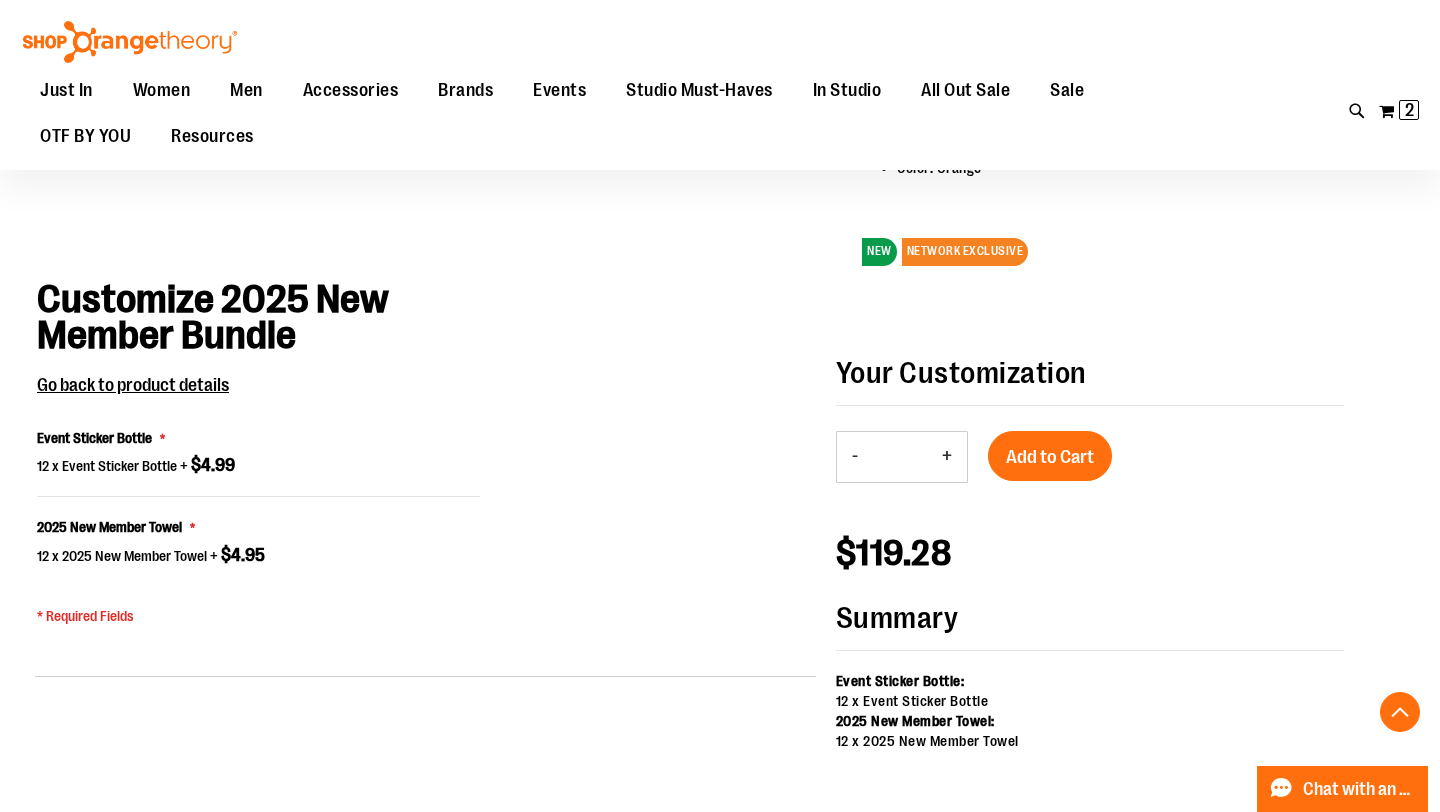 scroll, scrollTop: 1263, scrollLeft: 0, axis: vertical 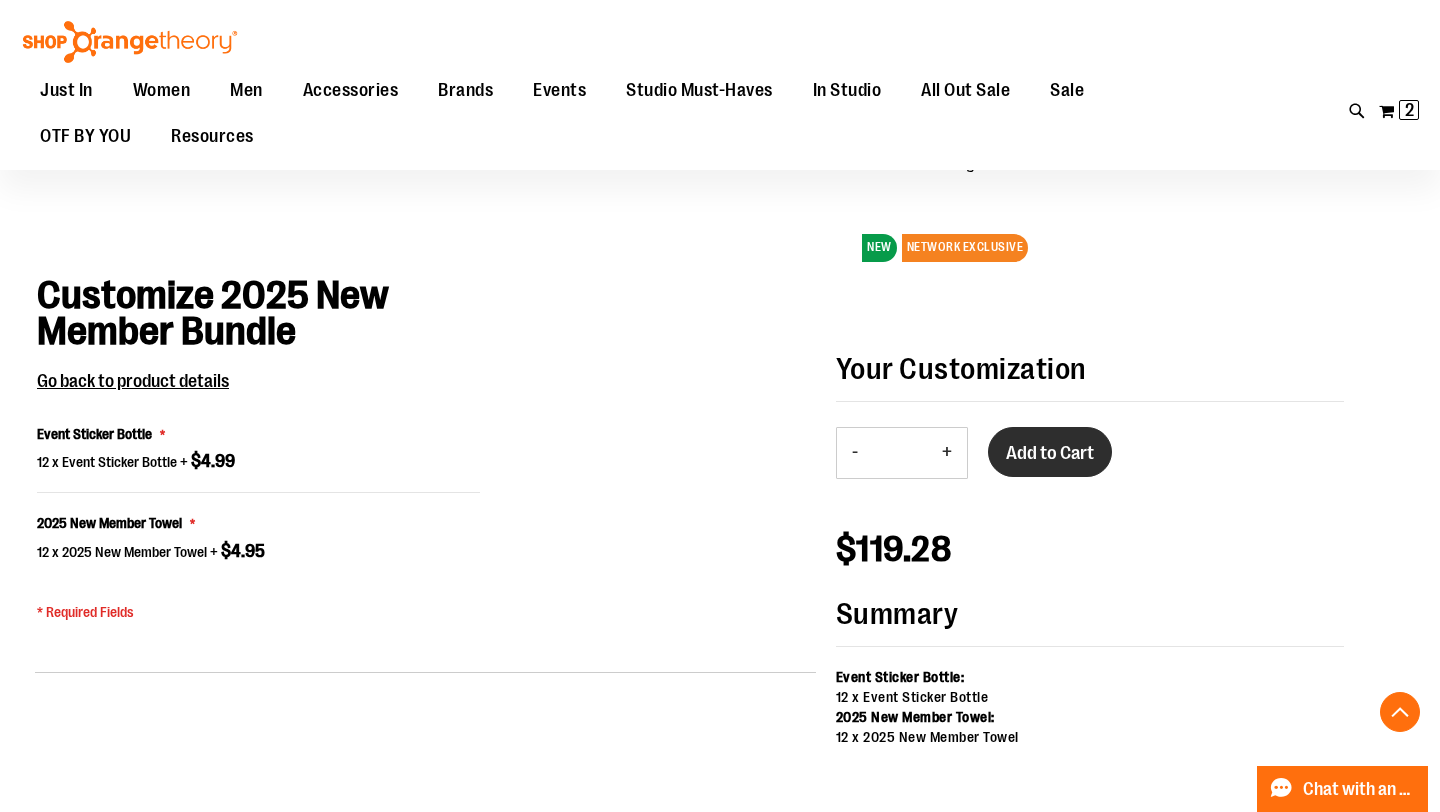 click on "Add to Cart" at bounding box center (1050, 453) 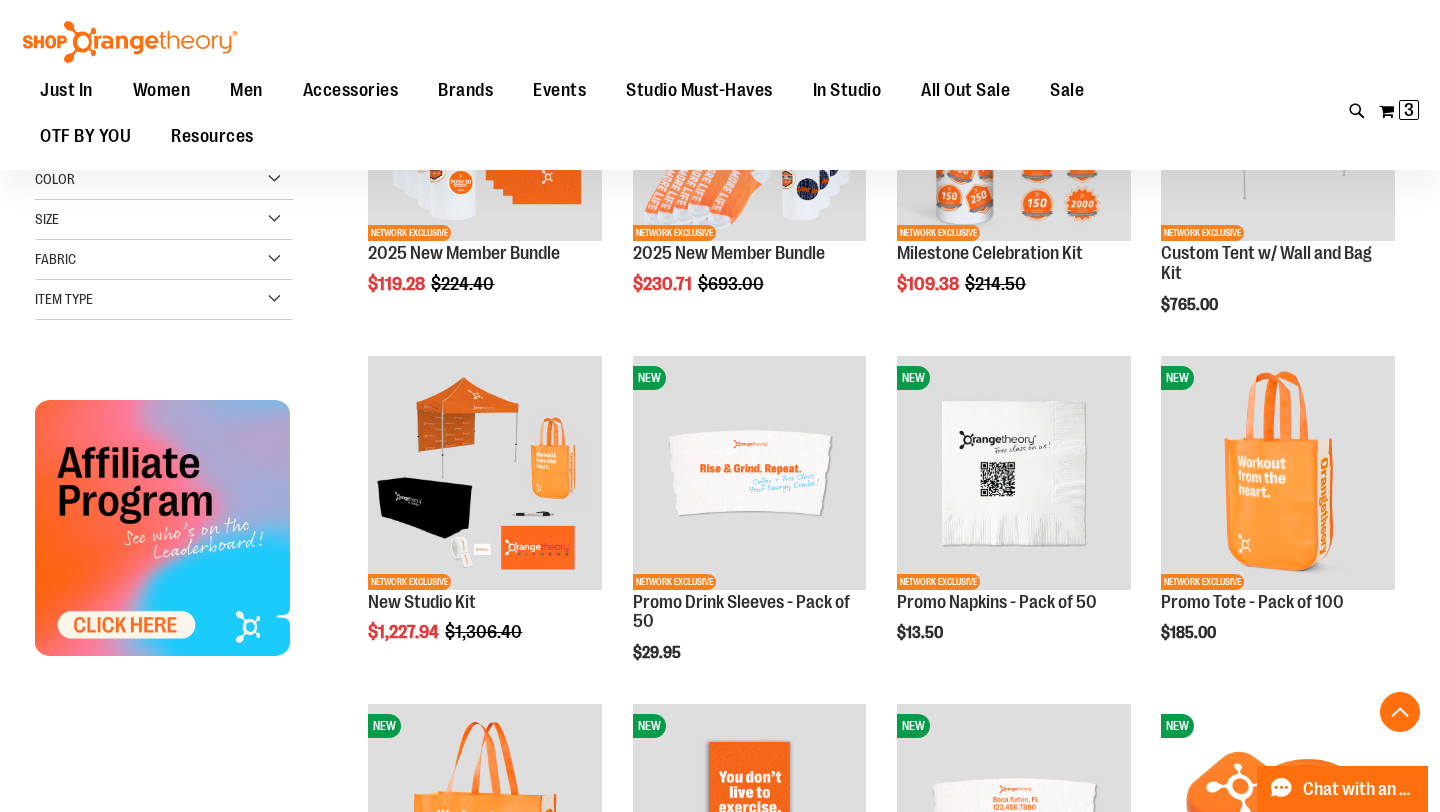 scroll, scrollTop: 388, scrollLeft: 0, axis: vertical 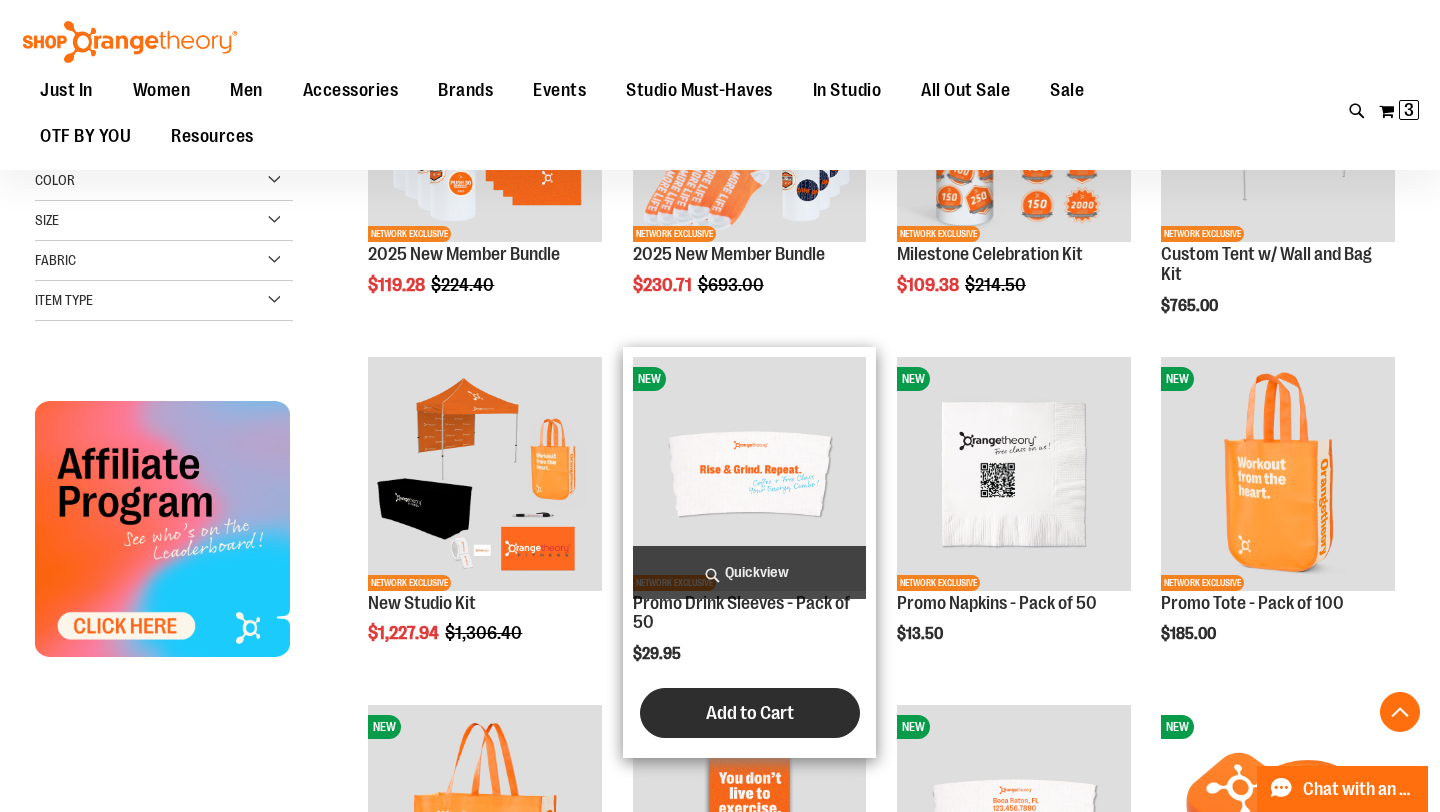 type on "**********" 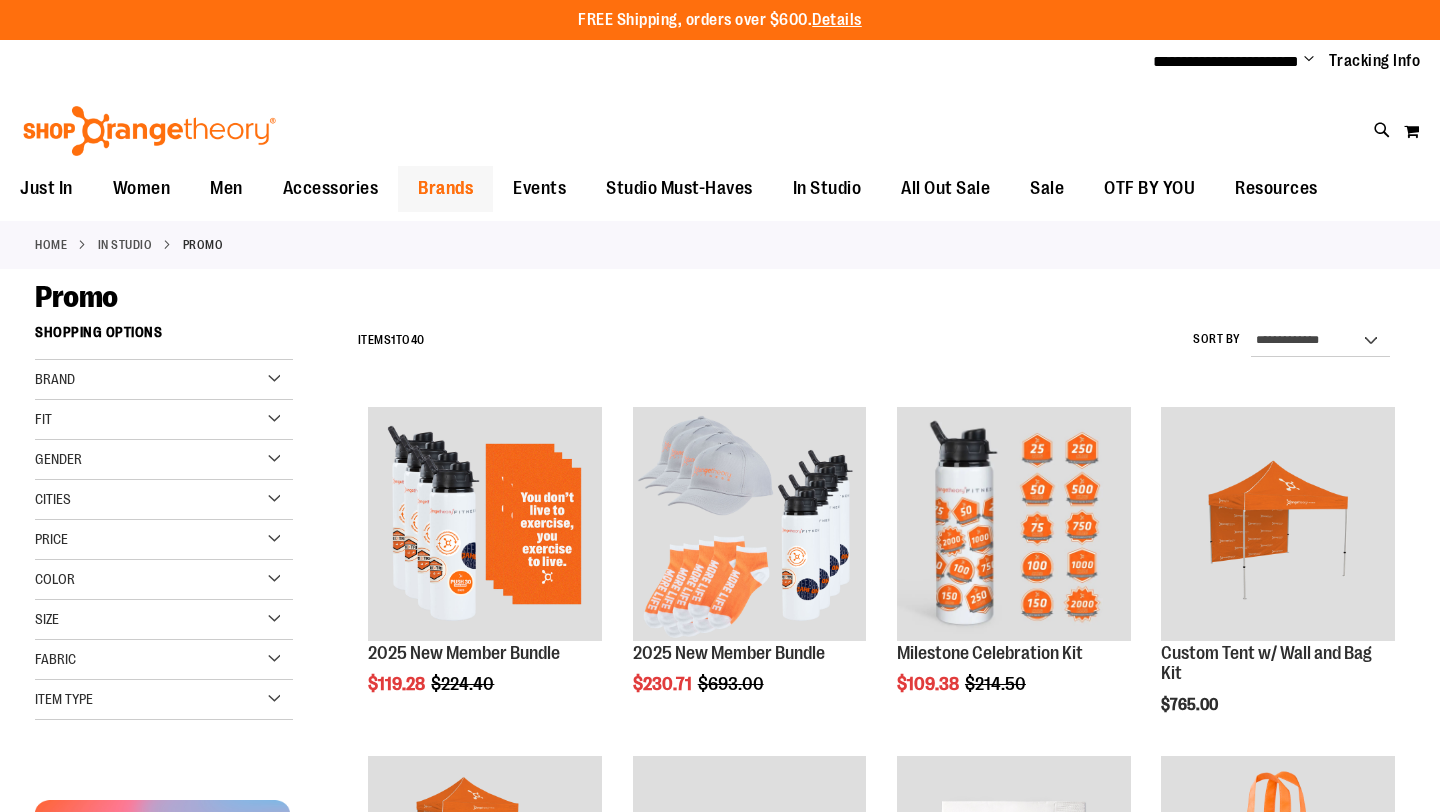 scroll, scrollTop: 0, scrollLeft: 0, axis: both 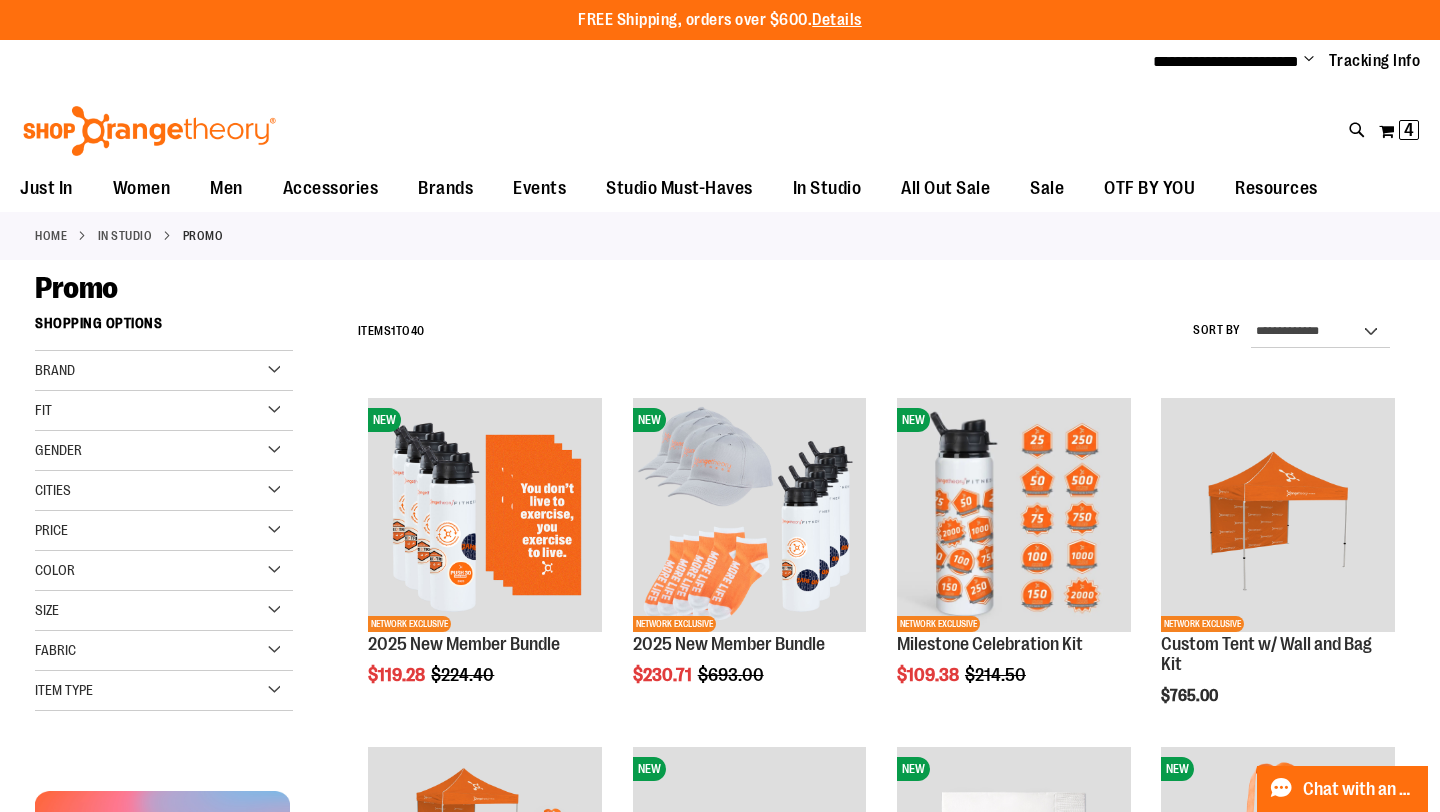 type on "**********" 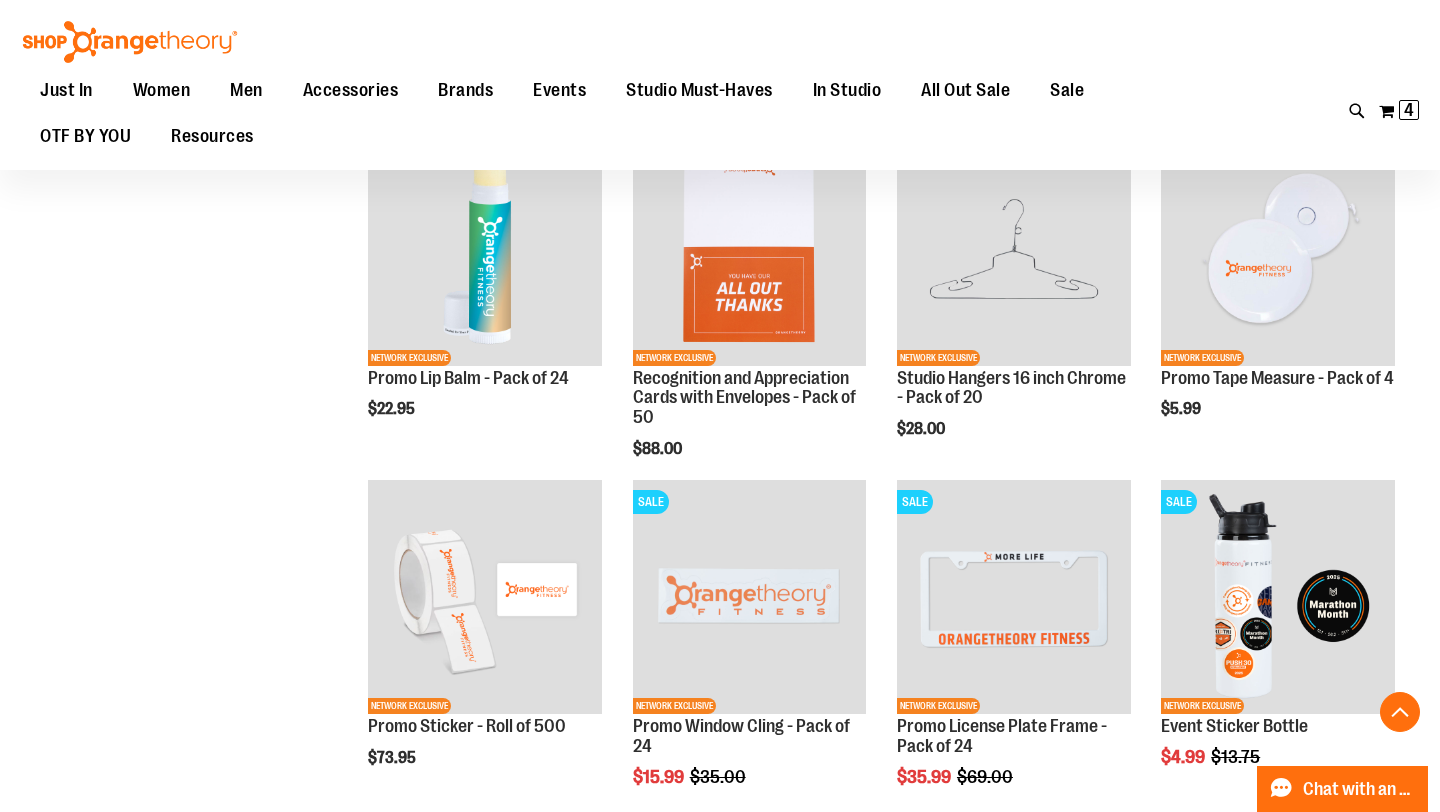 scroll, scrollTop: 1314, scrollLeft: 0, axis: vertical 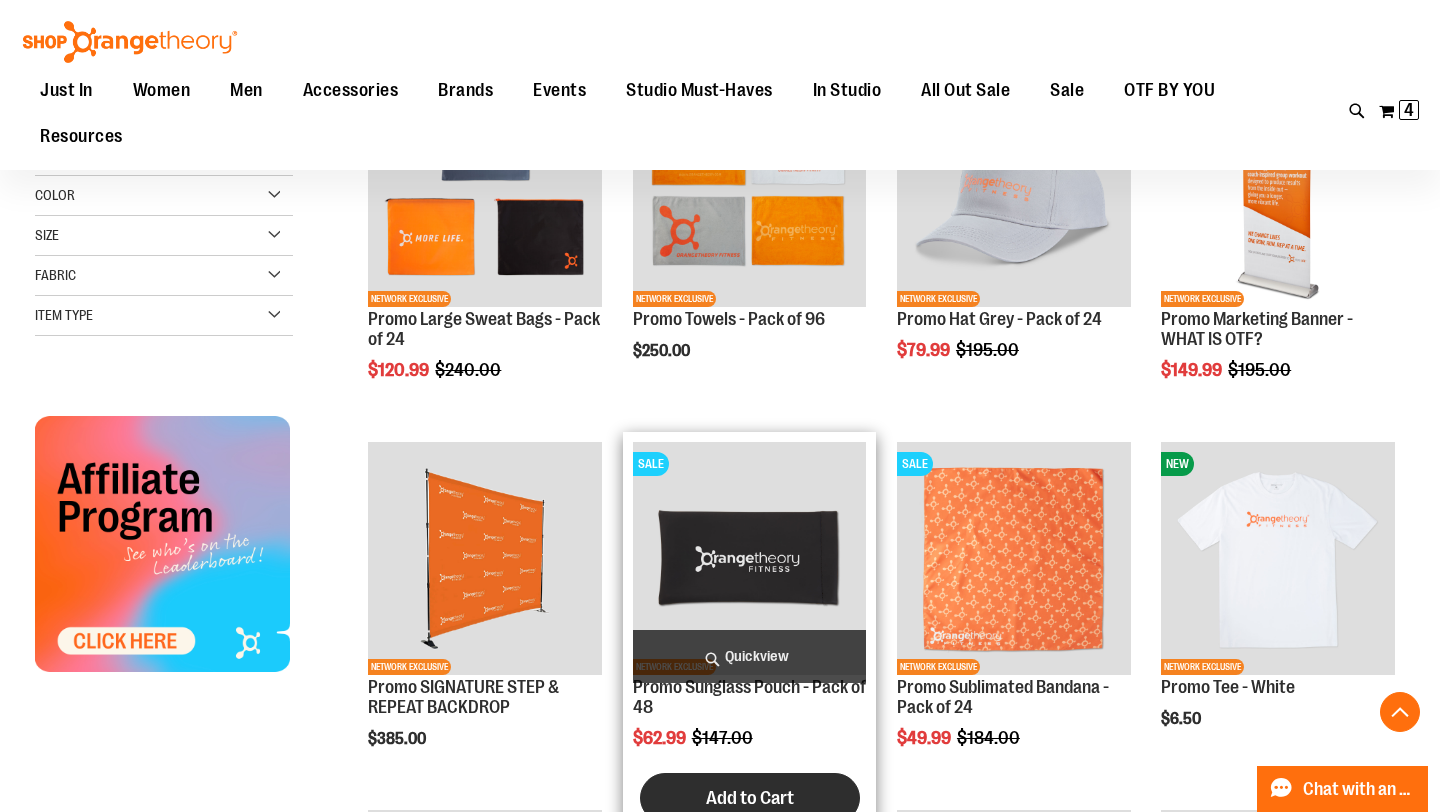 type on "**********" 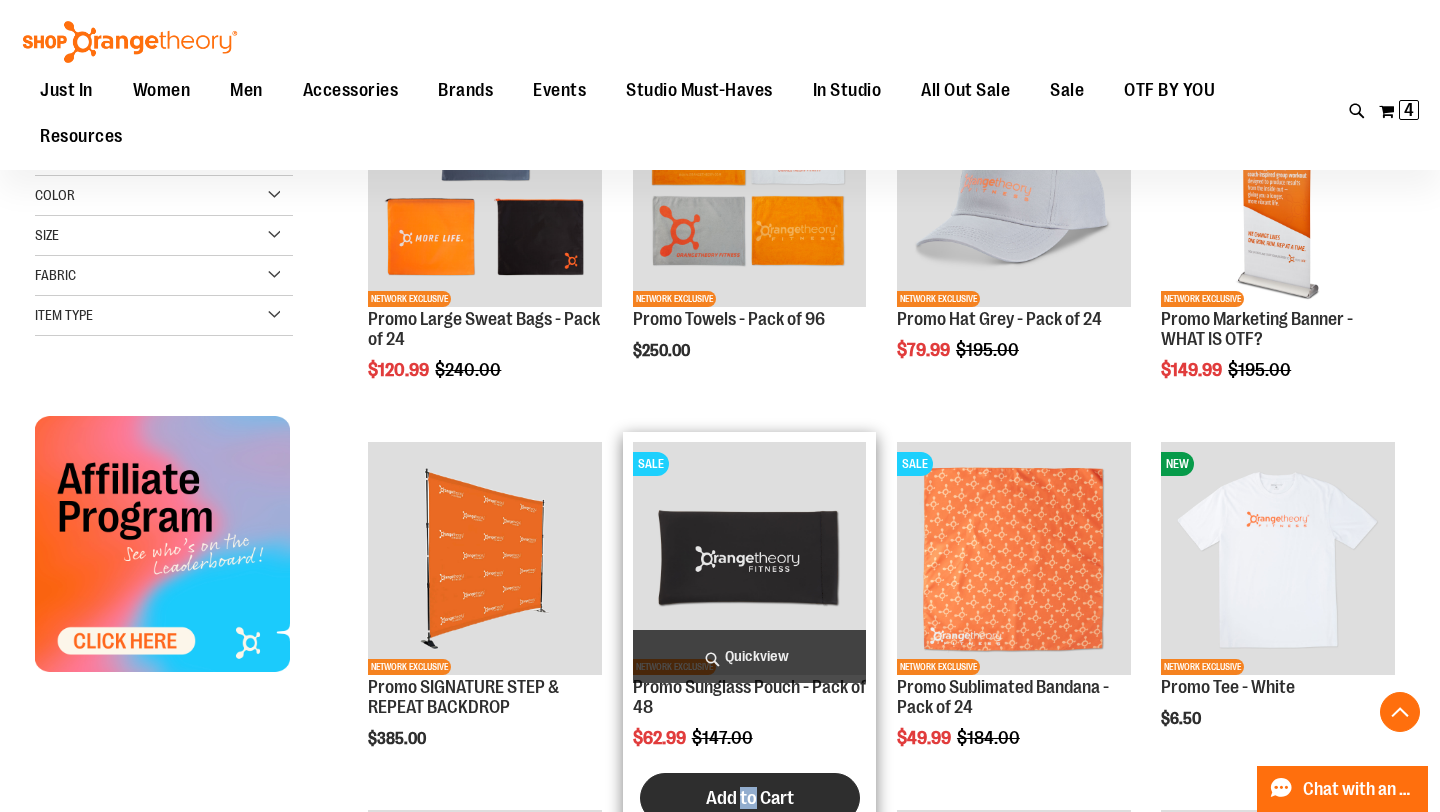 click on "Add to Cart" at bounding box center [750, 798] 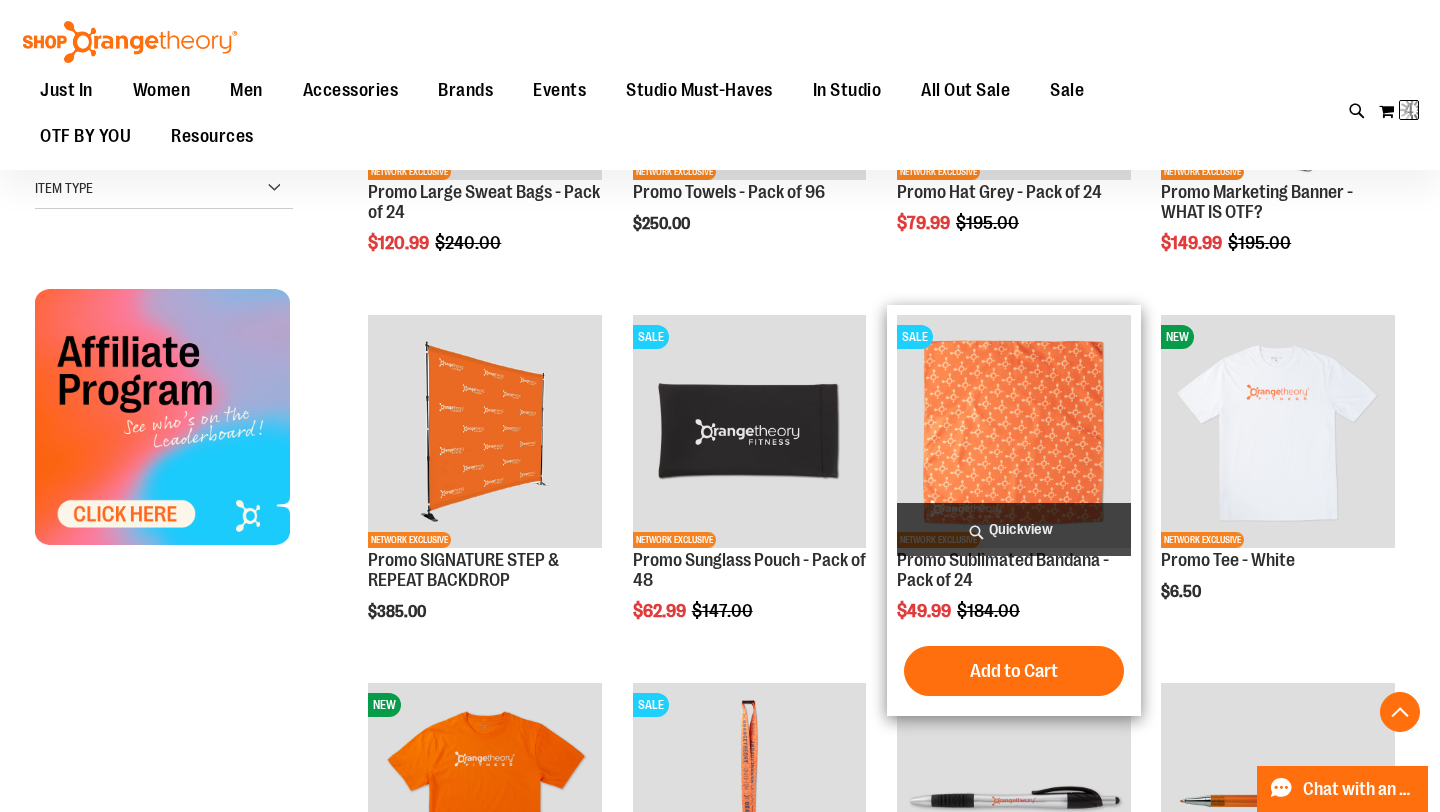 scroll, scrollTop: 470, scrollLeft: 0, axis: vertical 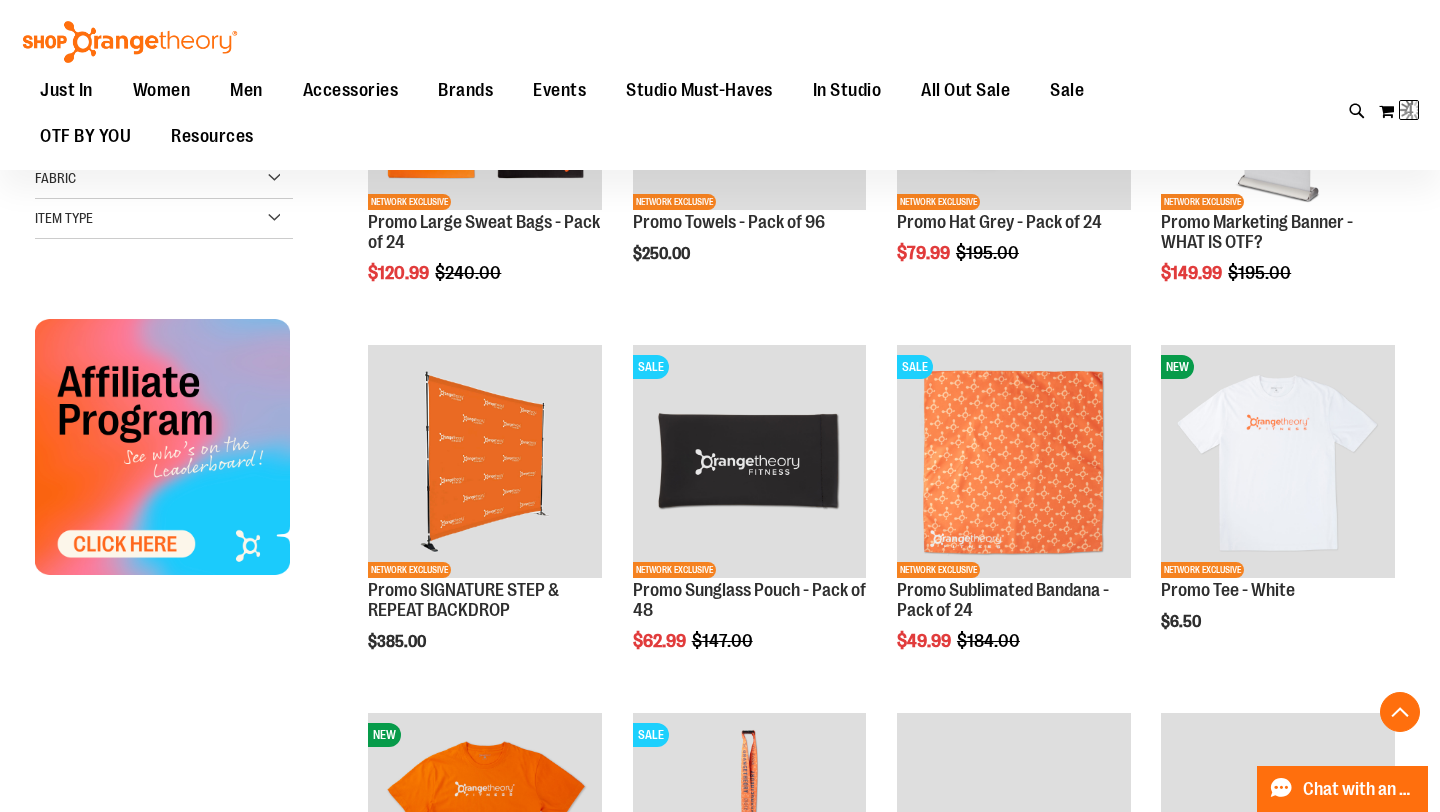 click on "Toggle Nav
Search
Popular Suggestions
Advanced Search" at bounding box center (720, 85) 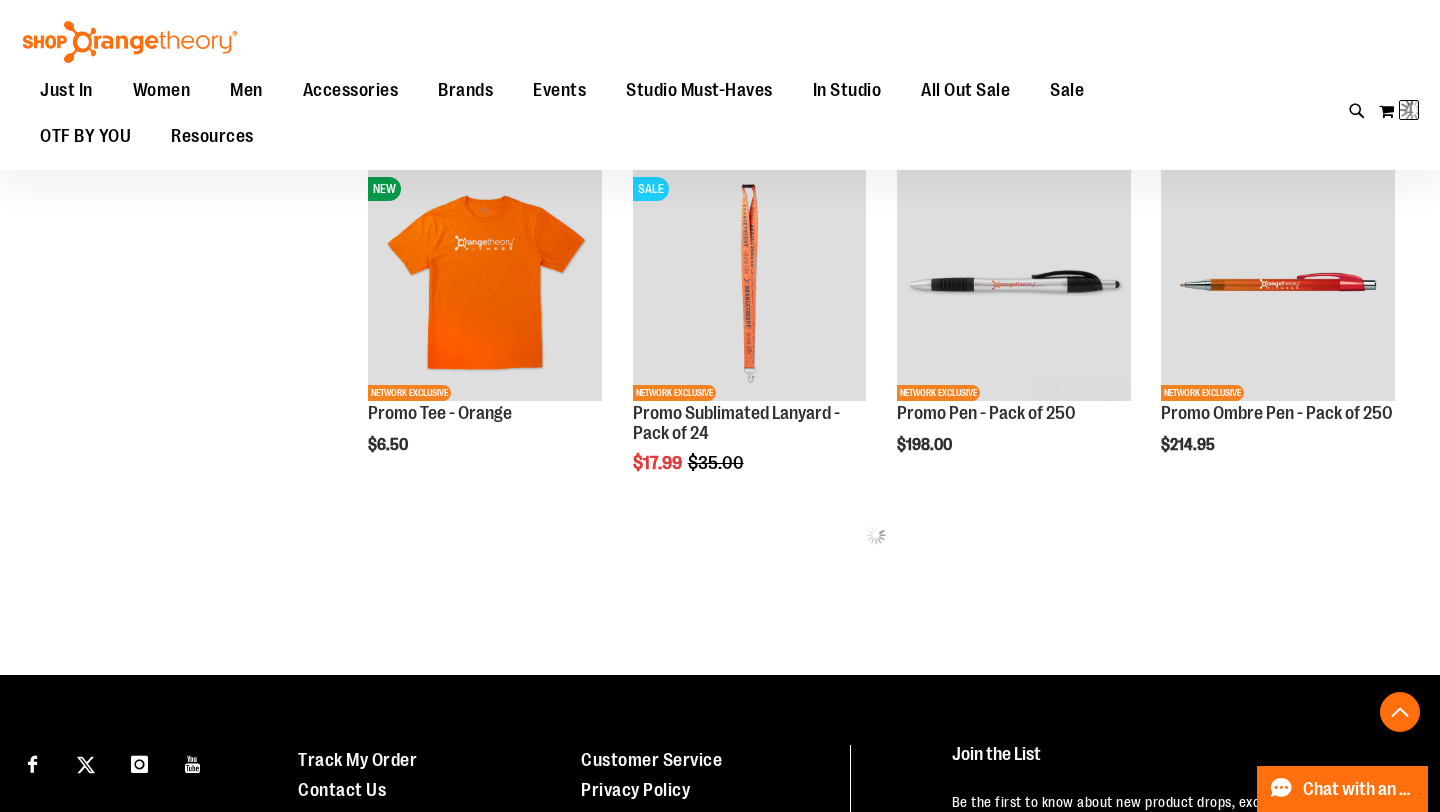 scroll, scrollTop: 1020, scrollLeft: 0, axis: vertical 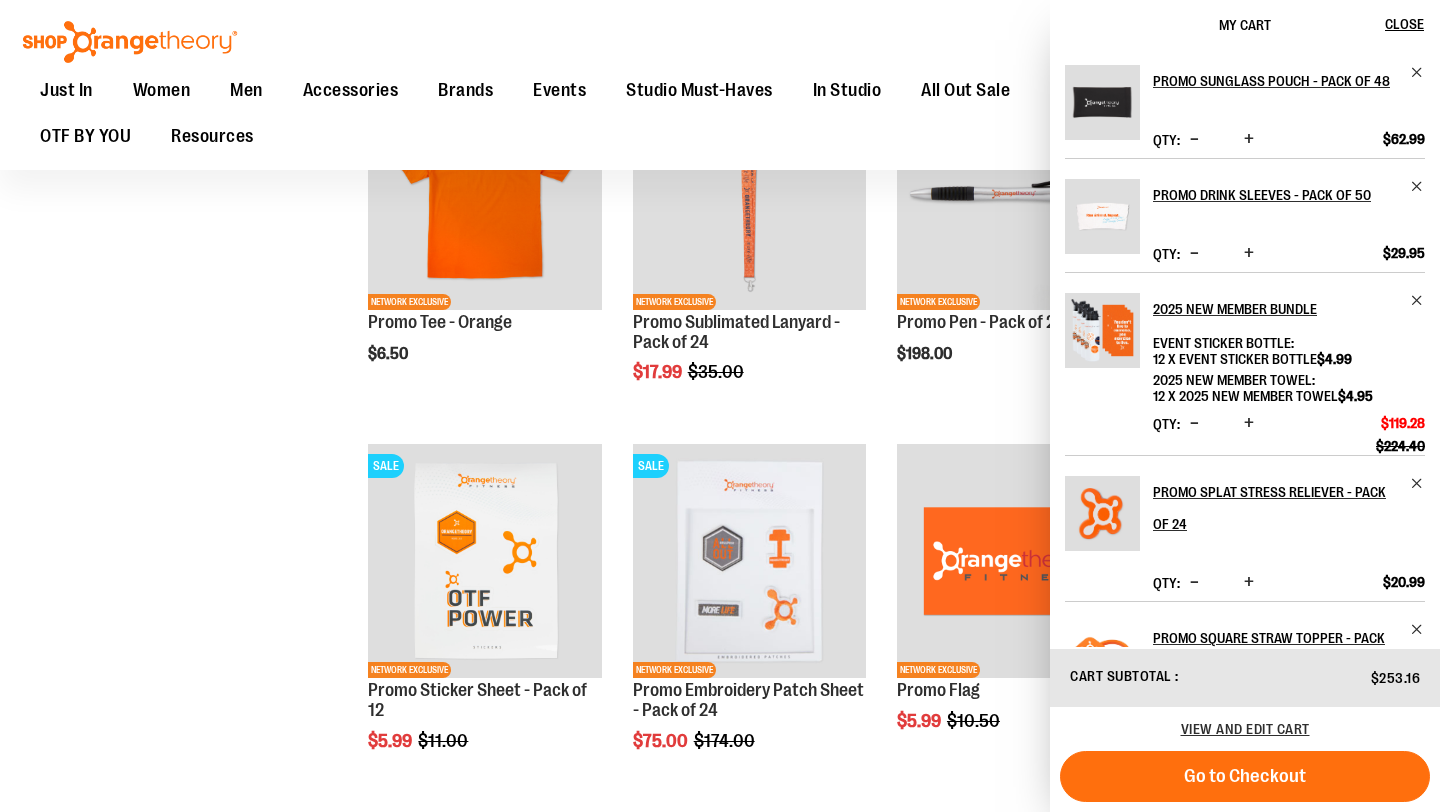 click on "**********" at bounding box center (720, 59) 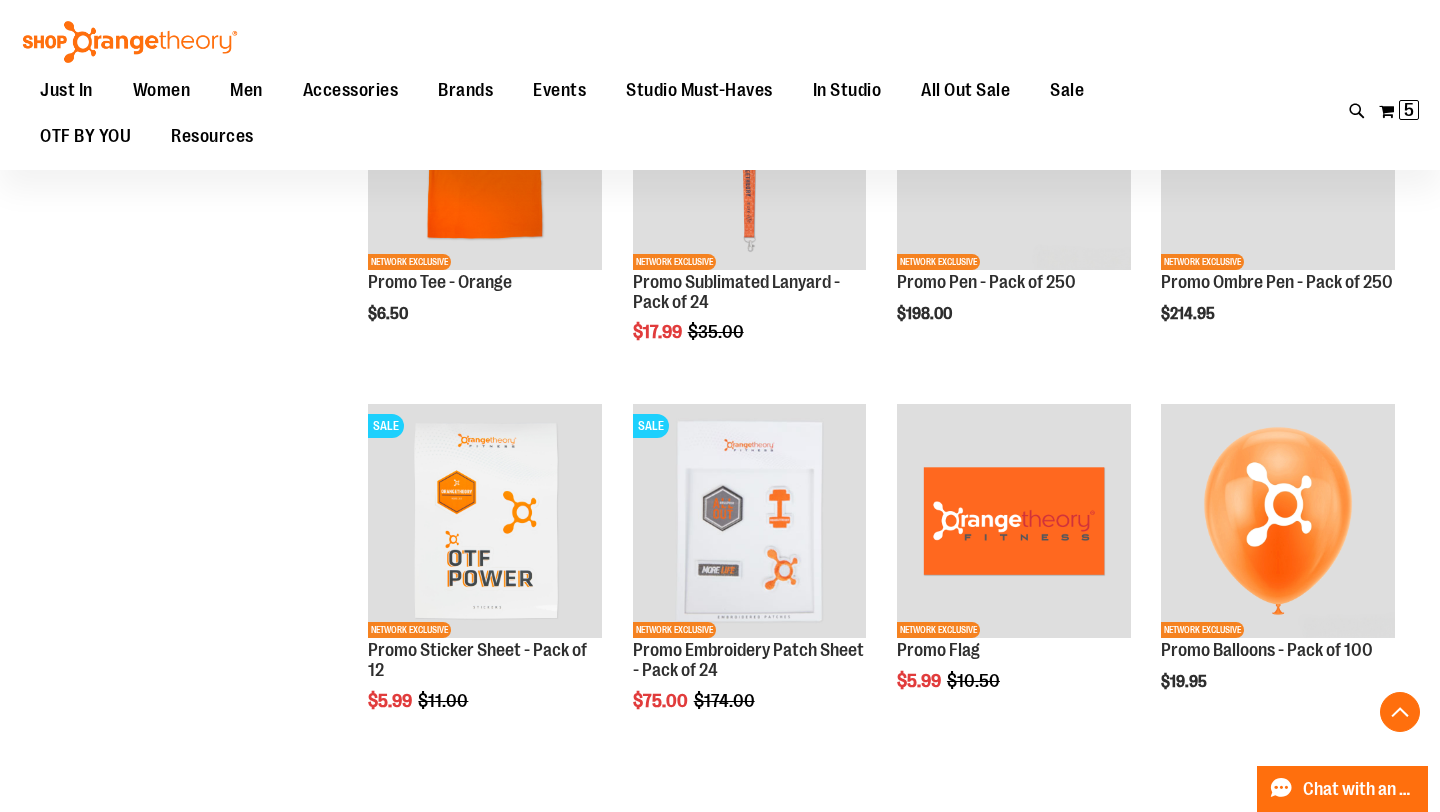 scroll, scrollTop: 1161, scrollLeft: 0, axis: vertical 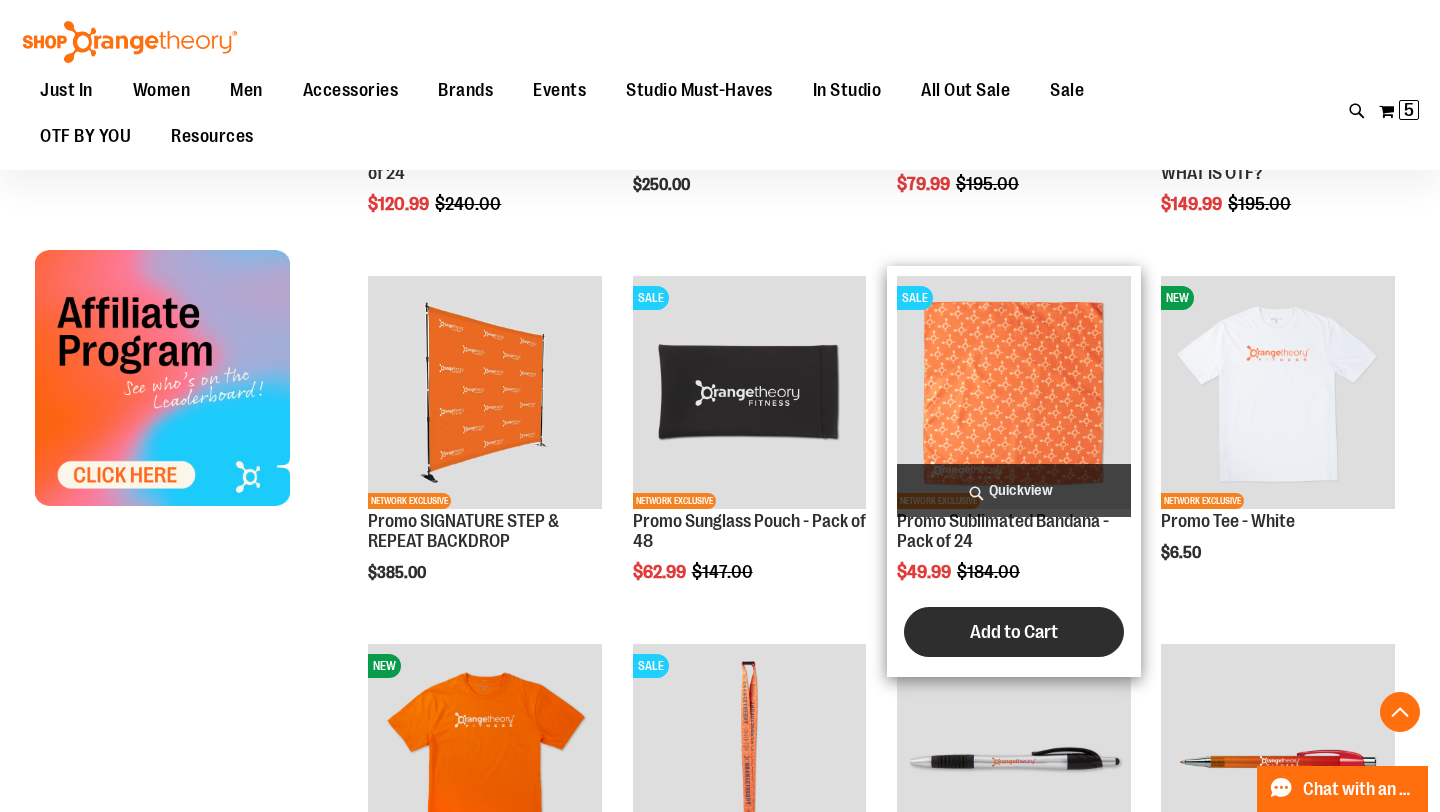 click on "Add to Cart" at bounding box center [1014, 632] 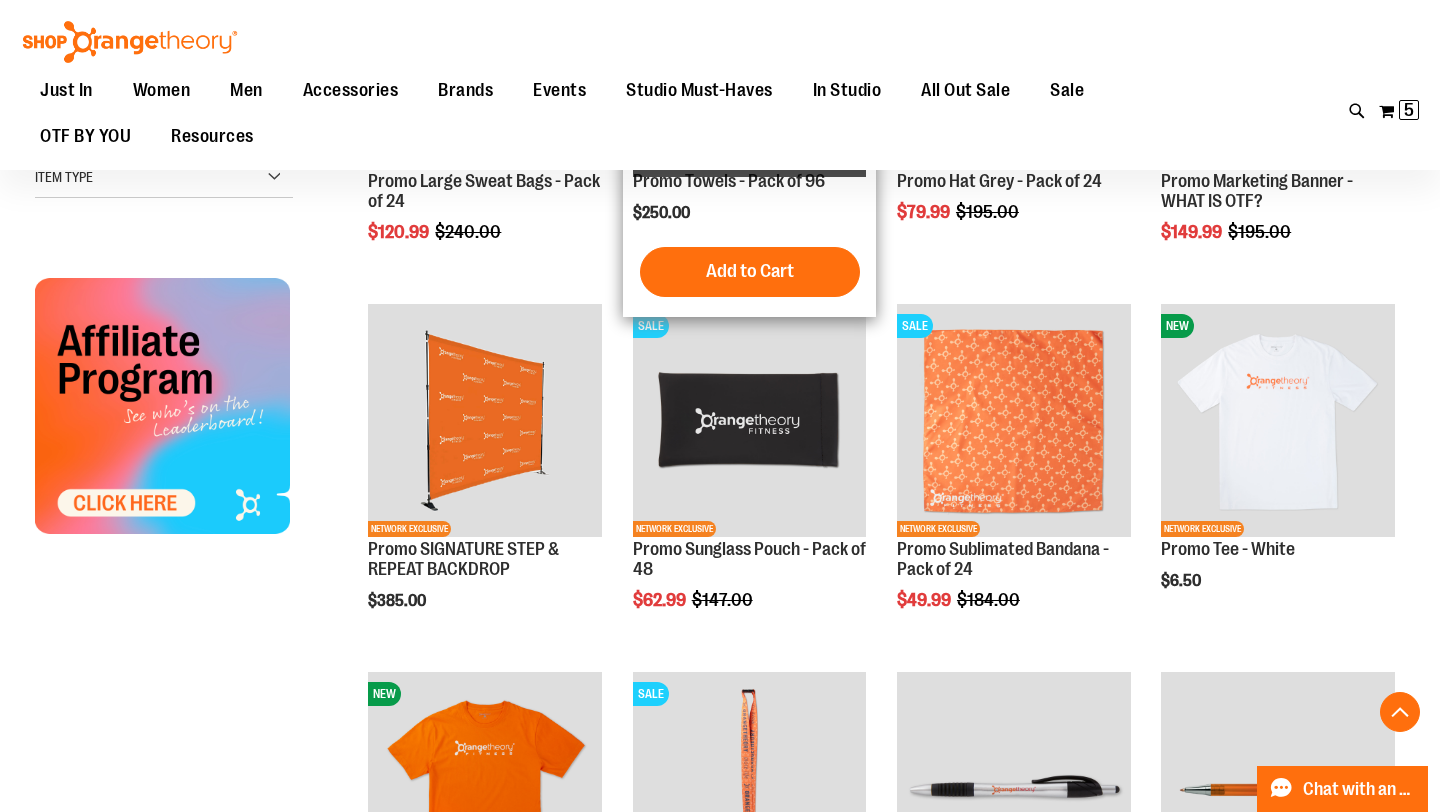 scroll, scrollTop: 514, scrollLeft: 0, axis: vertical 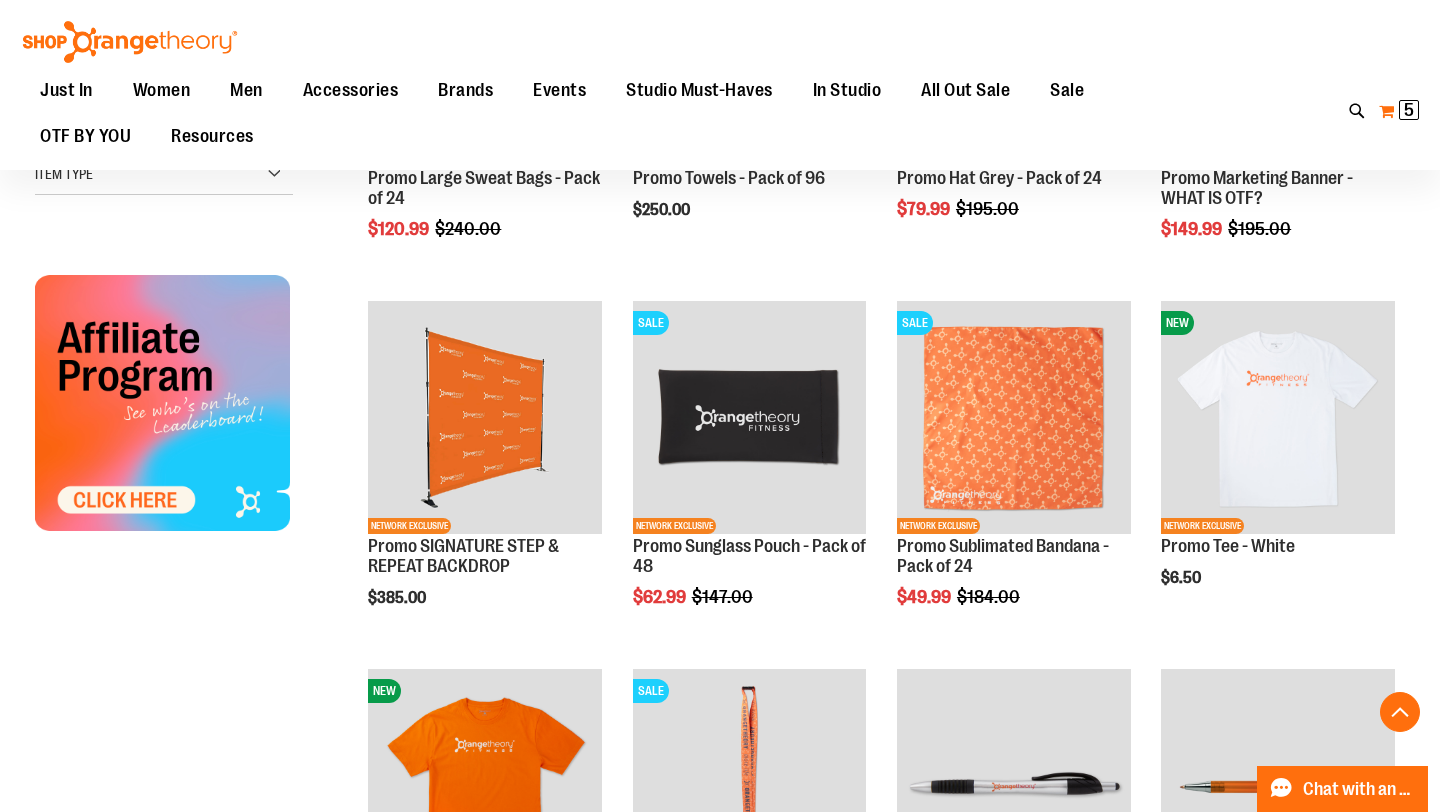 type on "**********" 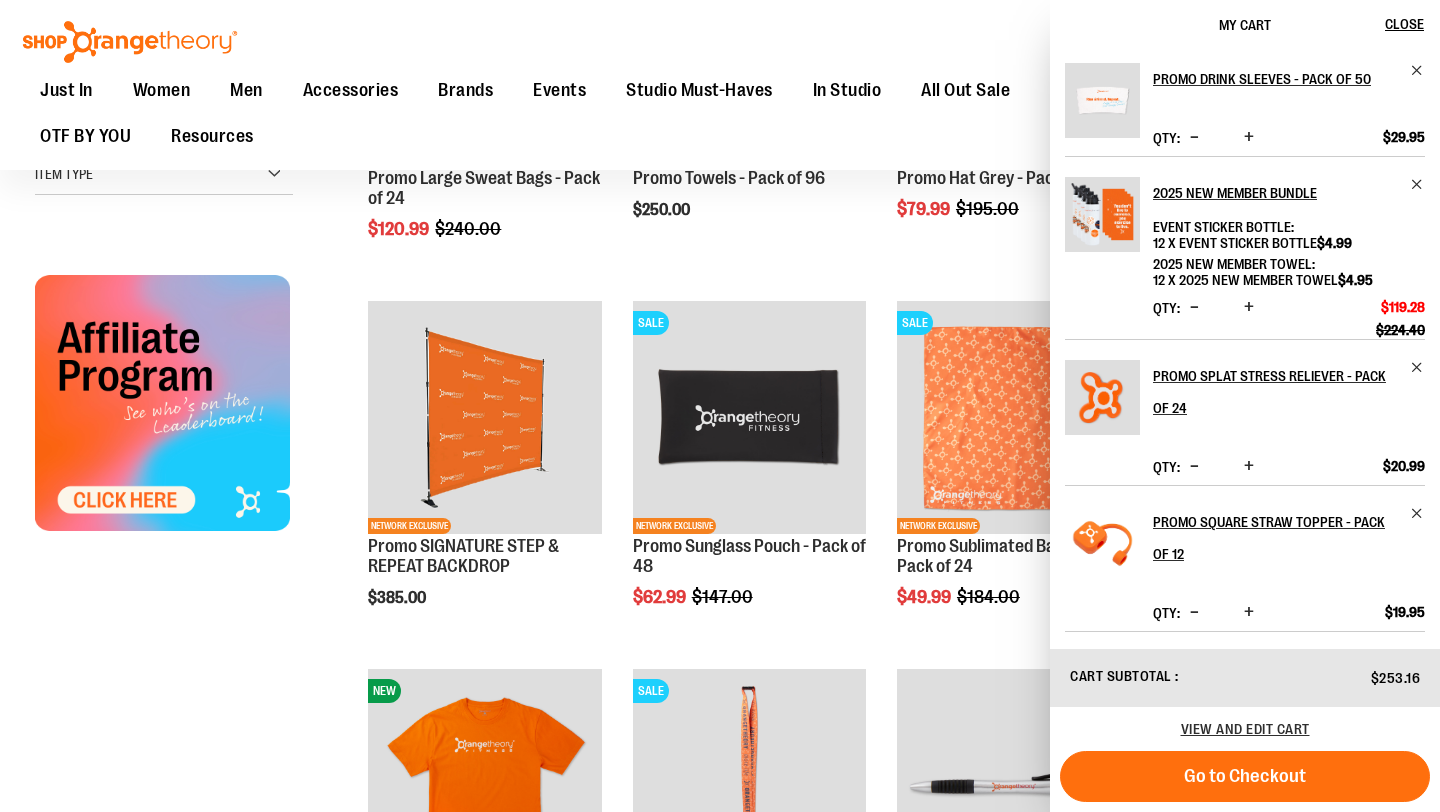scroll, scrollTop: 0, scrollLeft: 0, axis: both 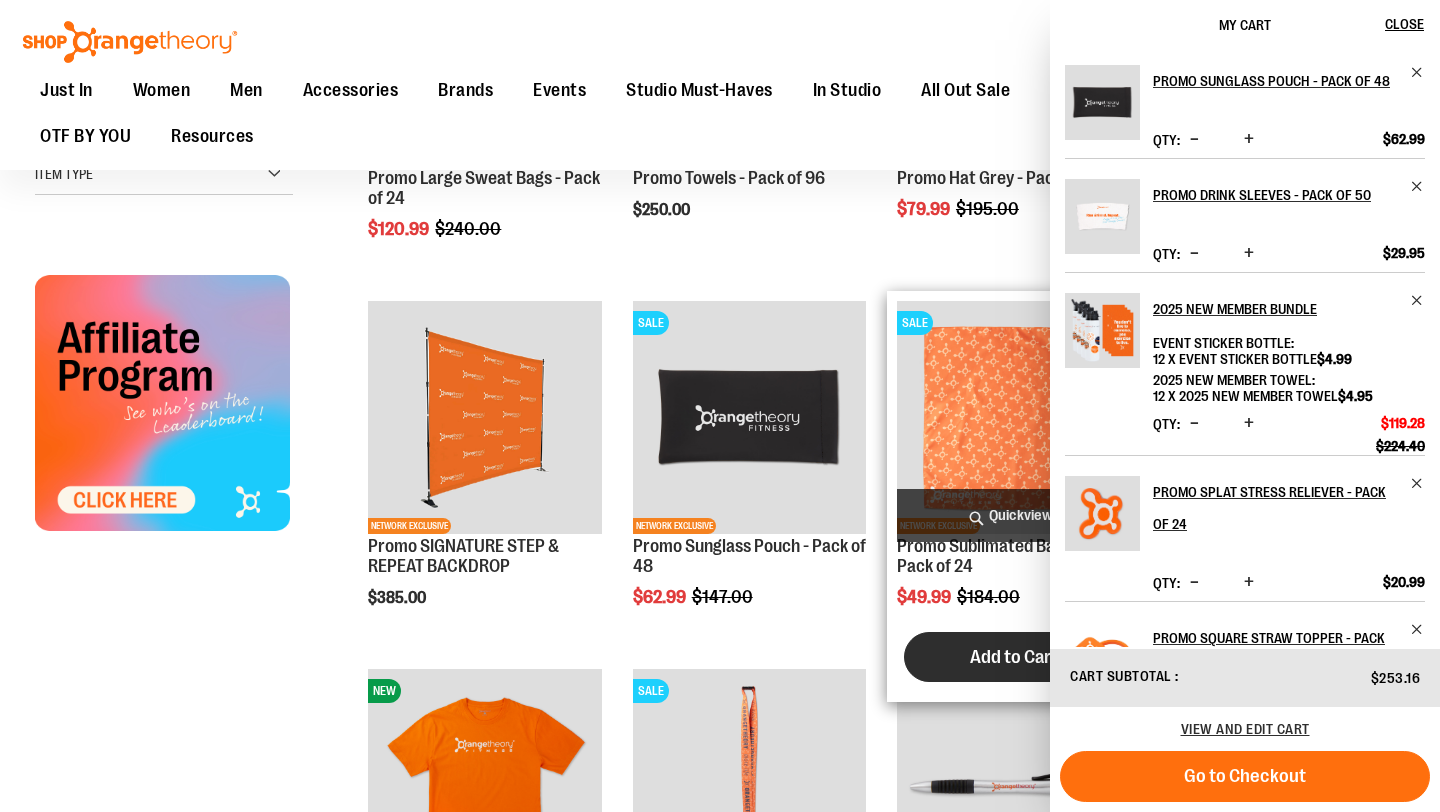 click on "Add to Cart" at bounding box center [1014, 657] 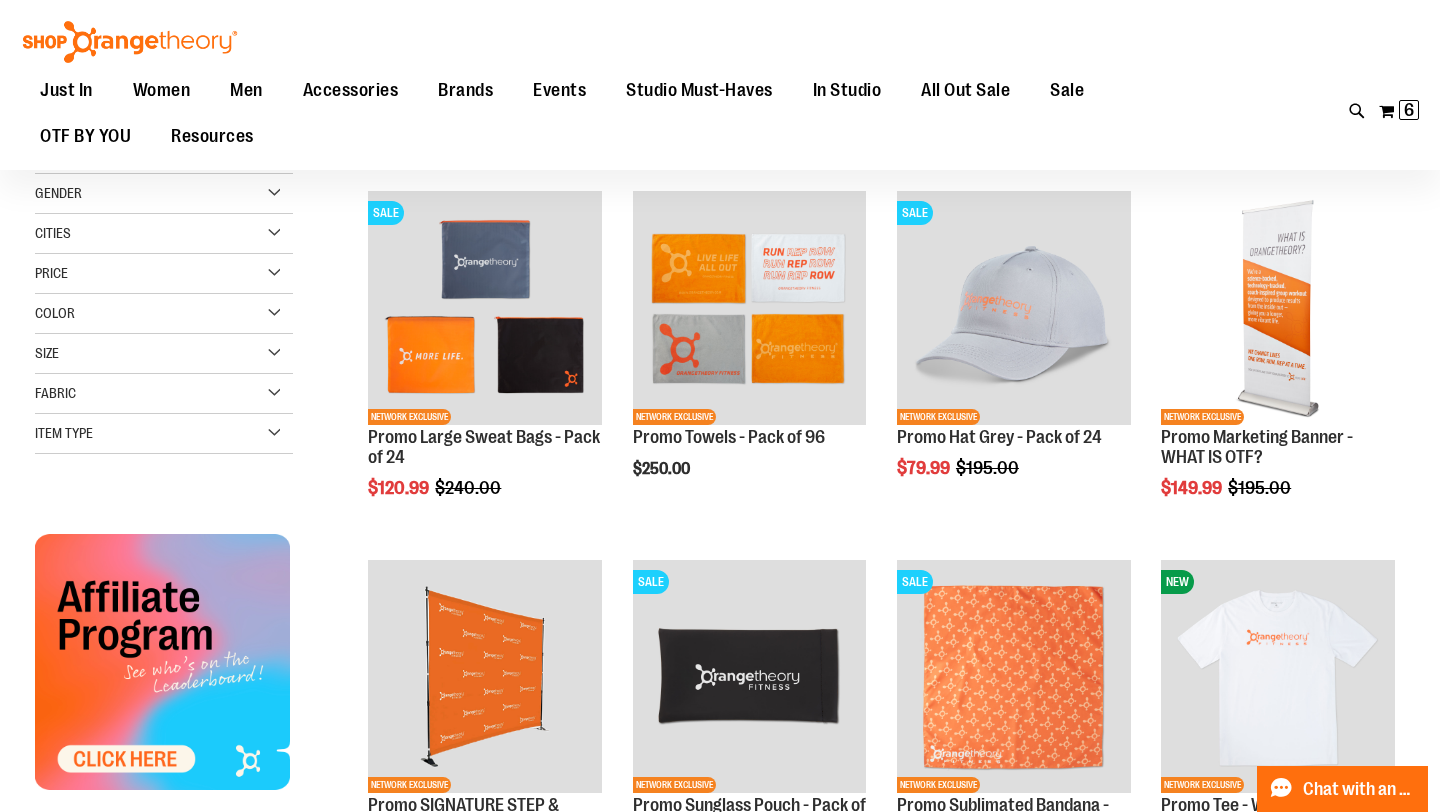 scroll, scrollTop: 271, scrollLeft: 0, axis: vertical 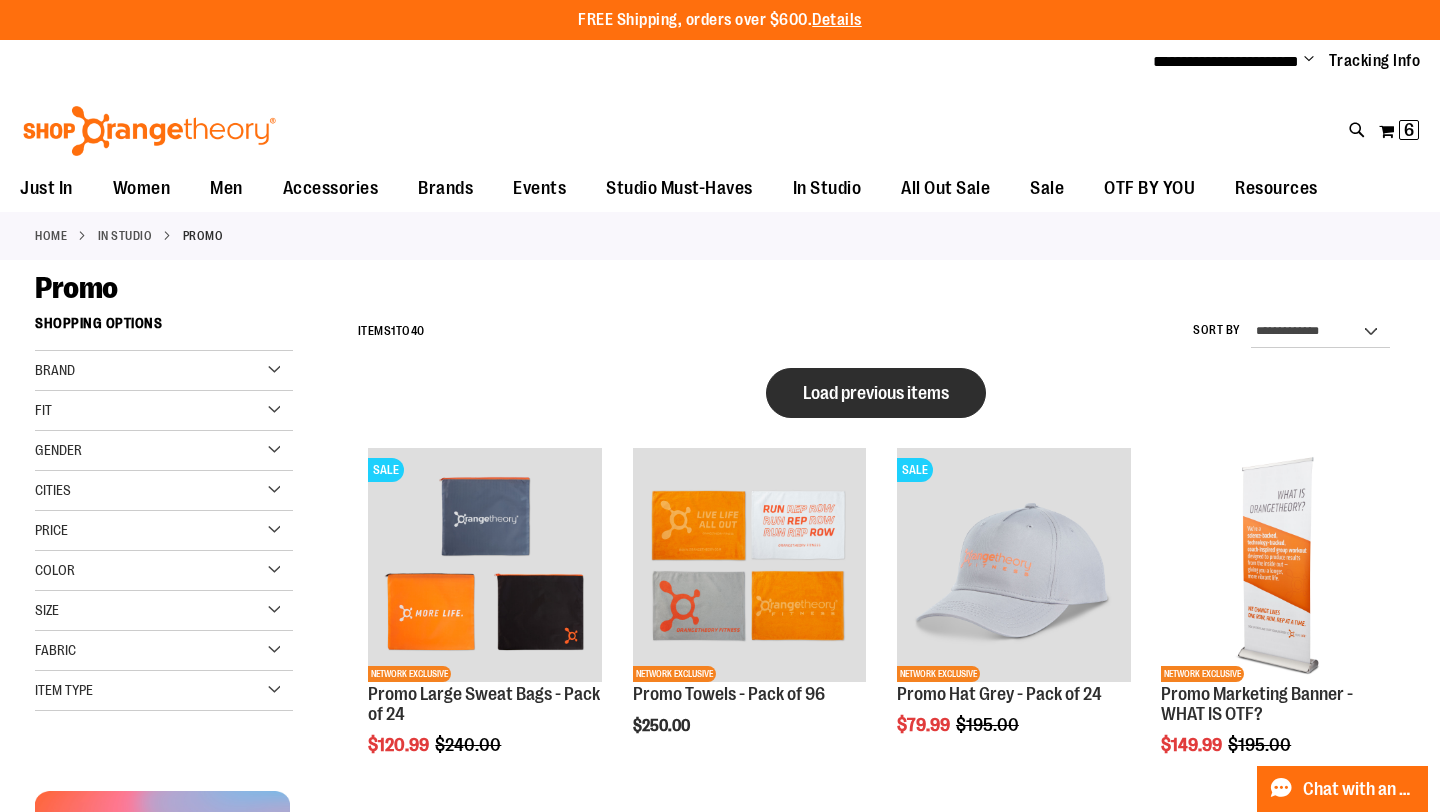 type on "**********" 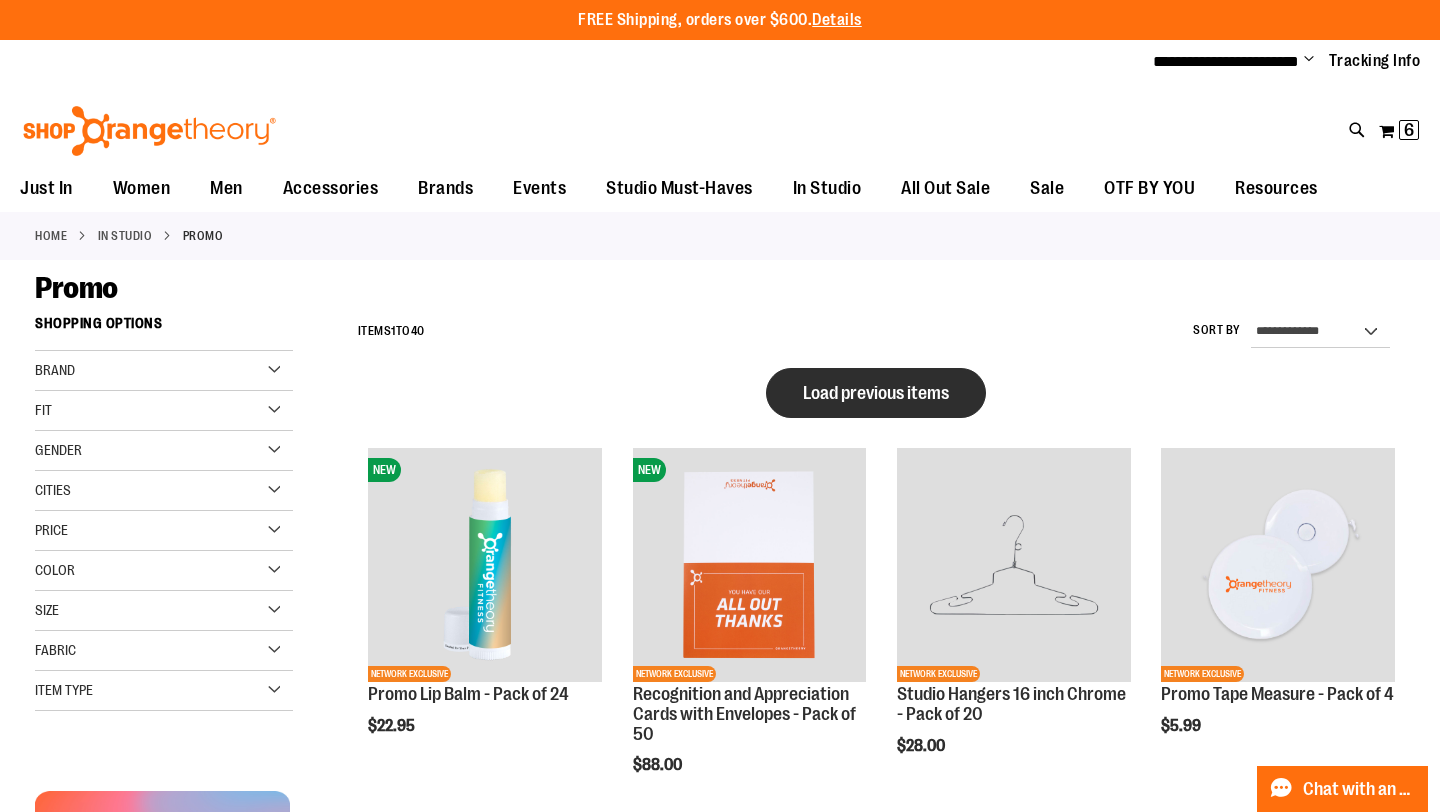 click on "Load previous items" at bounding box center [876, 393] 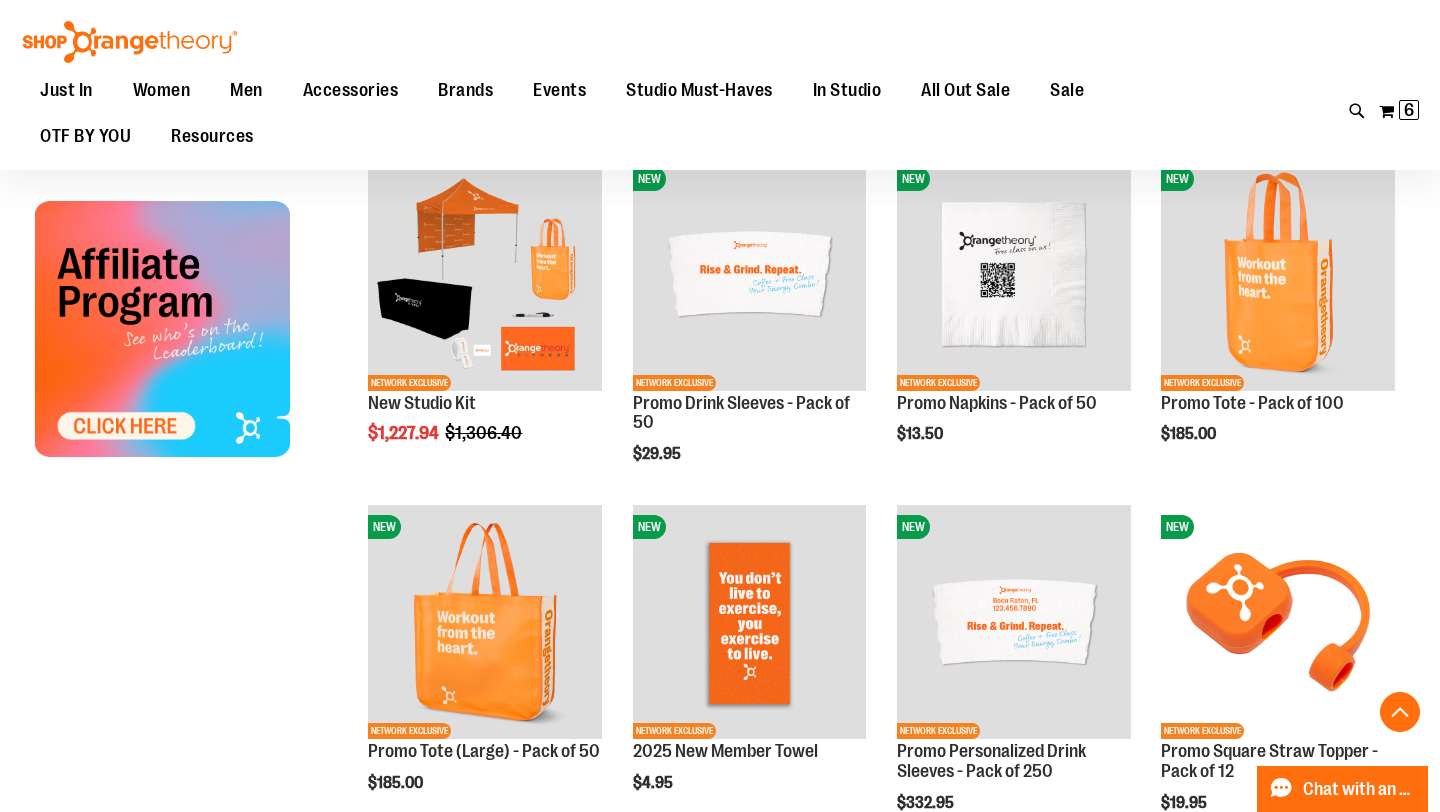 scroll, scrollTop: 592, scrollLeft: 0, axis: vertical 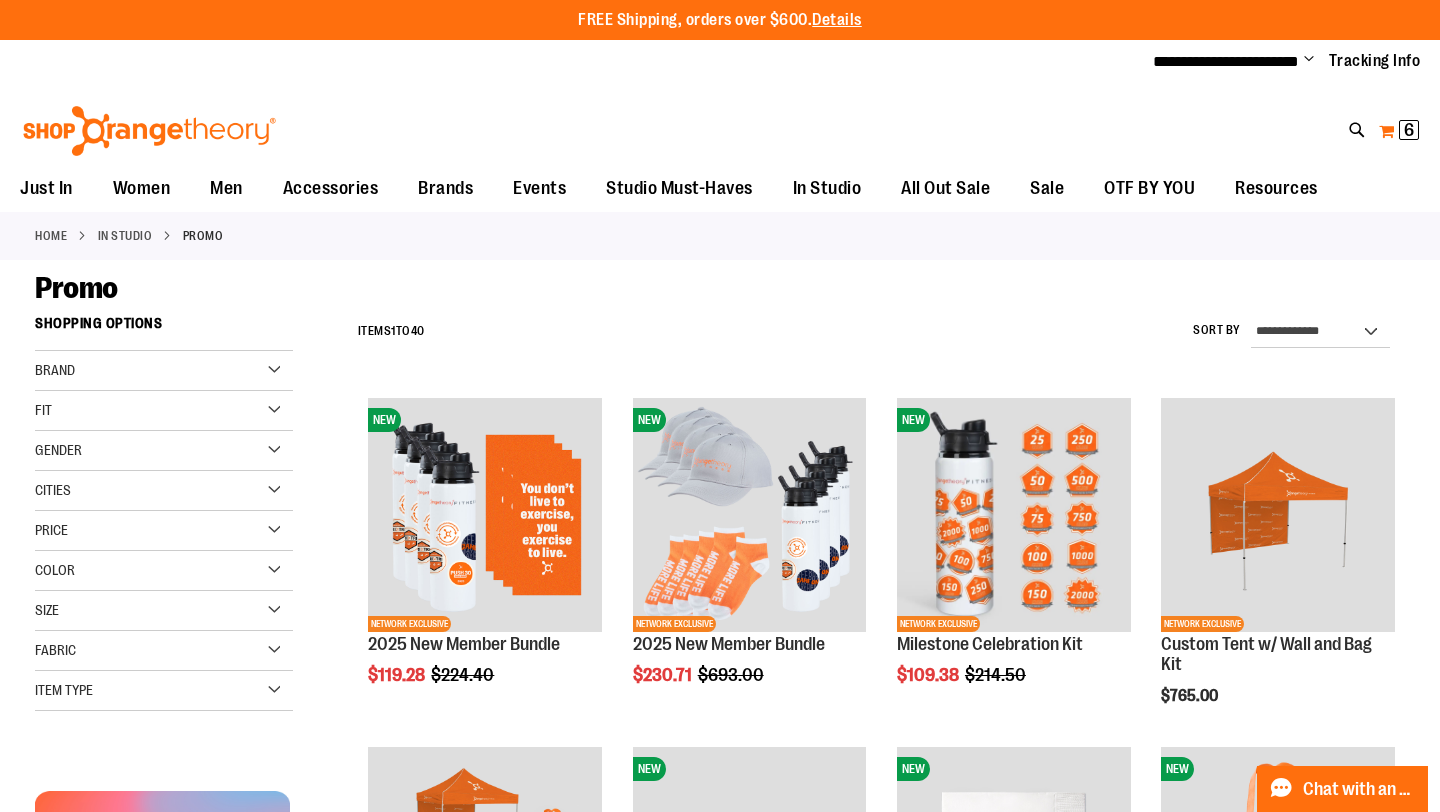 click on "6" at bounding box center [1409, 130] 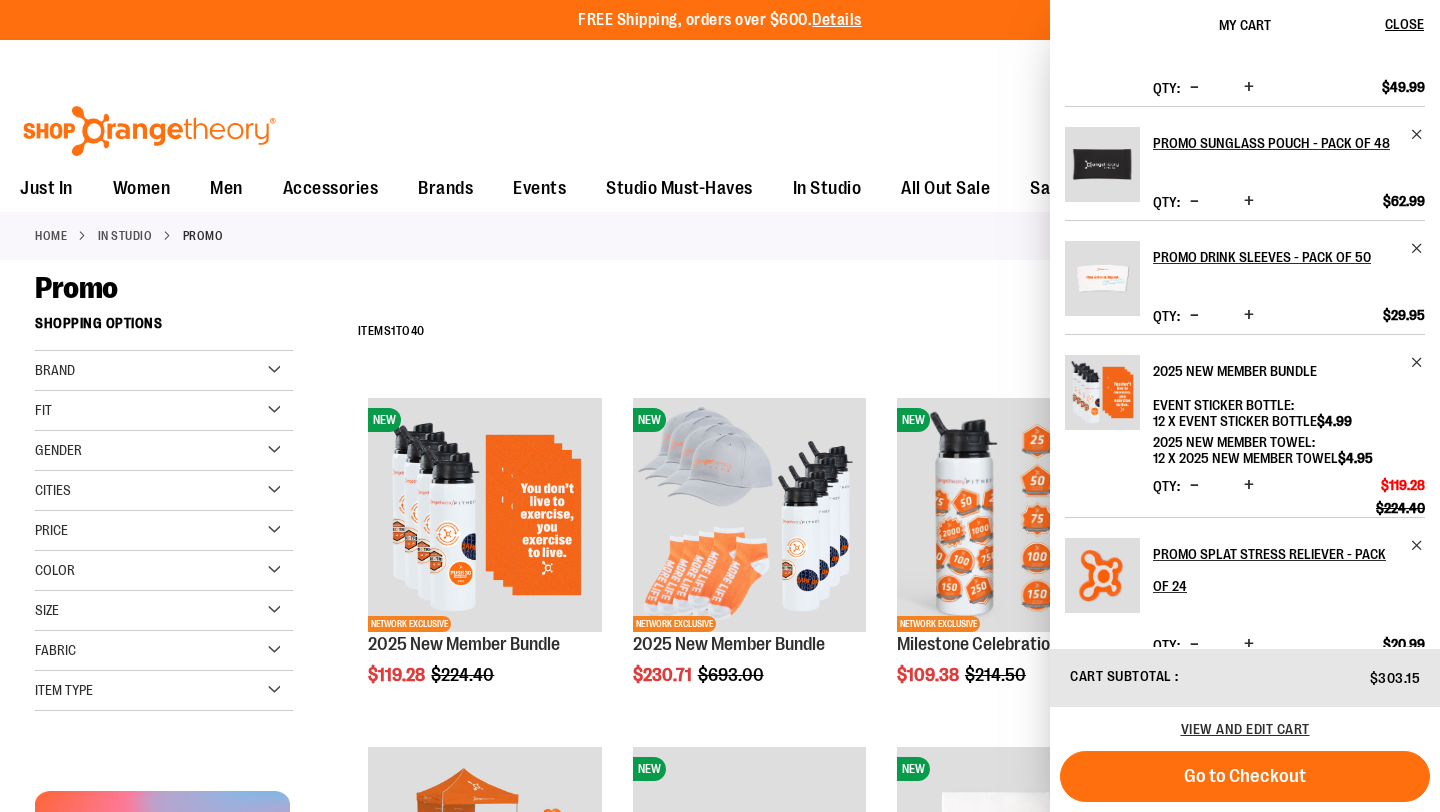 scroll, scrollTop: 0, scrollLeft: 0, axis: both 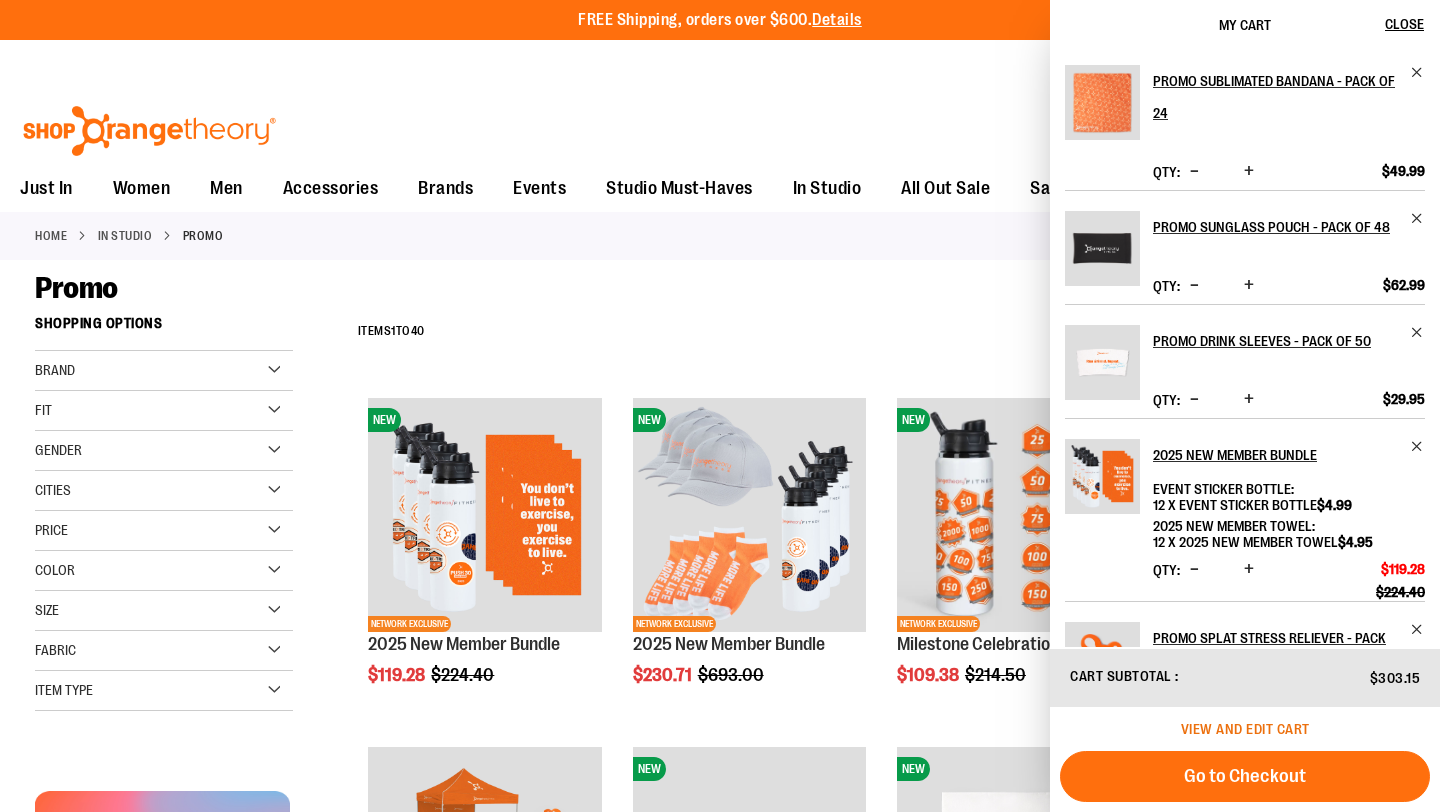 click on "View and edit cart" at bounding box center [1245, 729] 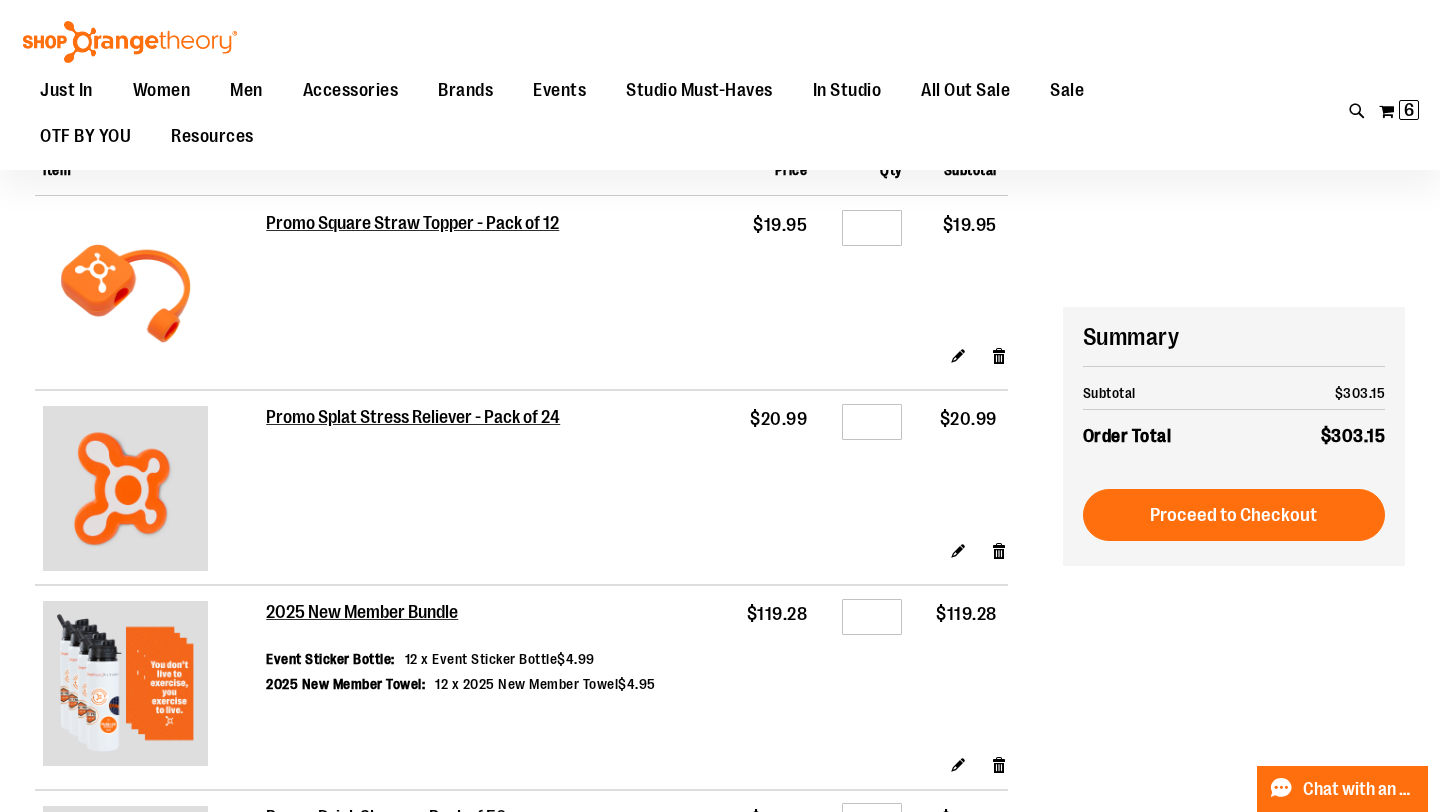scroll, scrollTop: 0, scrollLeft: 0, axis: both 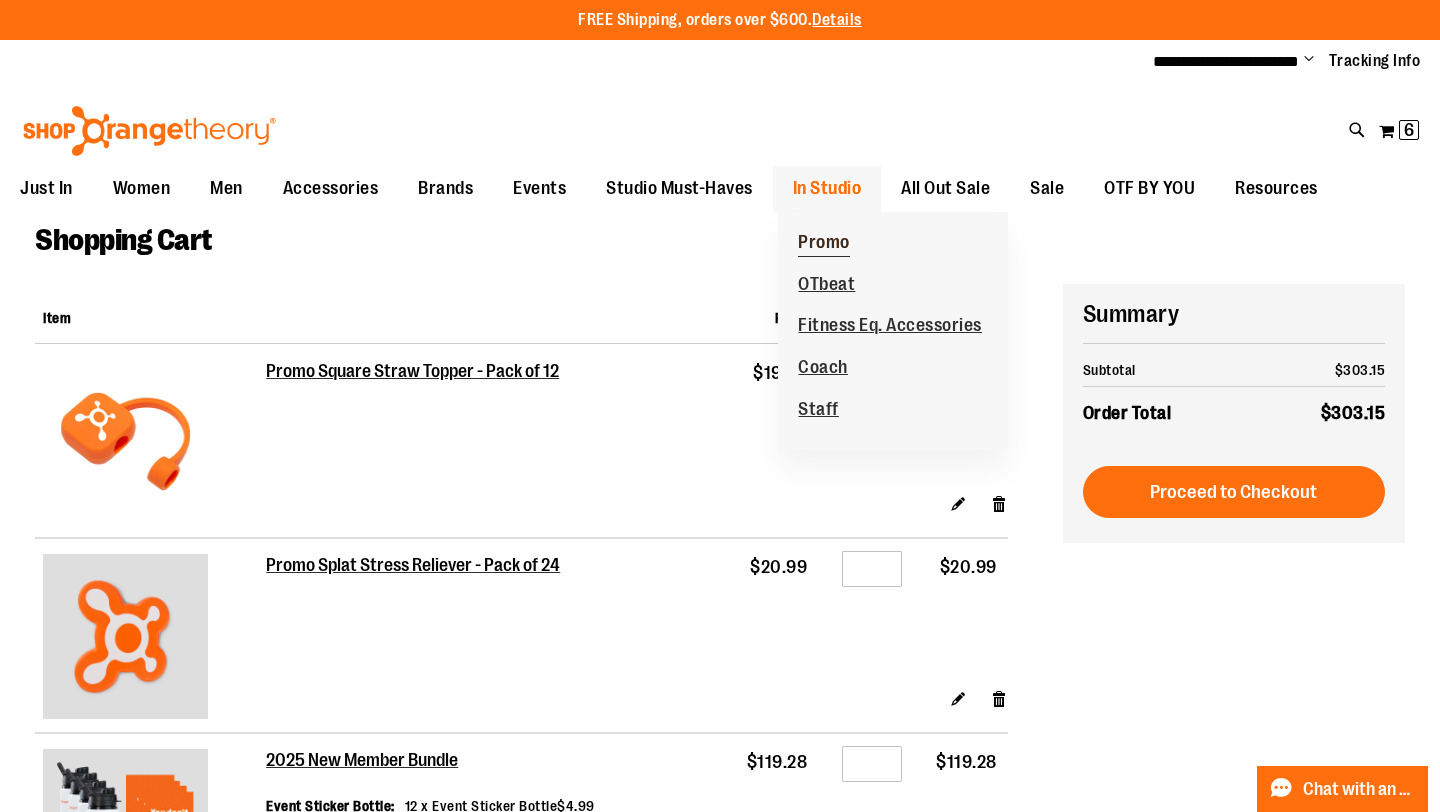 type on "**********" 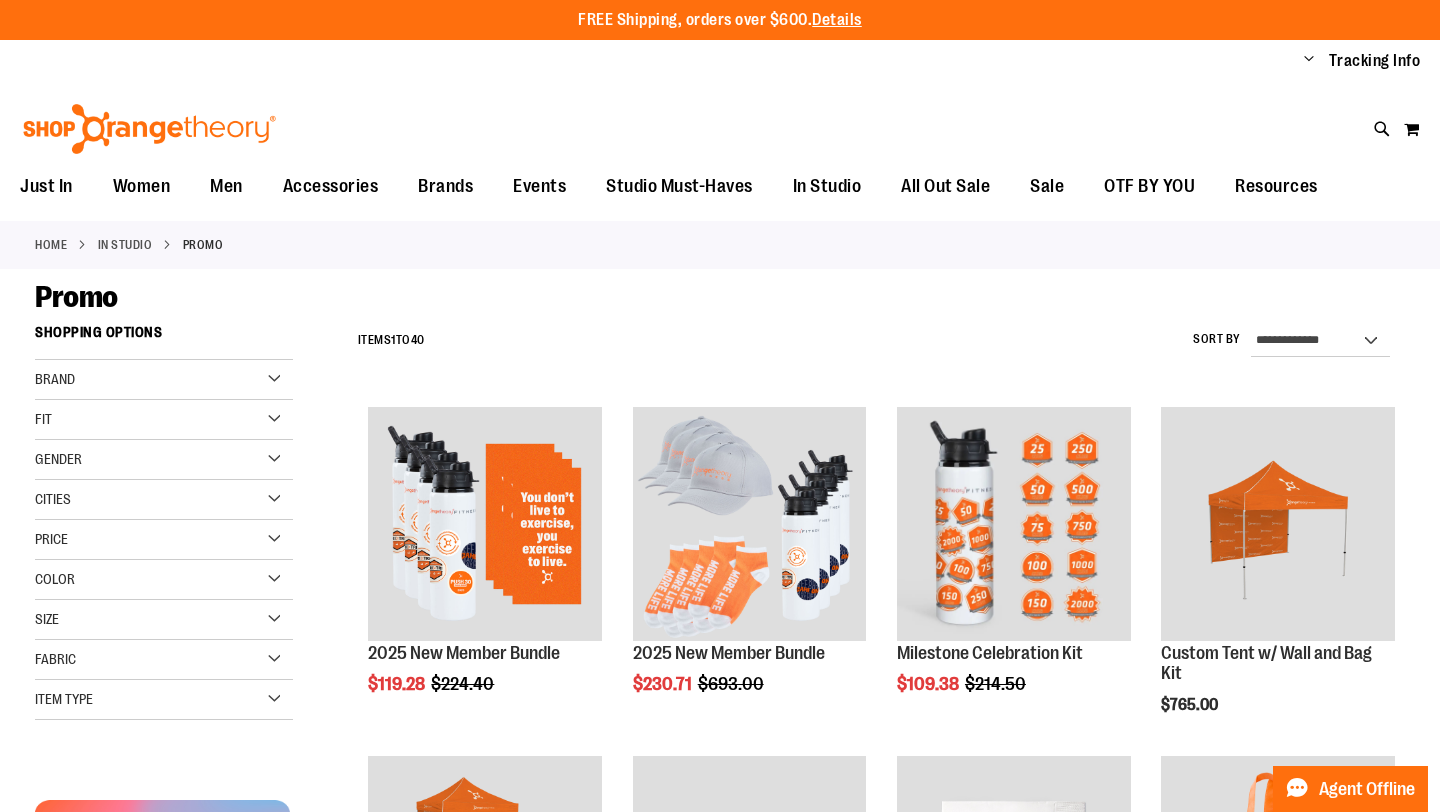 scroll, scrollTop: 0, scrollLeft: 0, axis: both 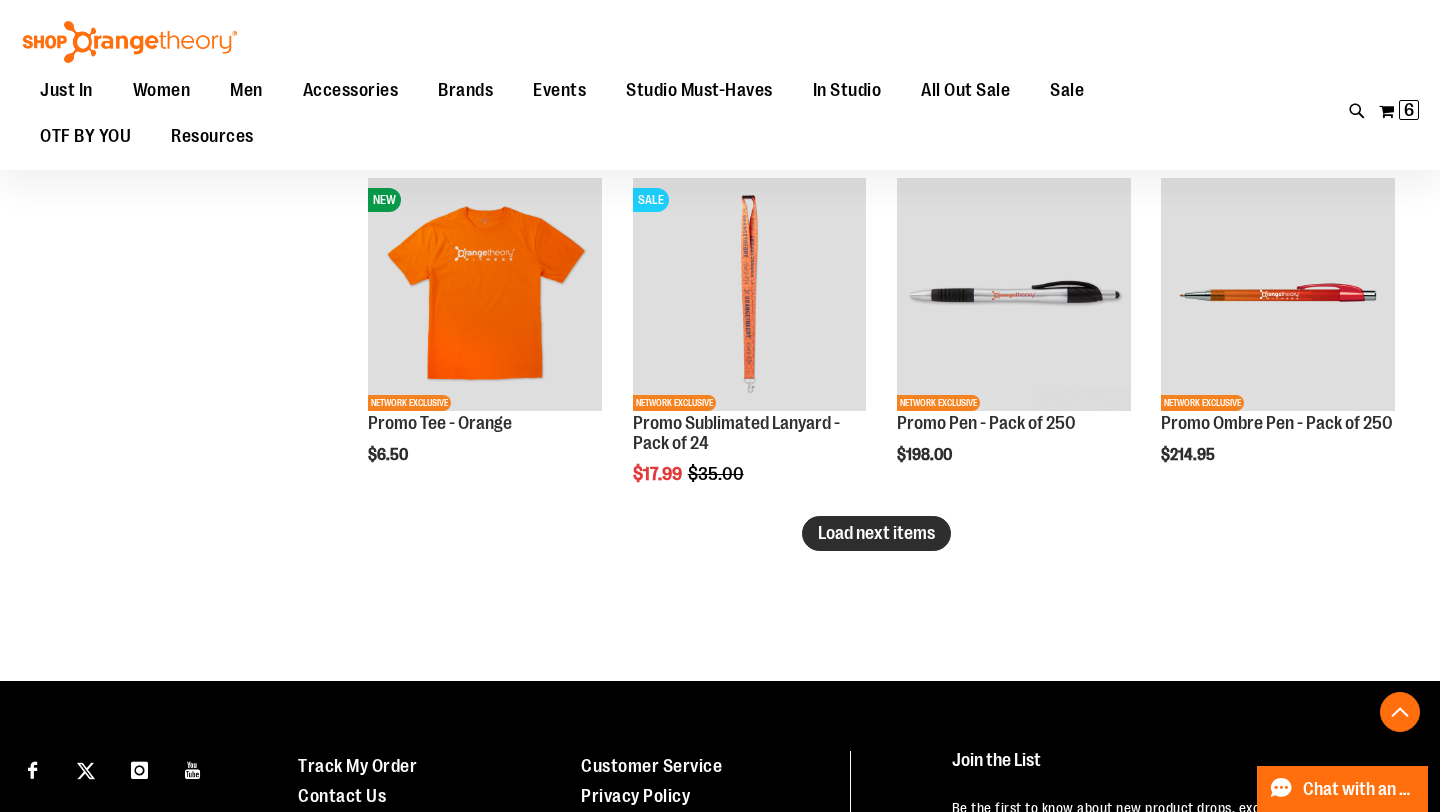 type on "**********" 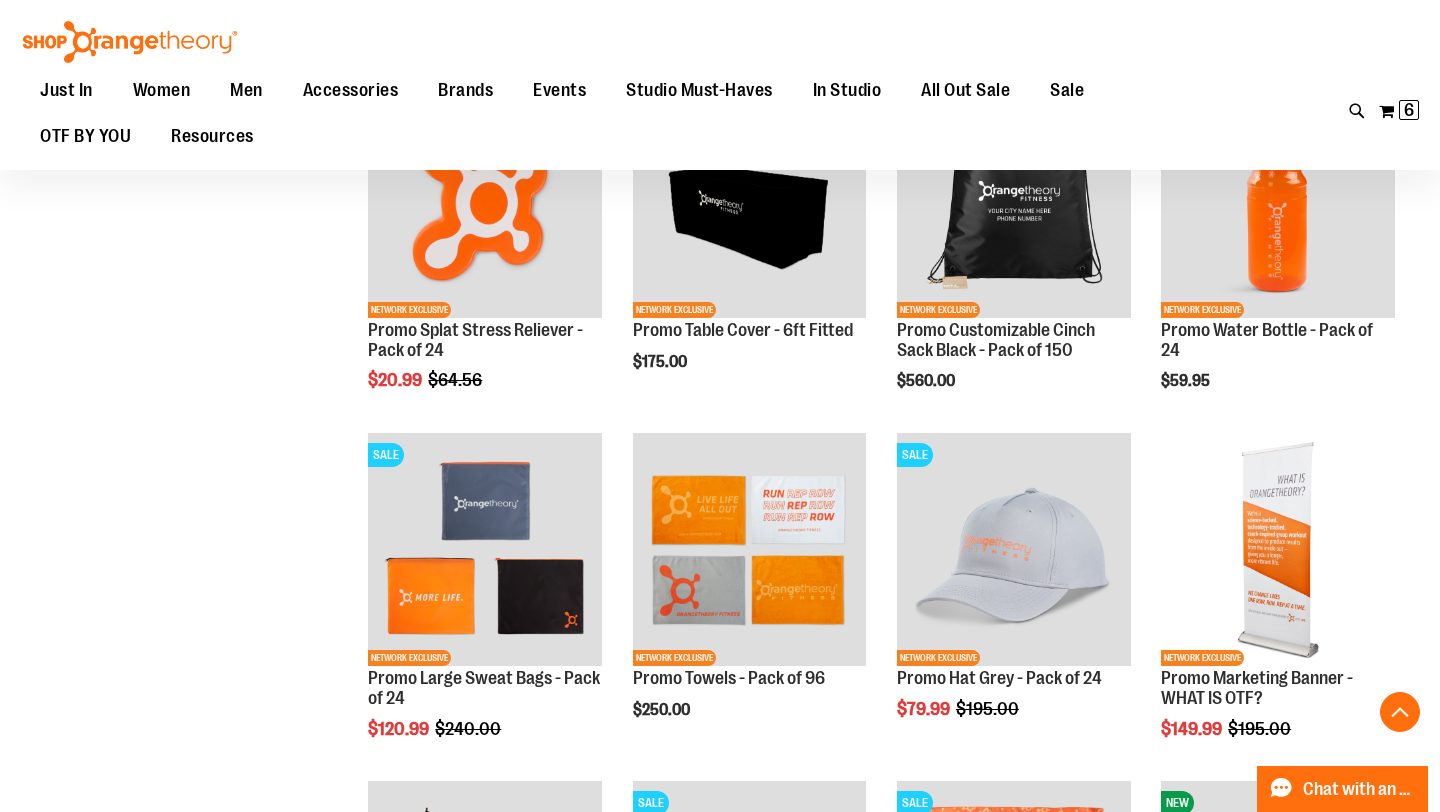 scroll, scrollTop: 2078, scrollLeft: 0, axis: vertical 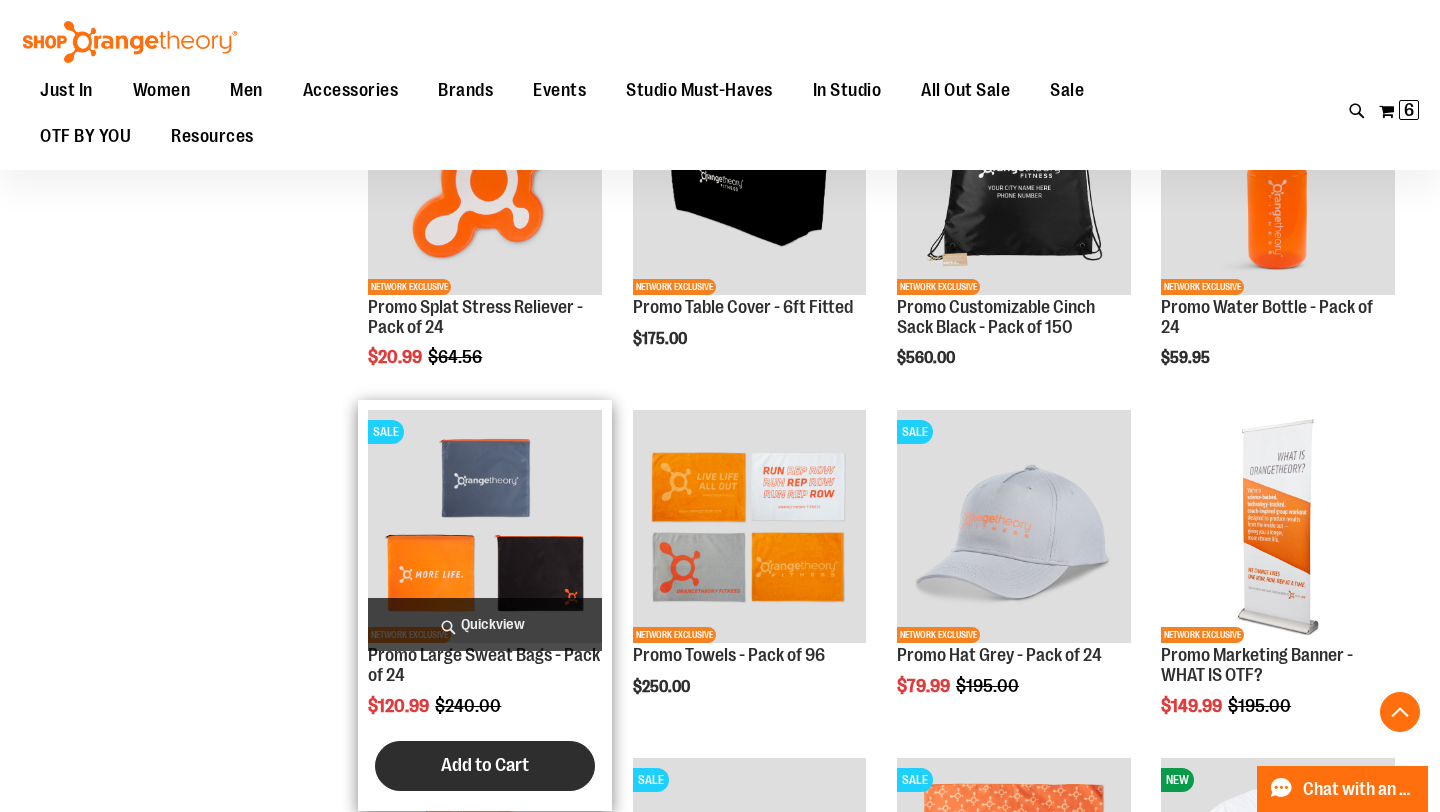 click on "Add to Cart" at bounding box center [485, 765] 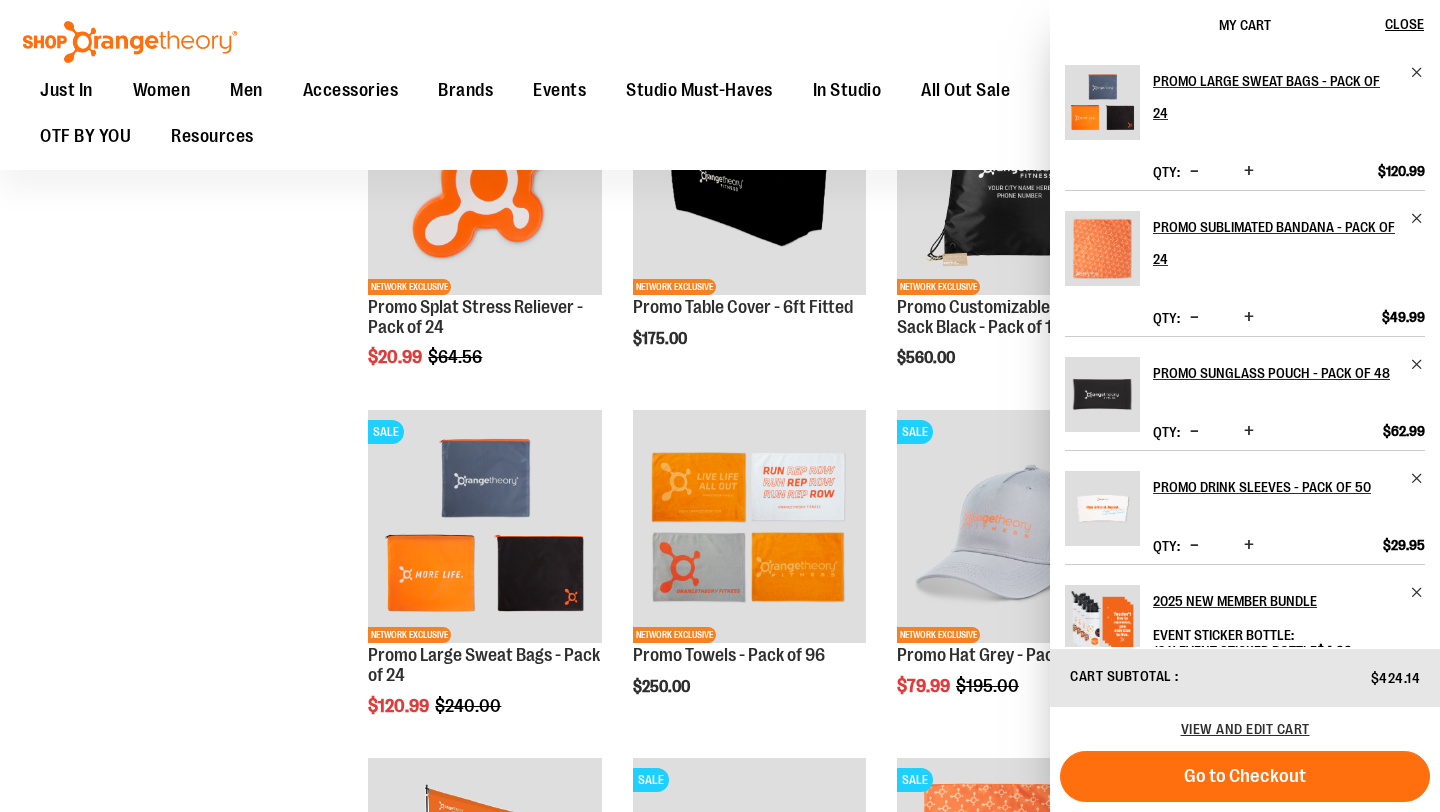 click on "**********" at bounding box center (720, 69) 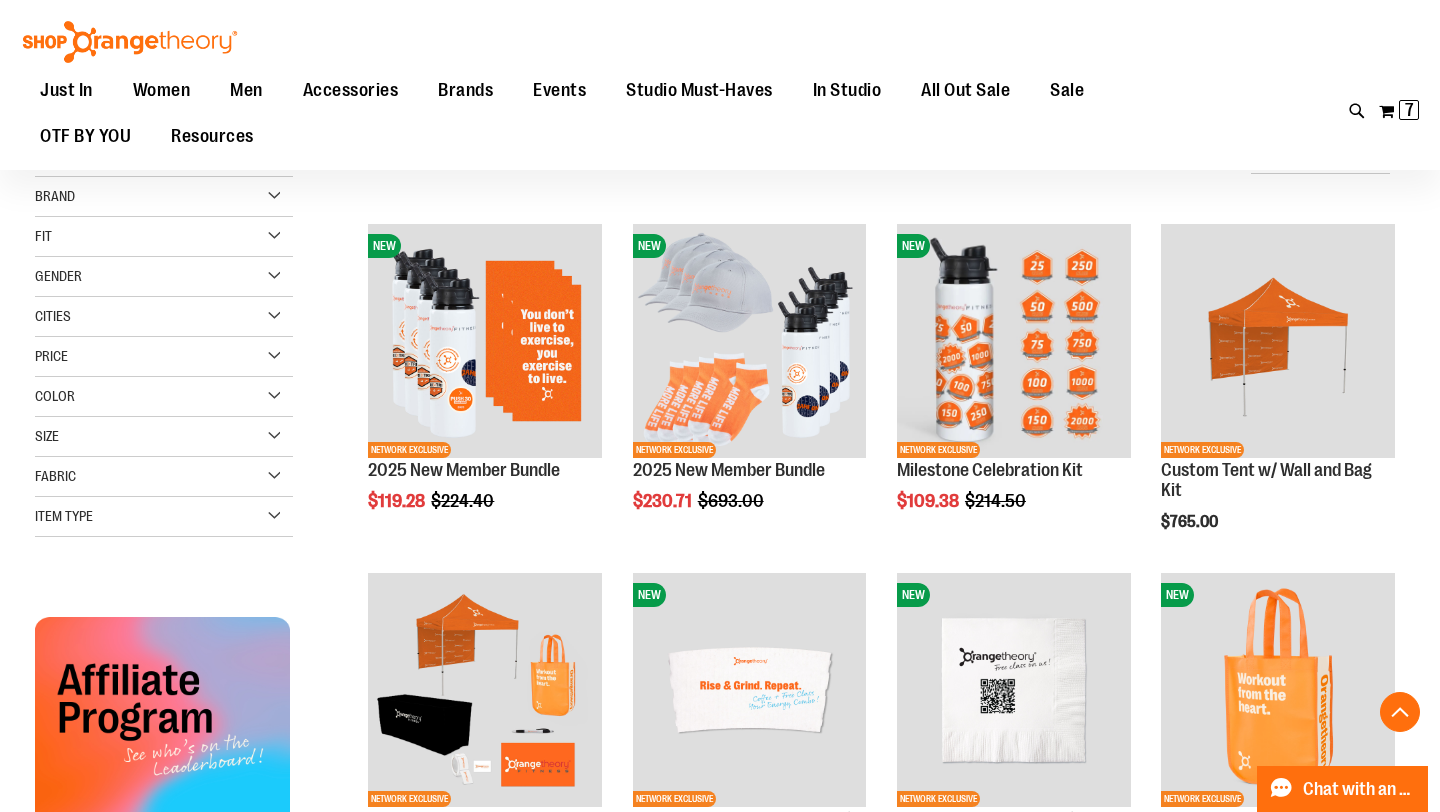 scroll, scrollTop: 21, scrollLeft: 0, axis: vertical 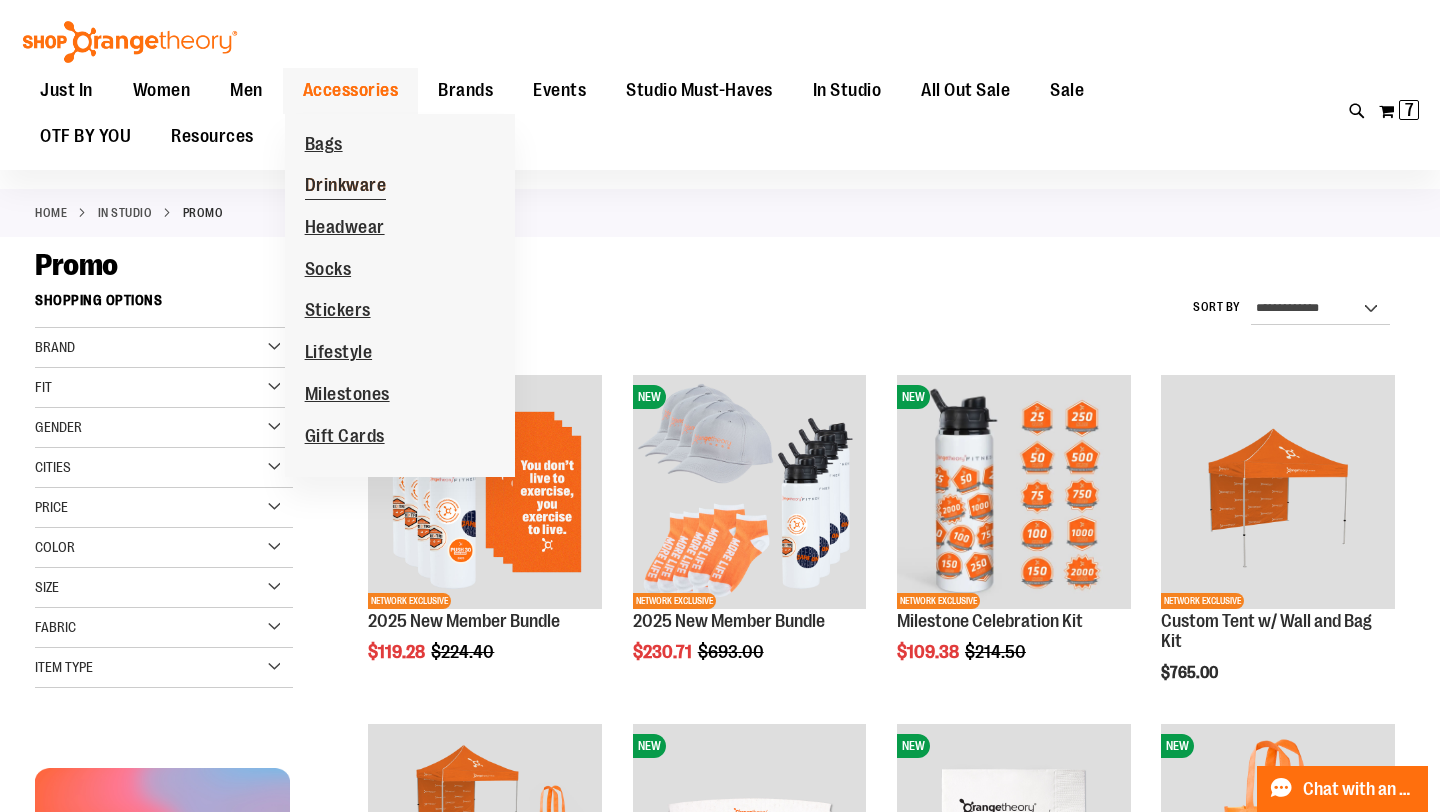 click on "Drinkware" at bounding box center (346, 187) 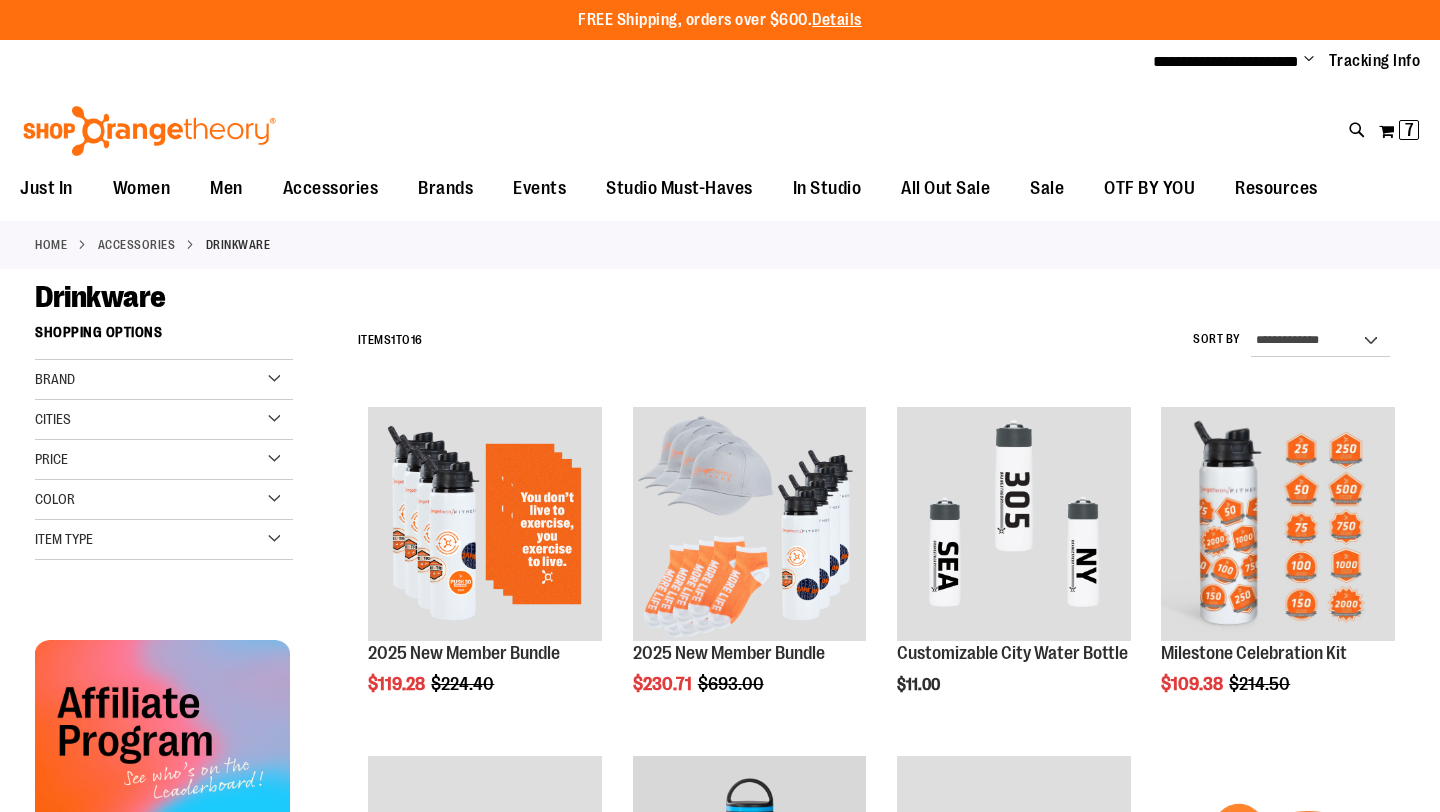 scroll, scrollTop: 0, scrollLeft: 0, axis: both 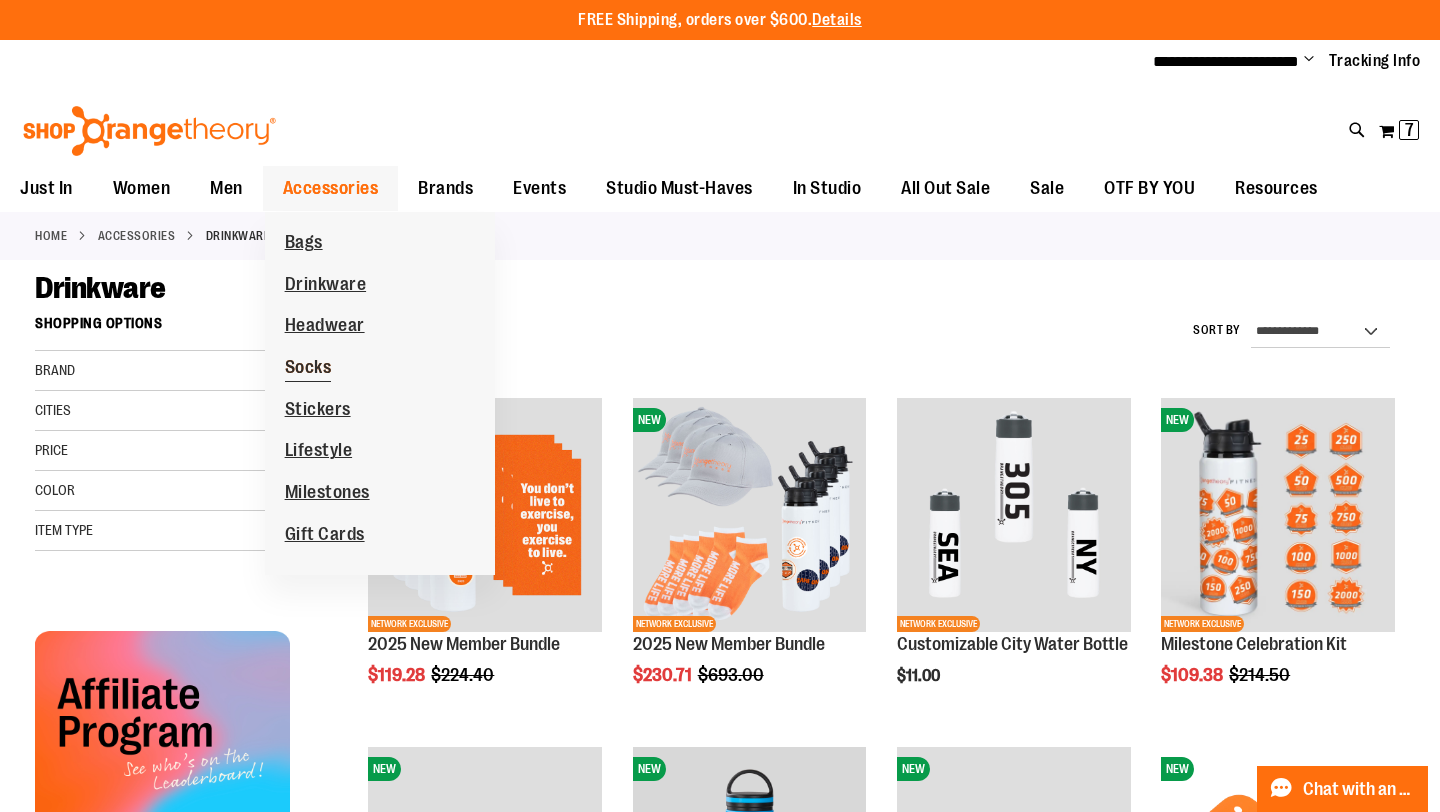 type on "**********" 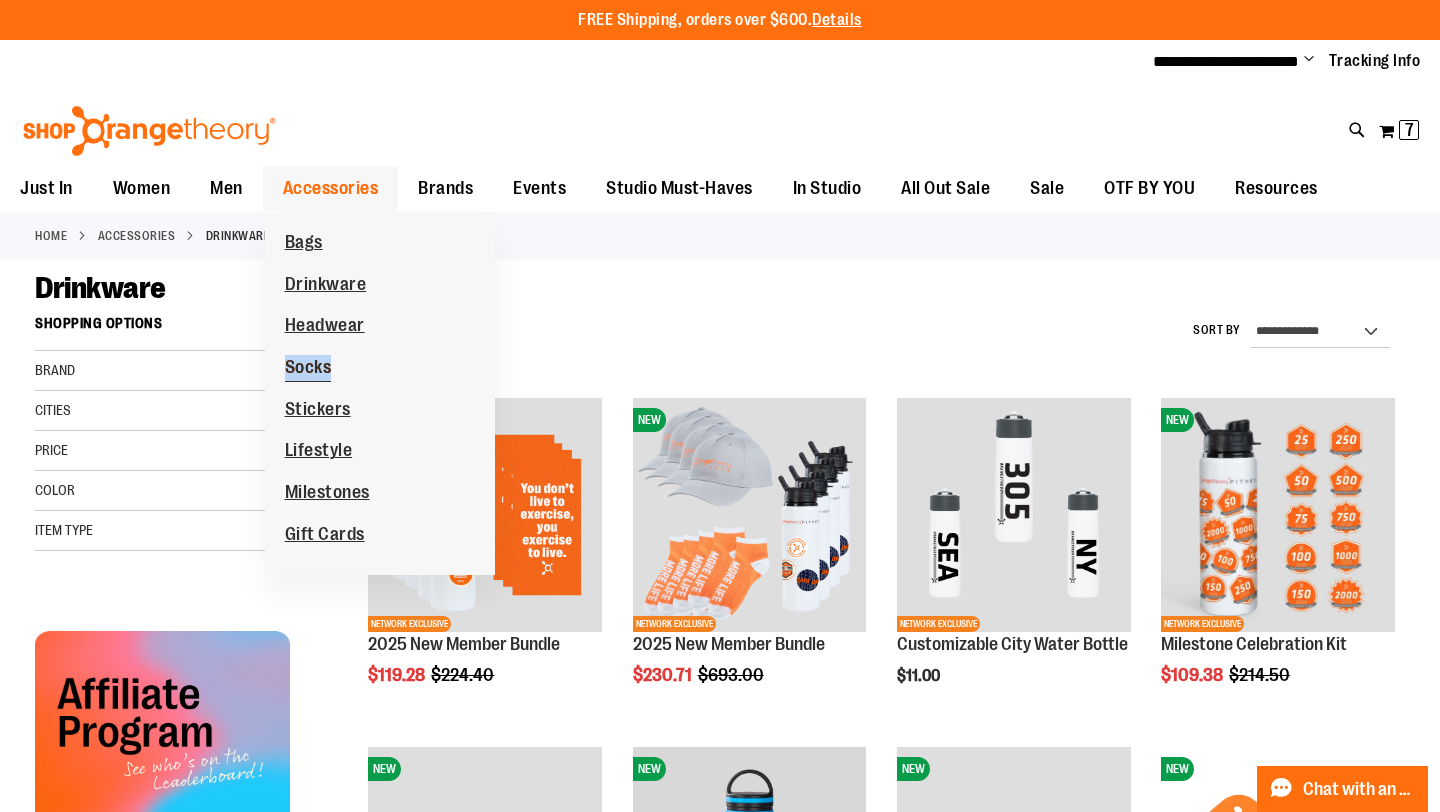 click on "Socks" at bounding box center (308, 369) 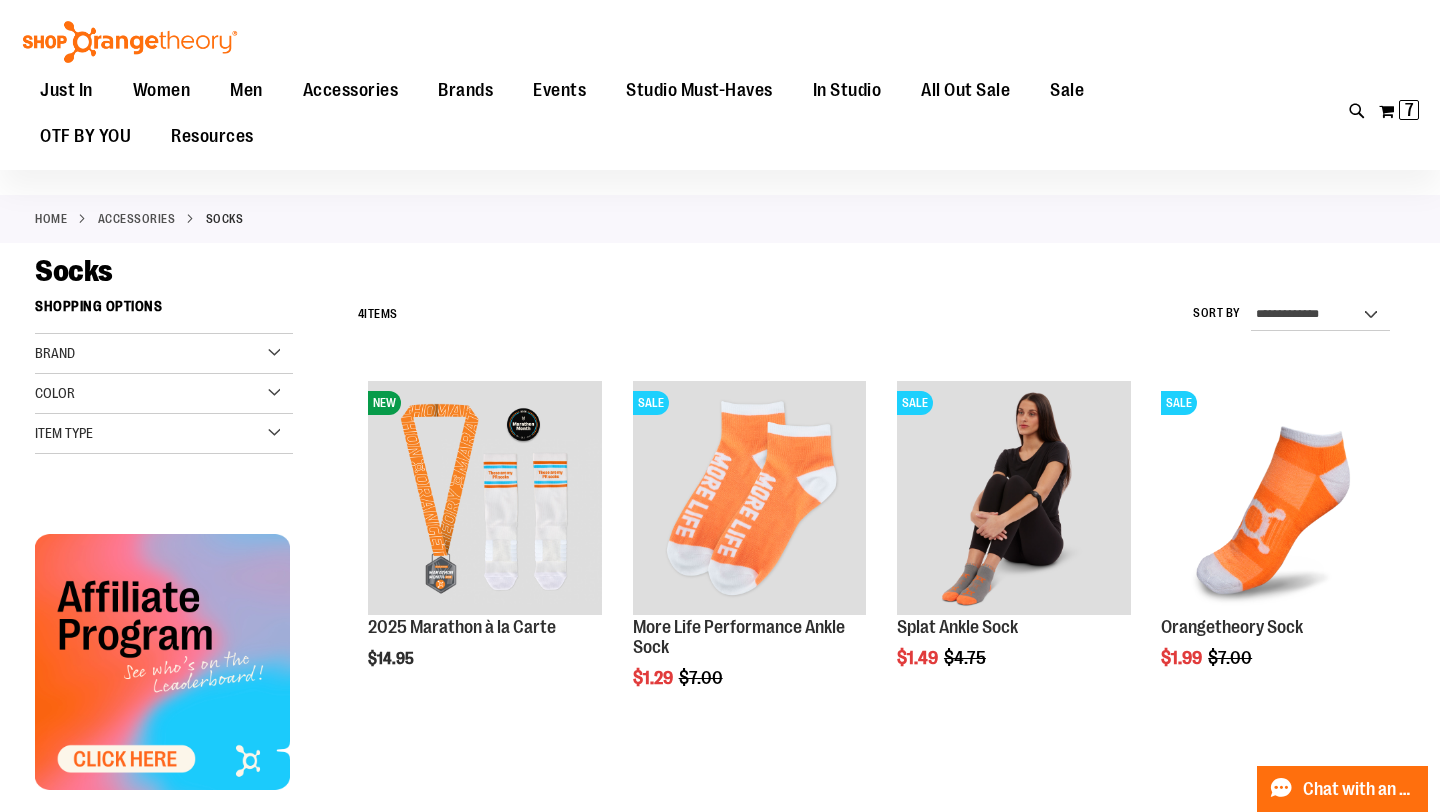 scroll, scrollTop: 39, scrollLeft: 0, axis: vertical 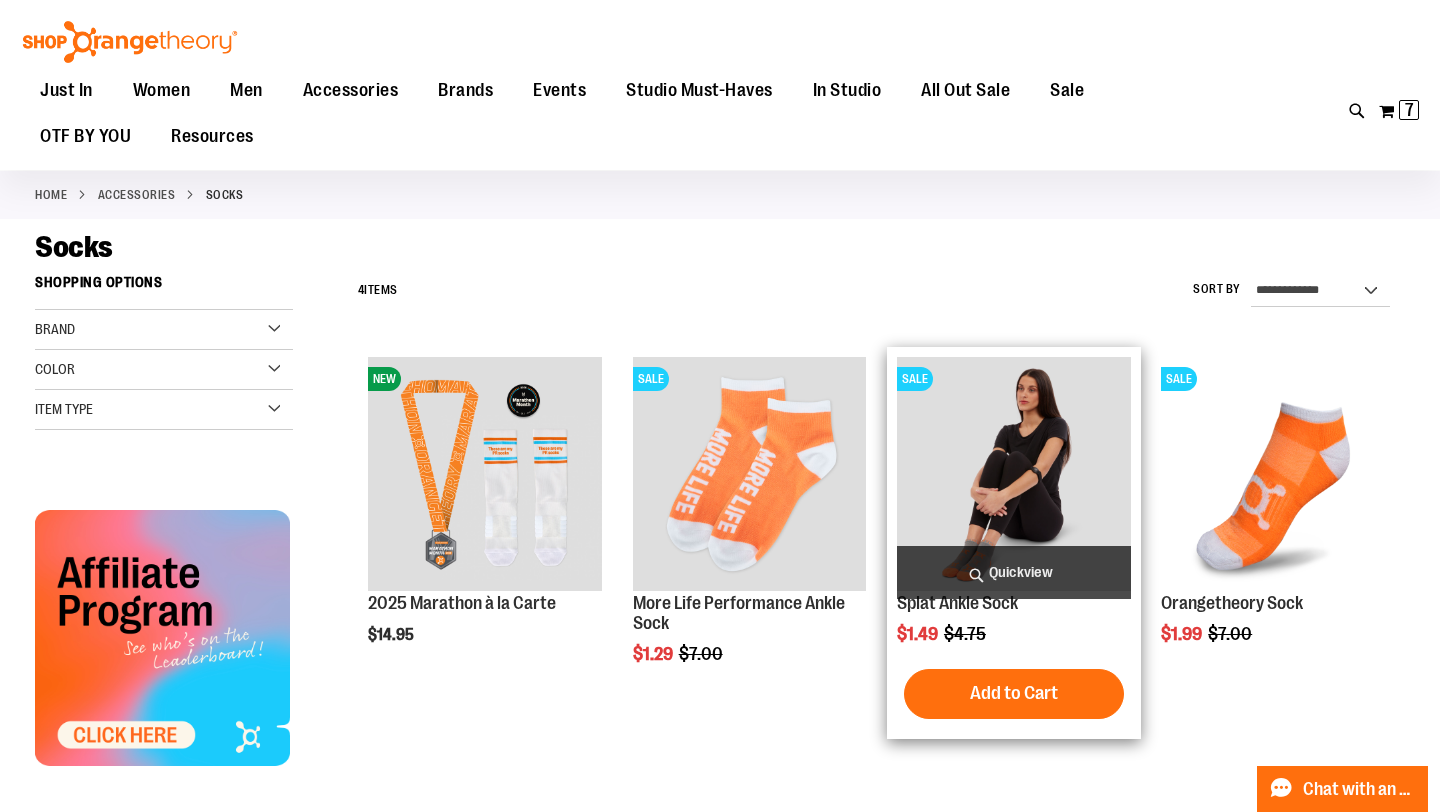 type on "**********" 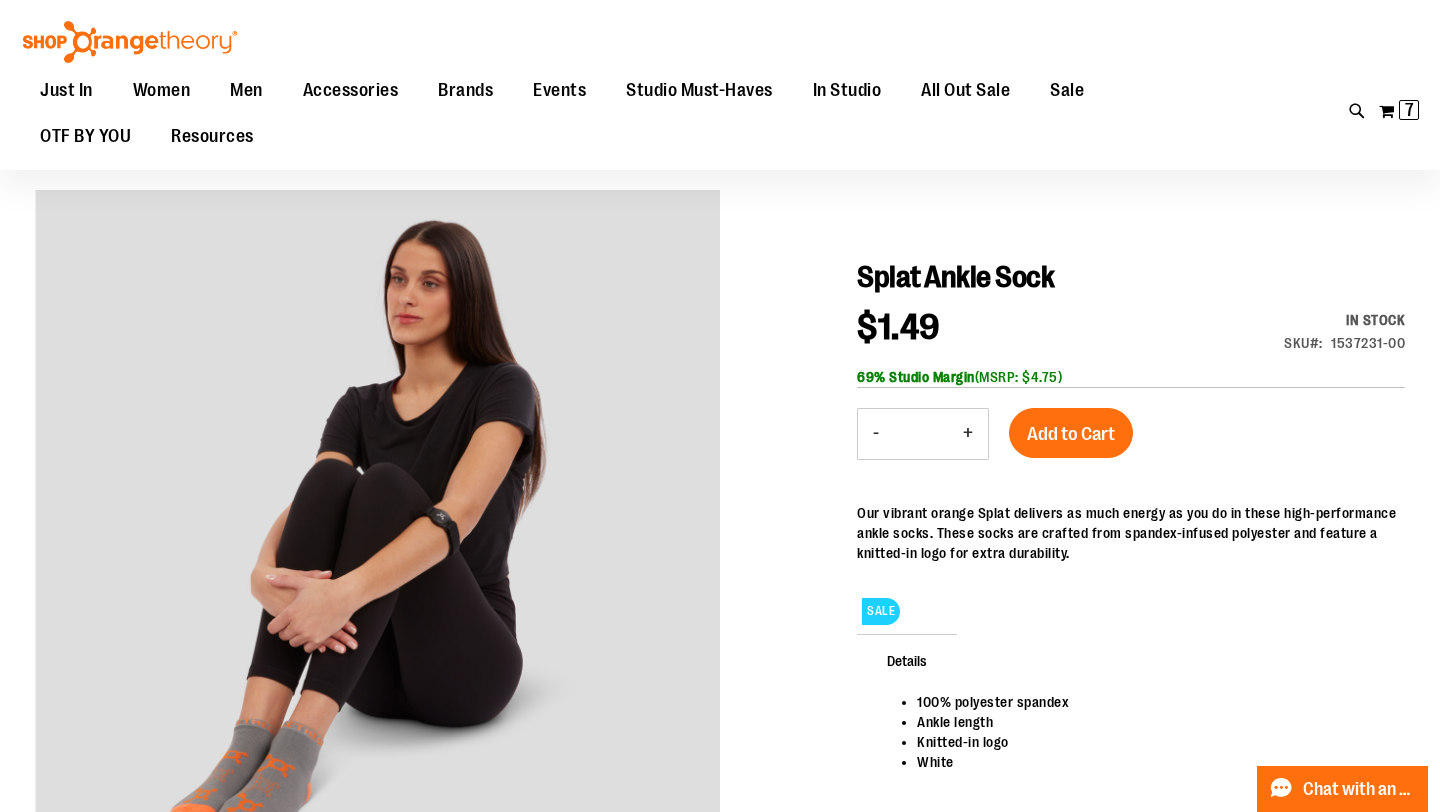 scroll, scrollTop: 100, scrollLeft: 0, axis: vertical 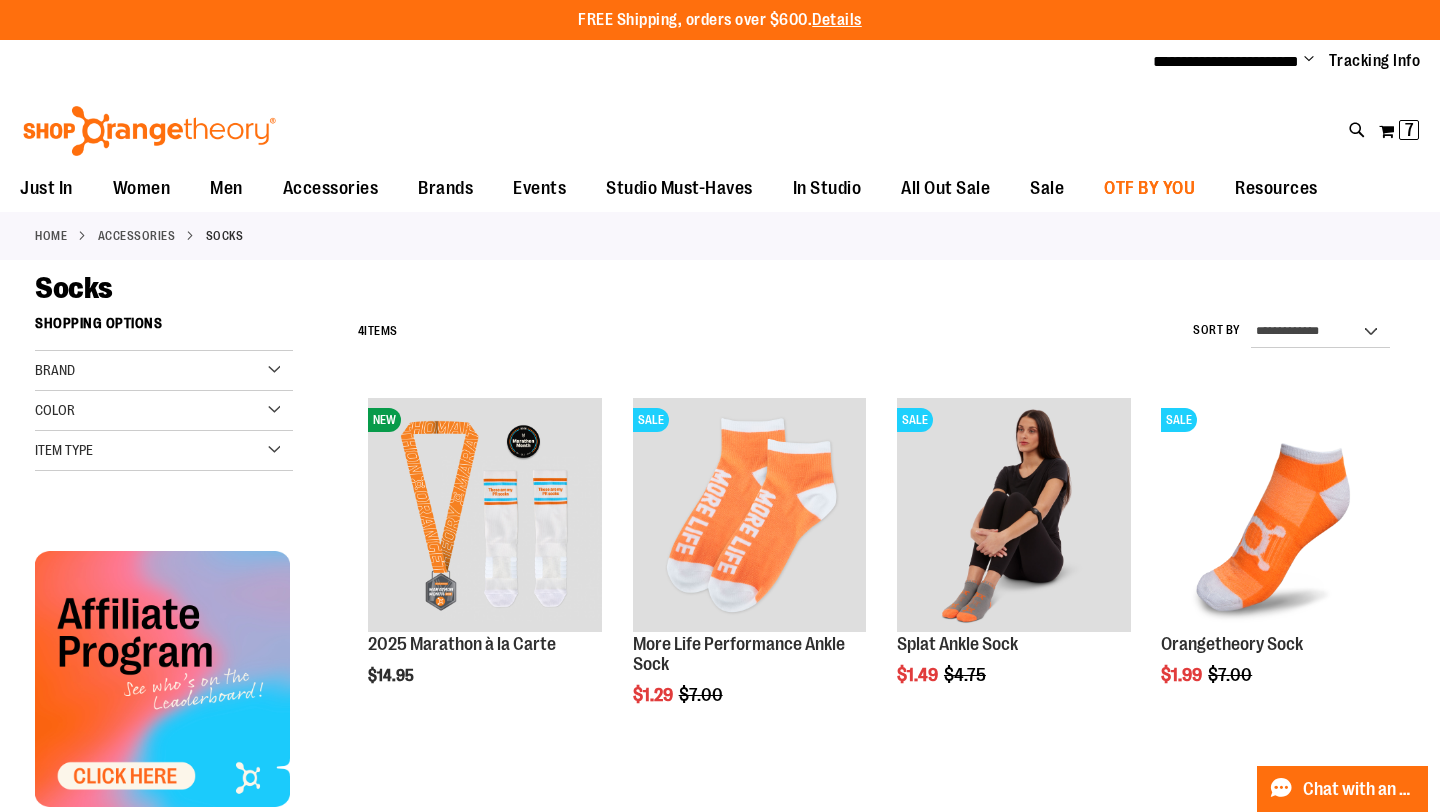 type on "**********" 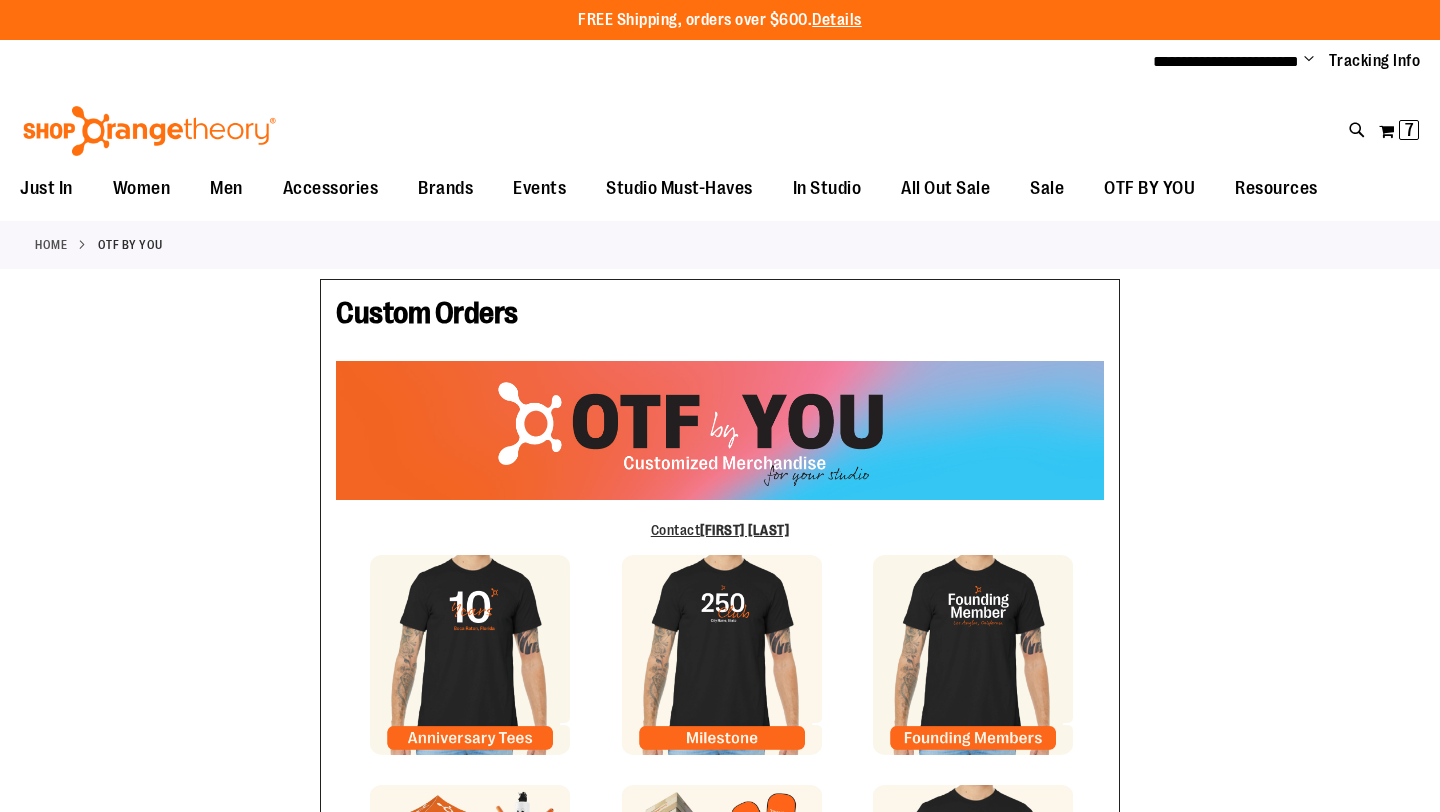scroll, scrollTop: 0, scrollLeft: 0, axis: both 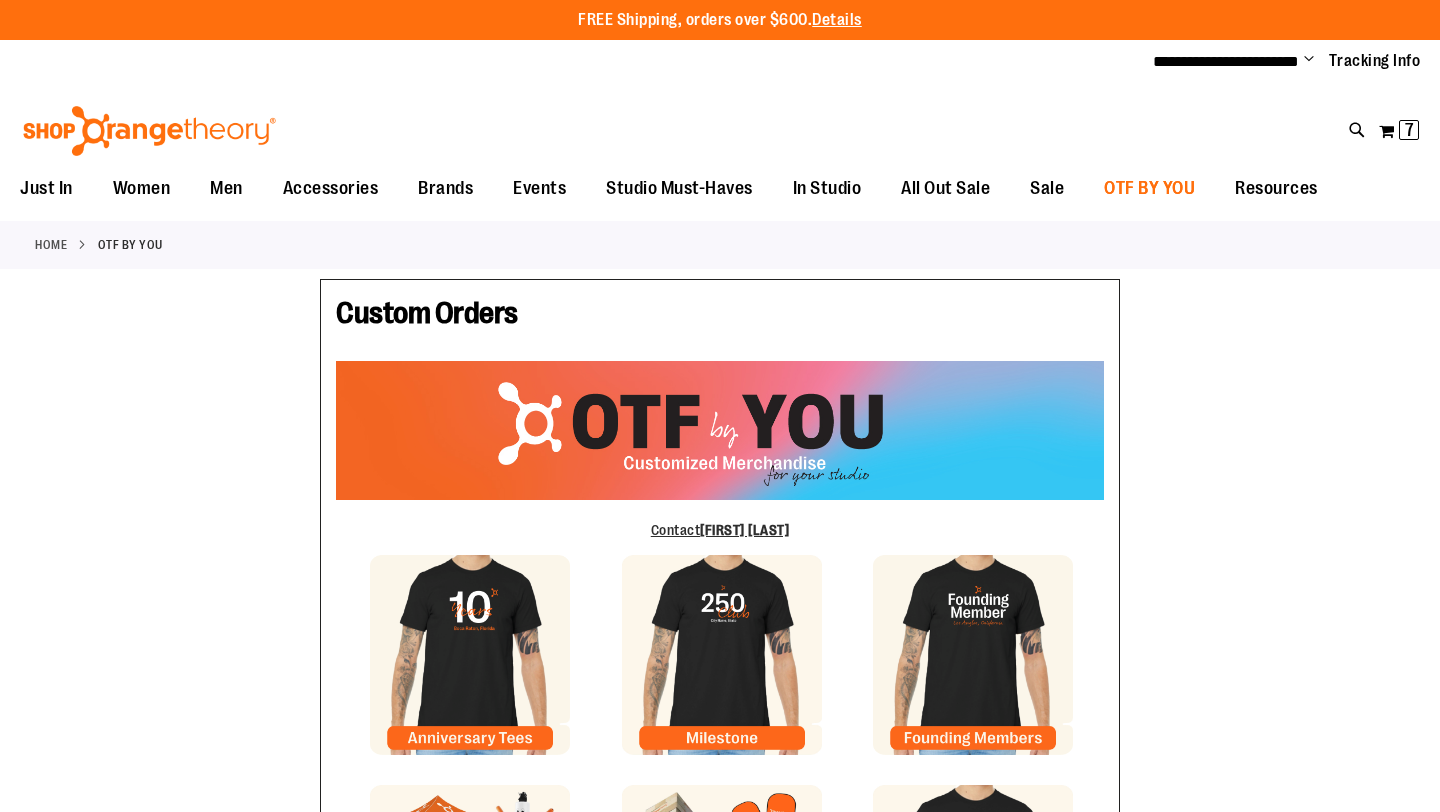 type on "******" 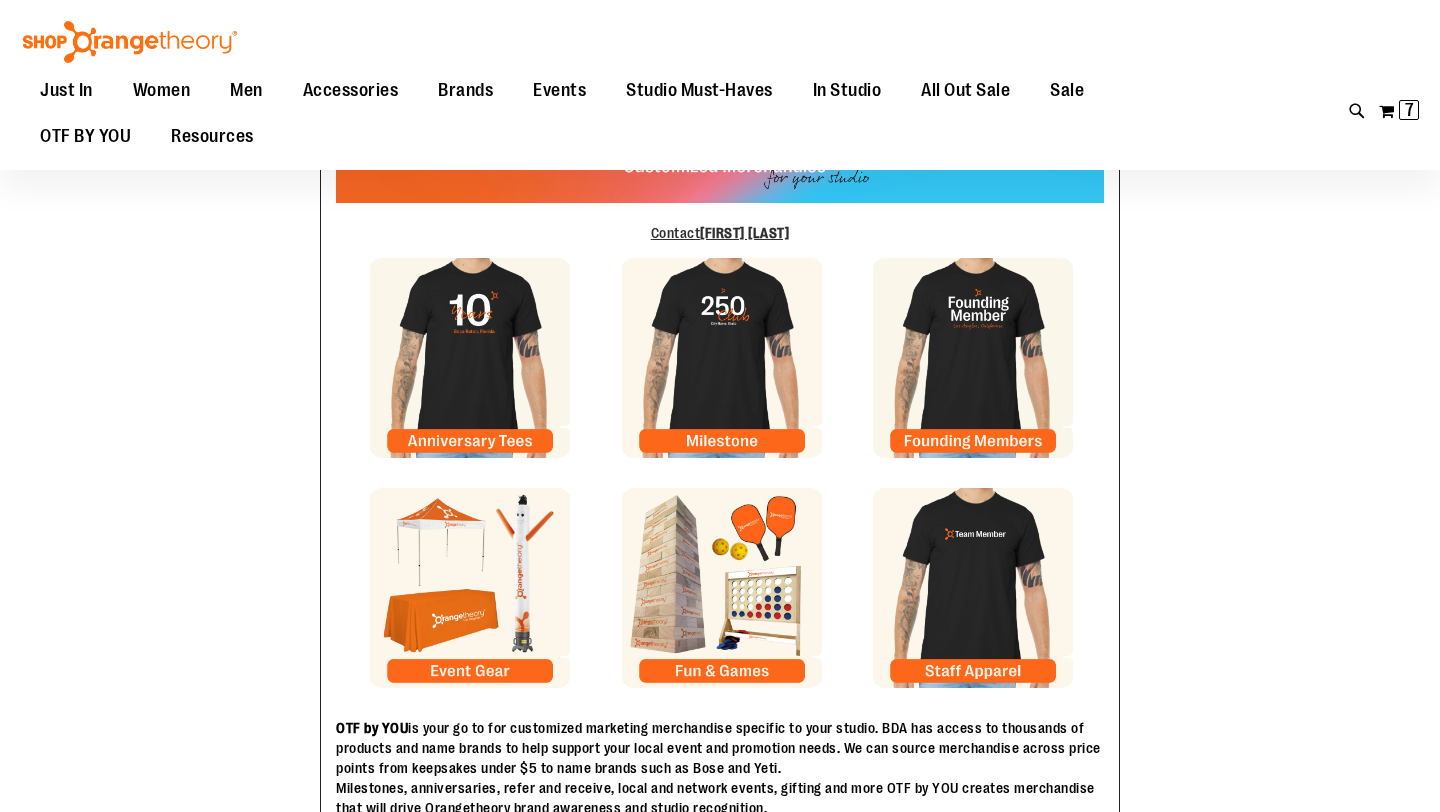 scroll, scrollTop: 298, scrollLeft: 0, axis: vertical 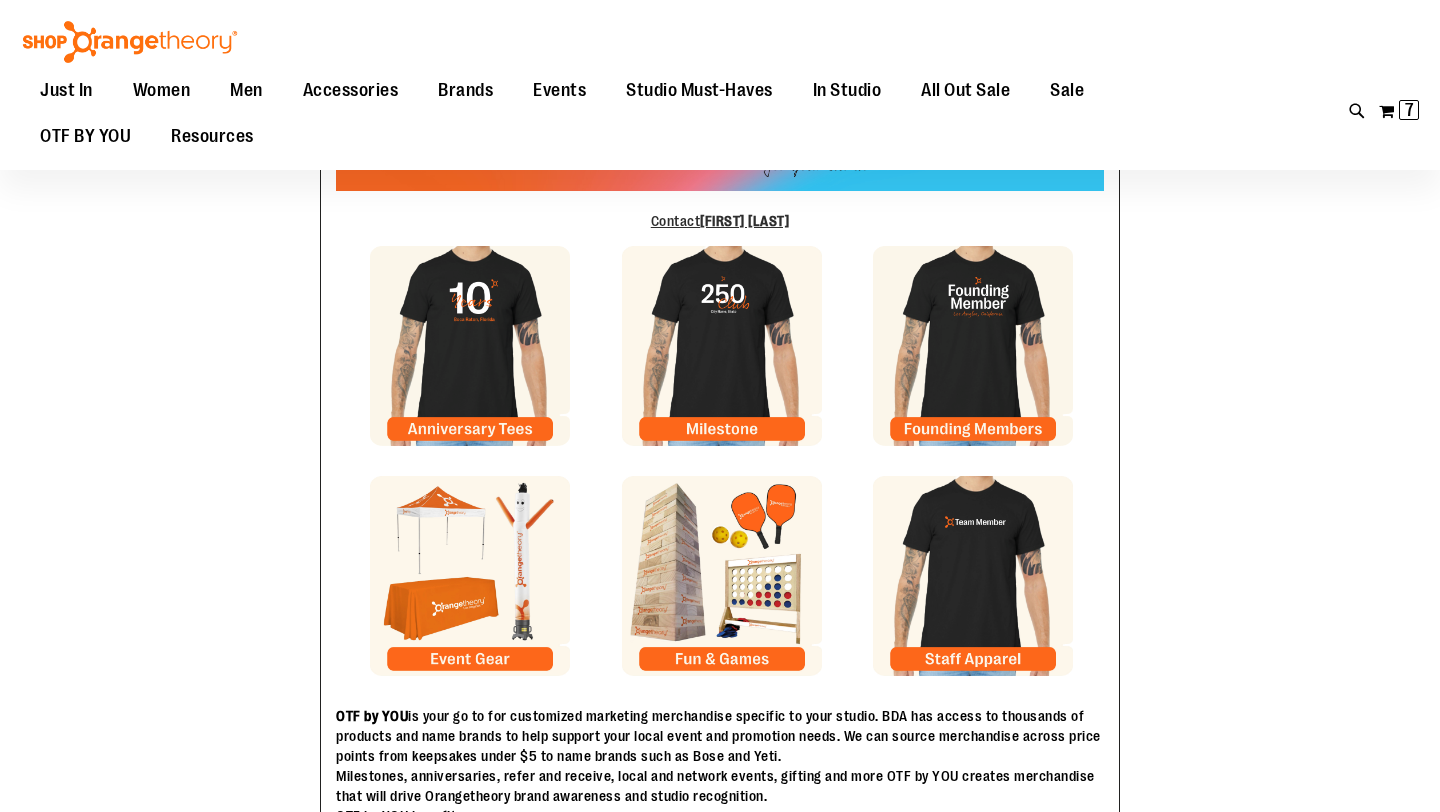 type on "**********" 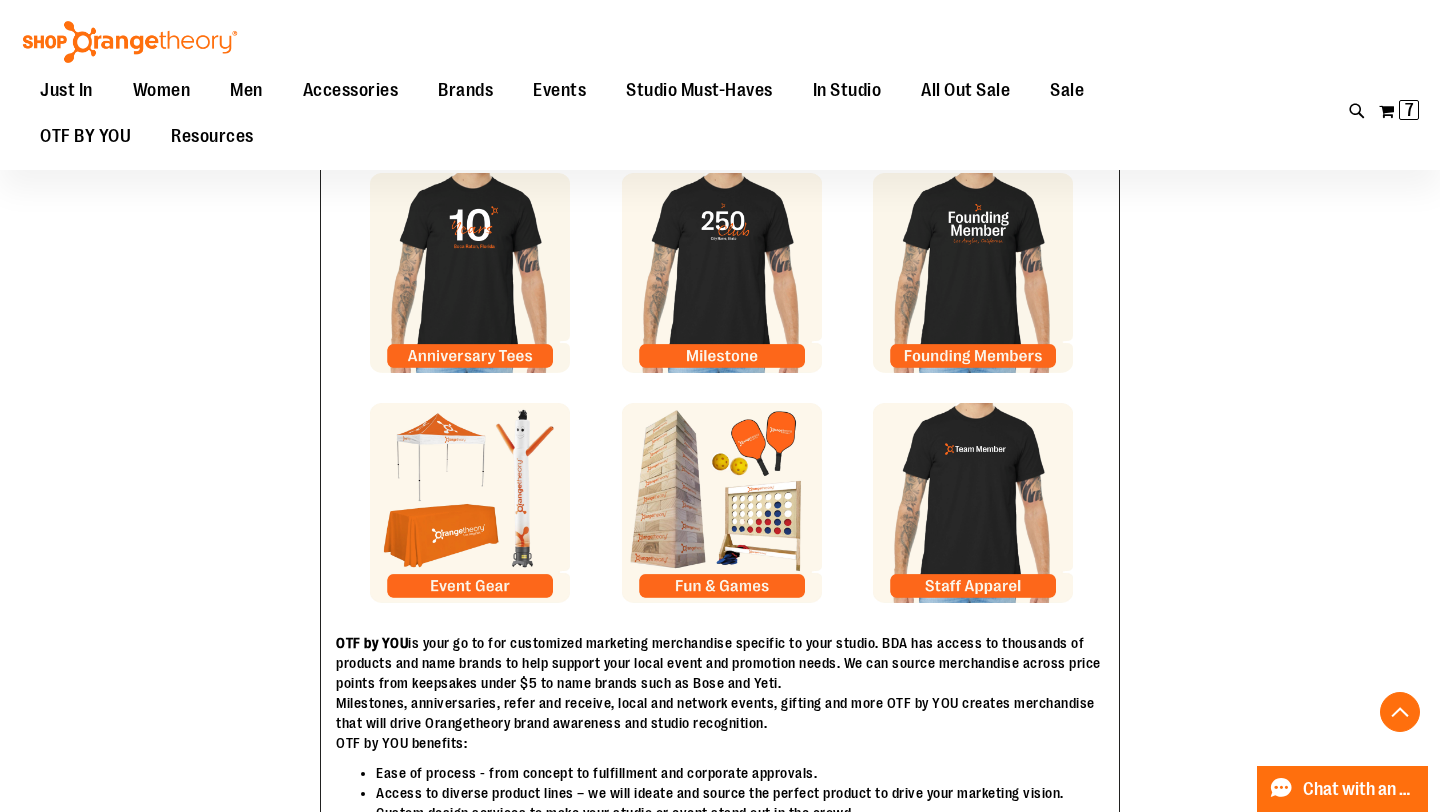scroll, scrollTop: 372, scrollLeft: 0, axis: vertical 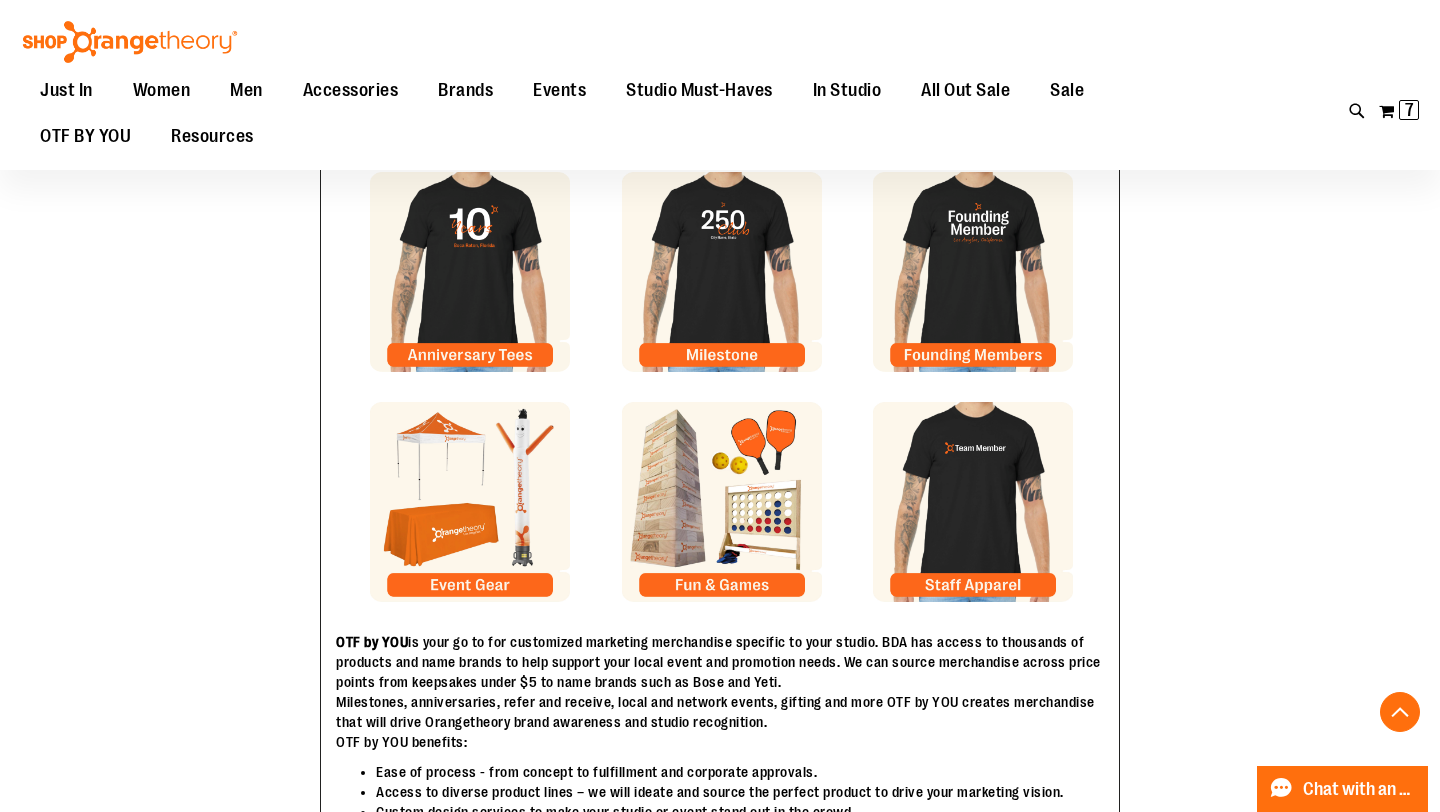 click at bounding box center (722, 502) 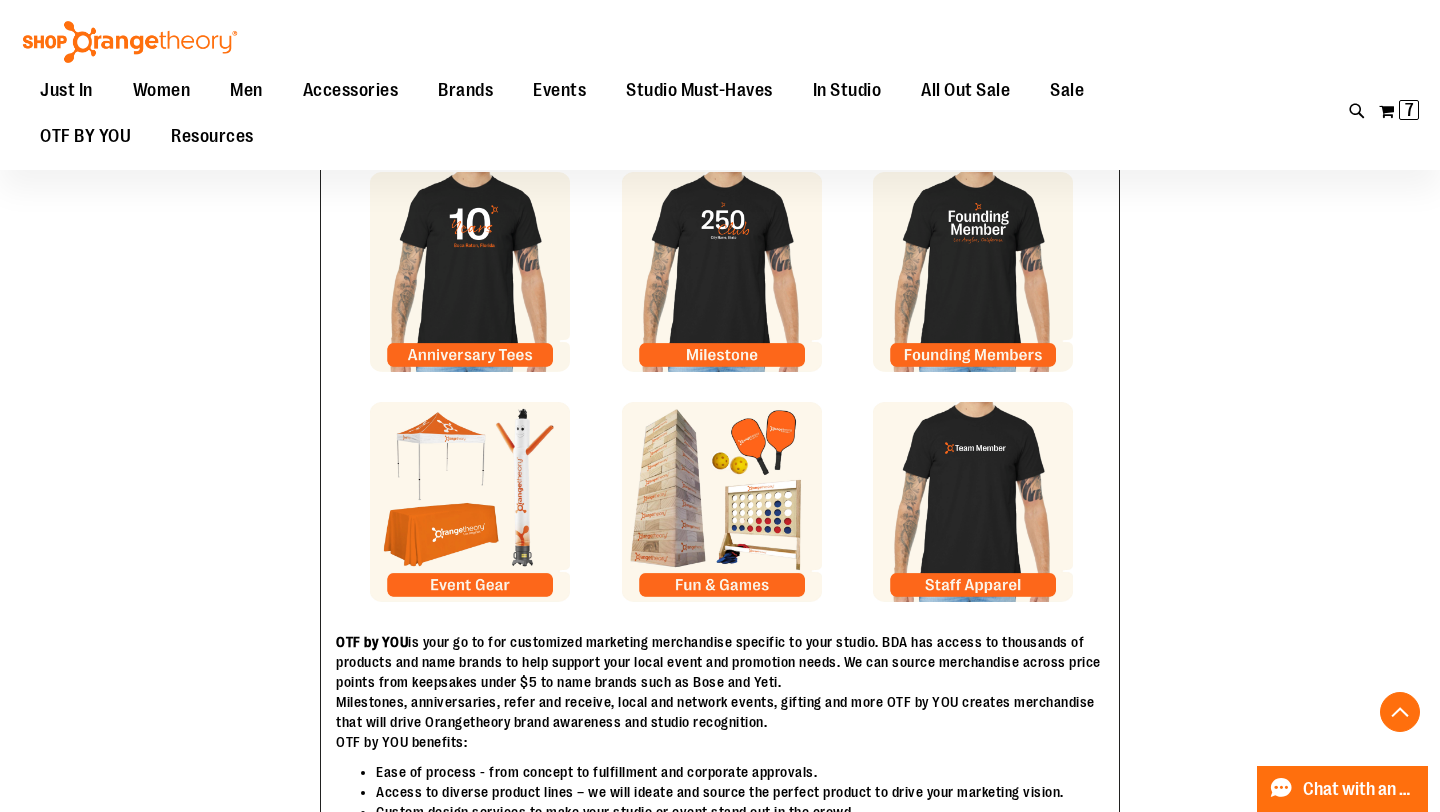 click at bounding box center (973, 272) 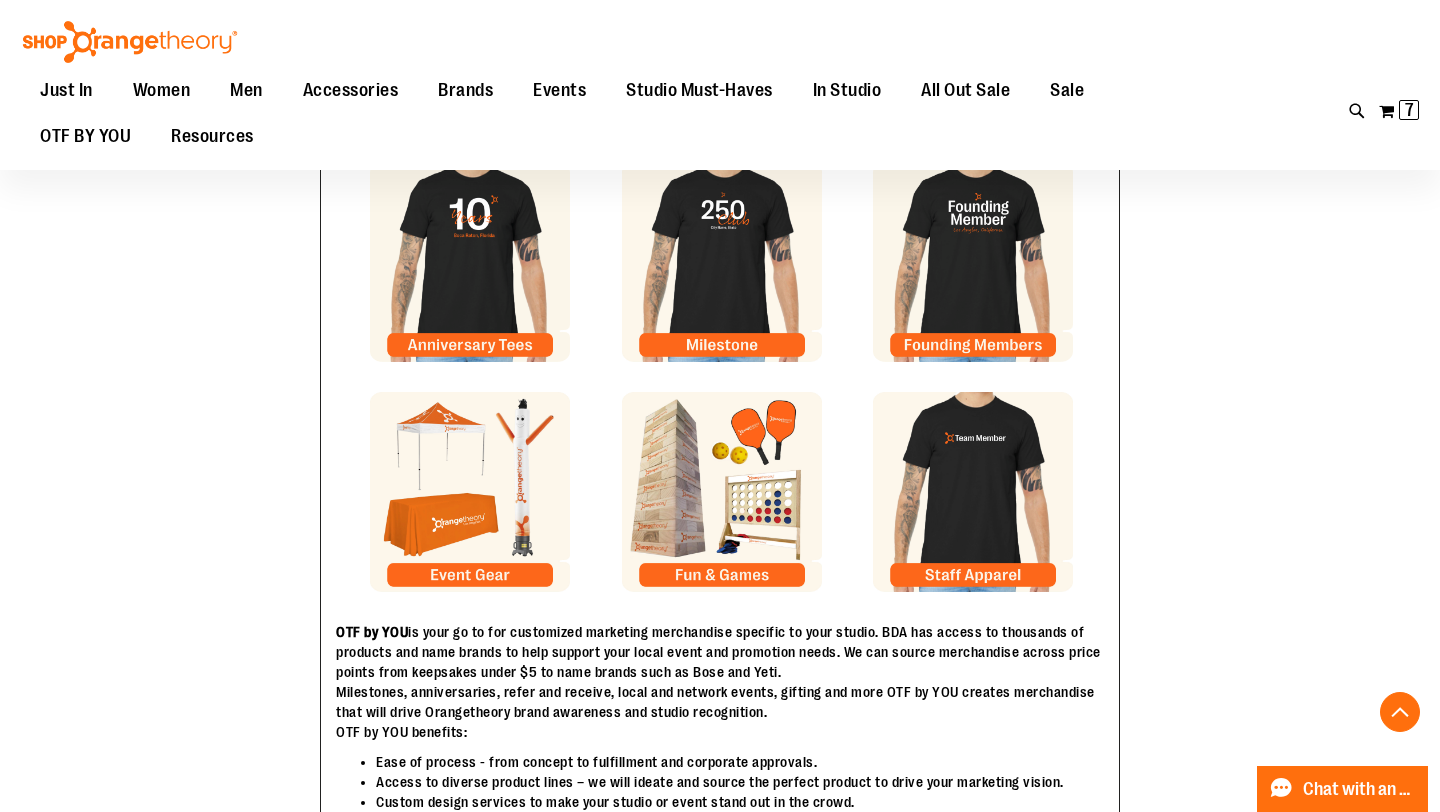scroll, scrollTop: 0, scrollLeft: 0, axis: both 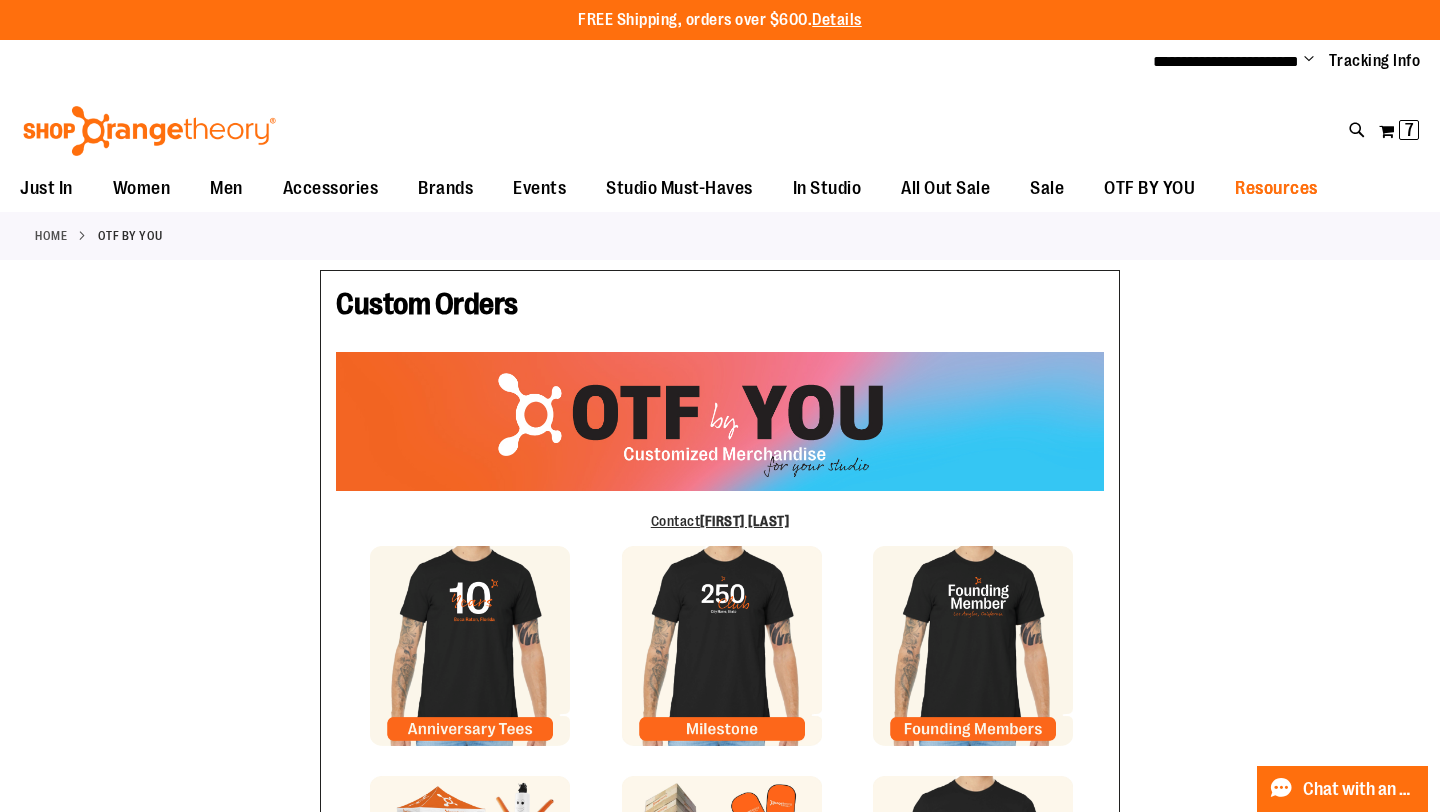 click on "Resources" at bounding box center [1276, 188] 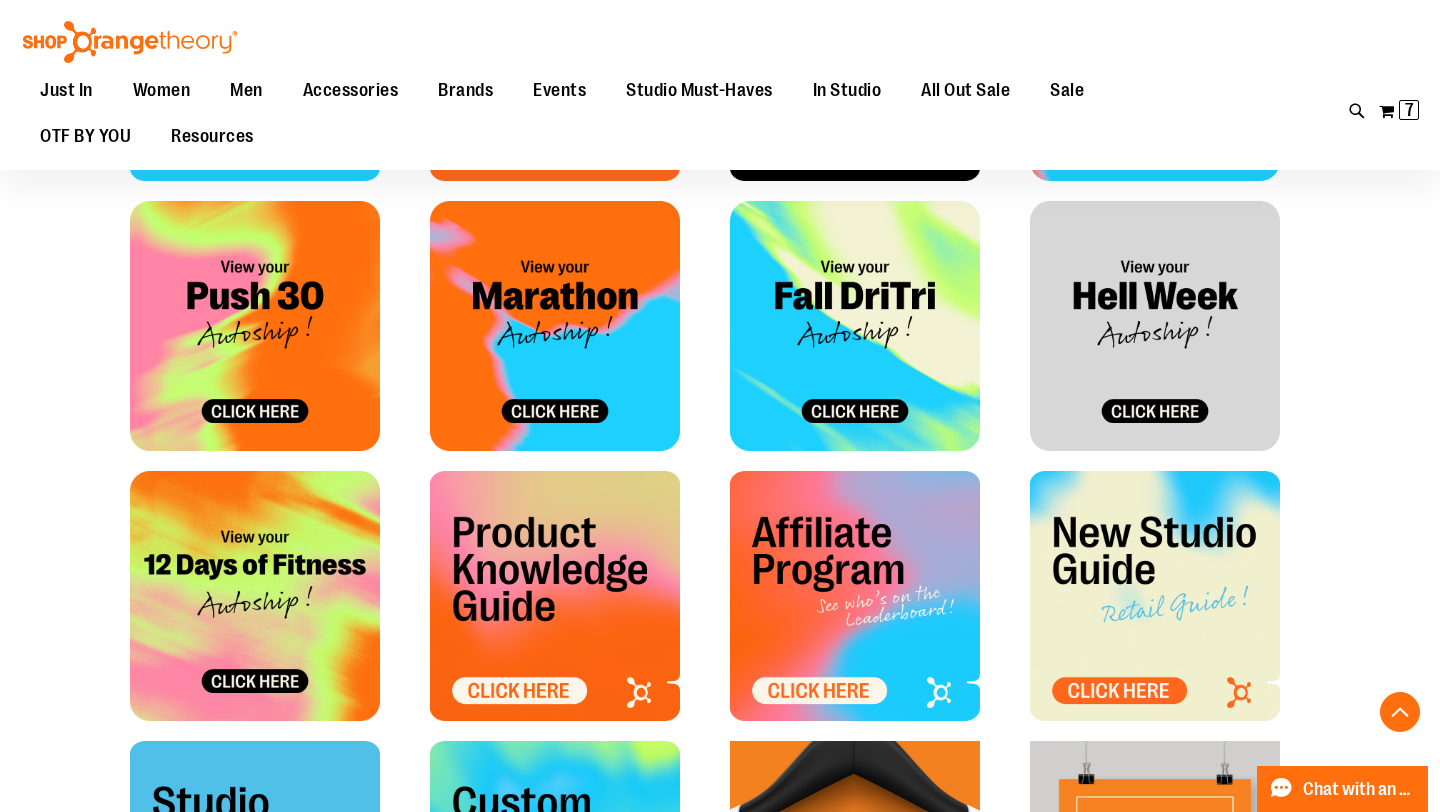scroll, scrollTop: 414, scrollLeft: 0, axis: vertical 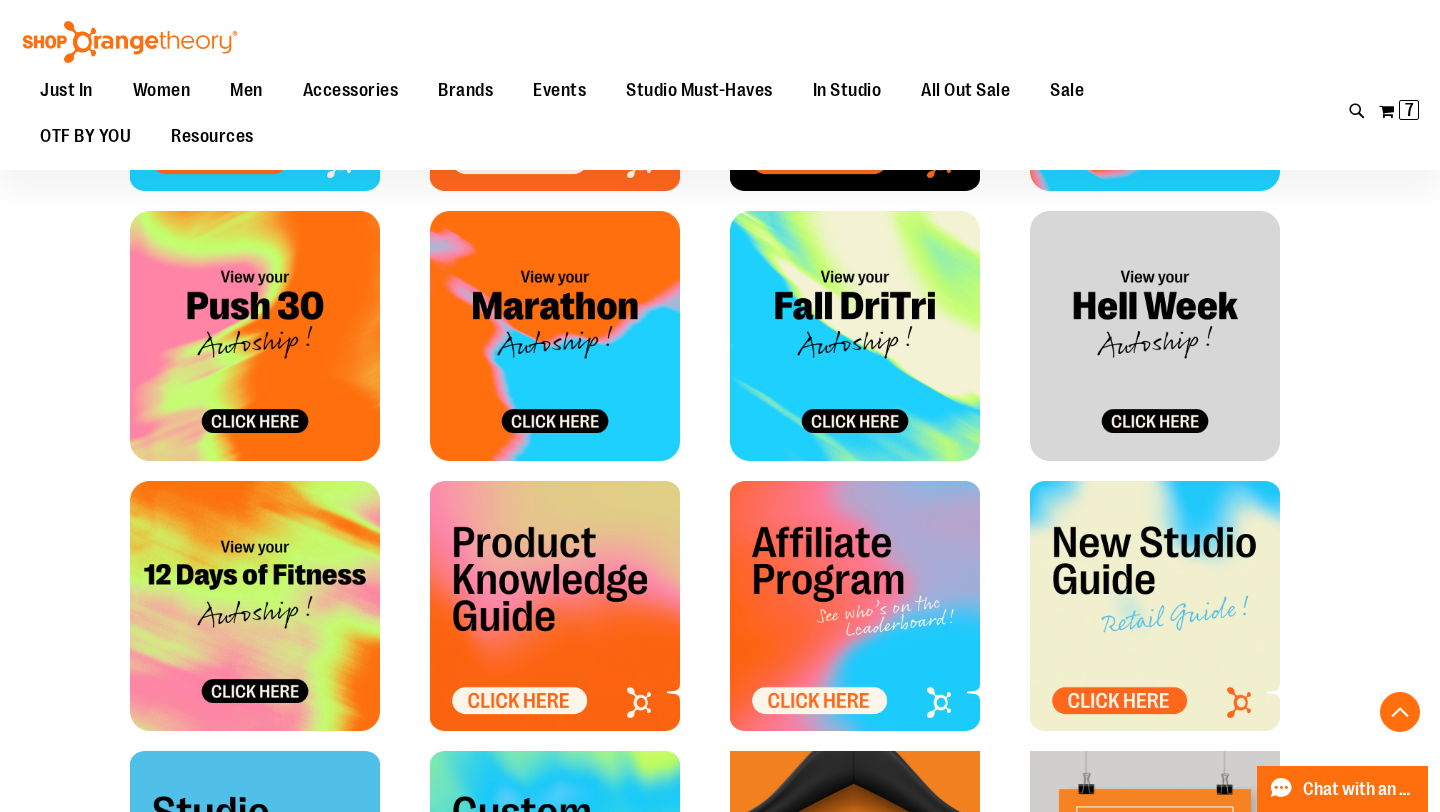 type on "**********" 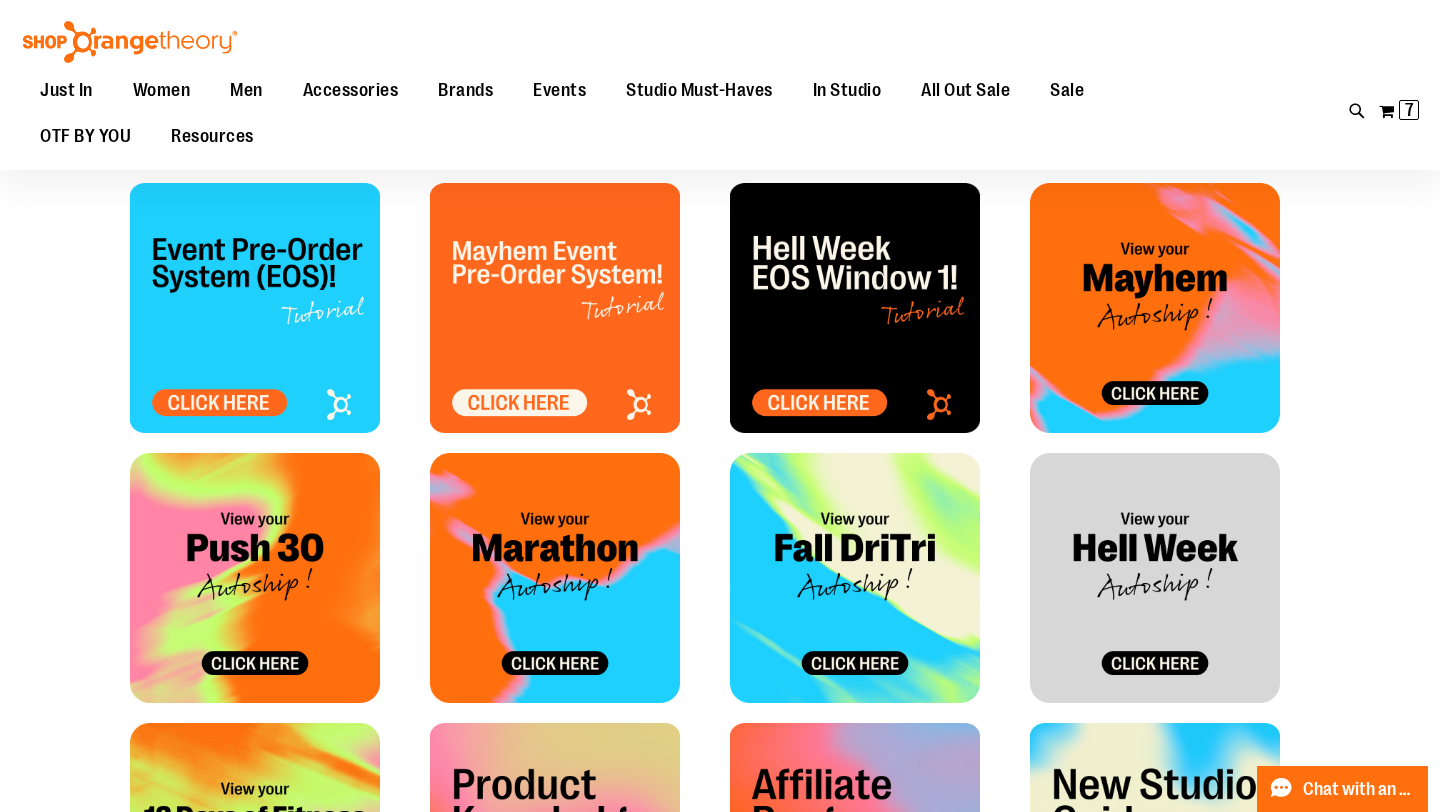 scroll, scrollTop: 169, scrollLeft: 0, axis: vertical 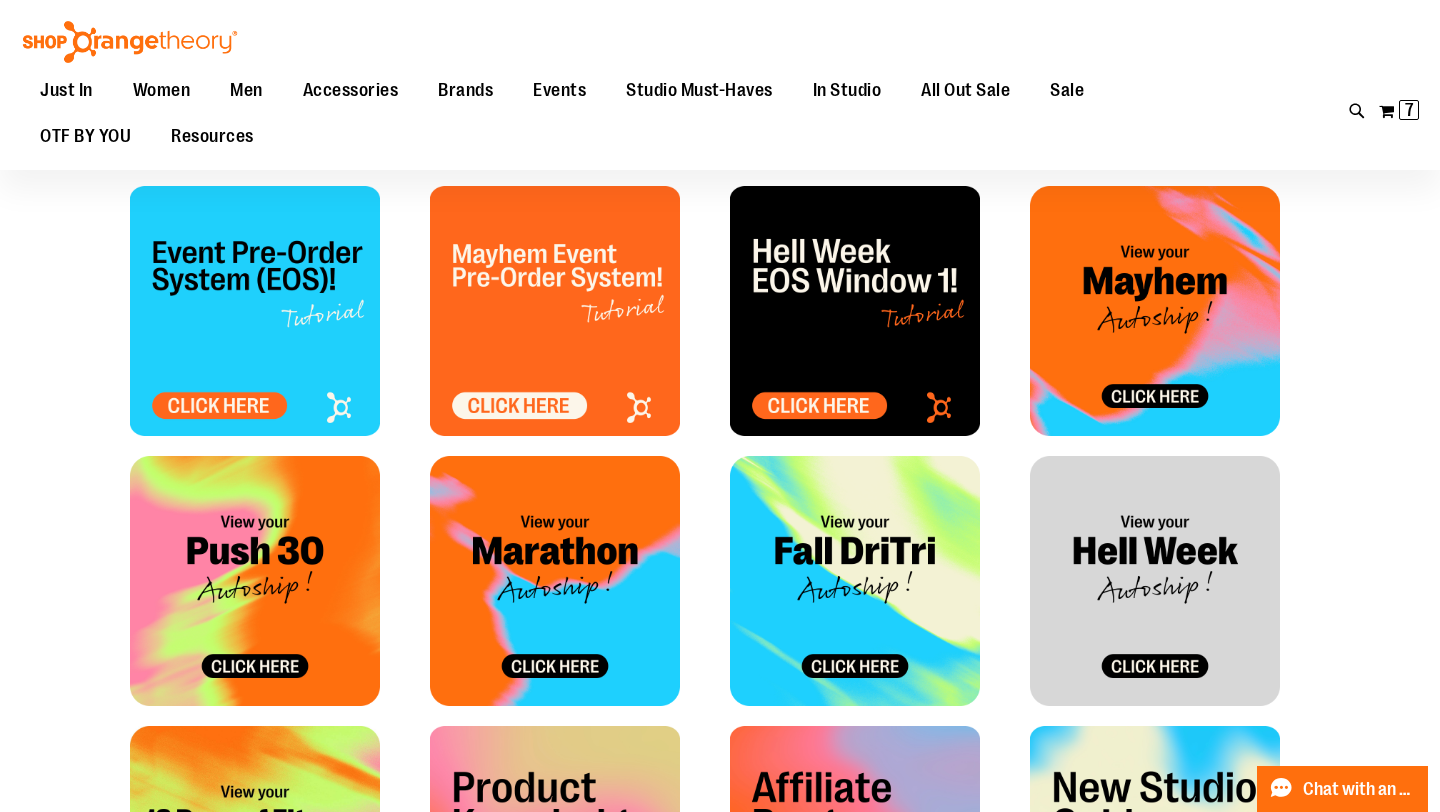 click at bounding box center (855, 851) 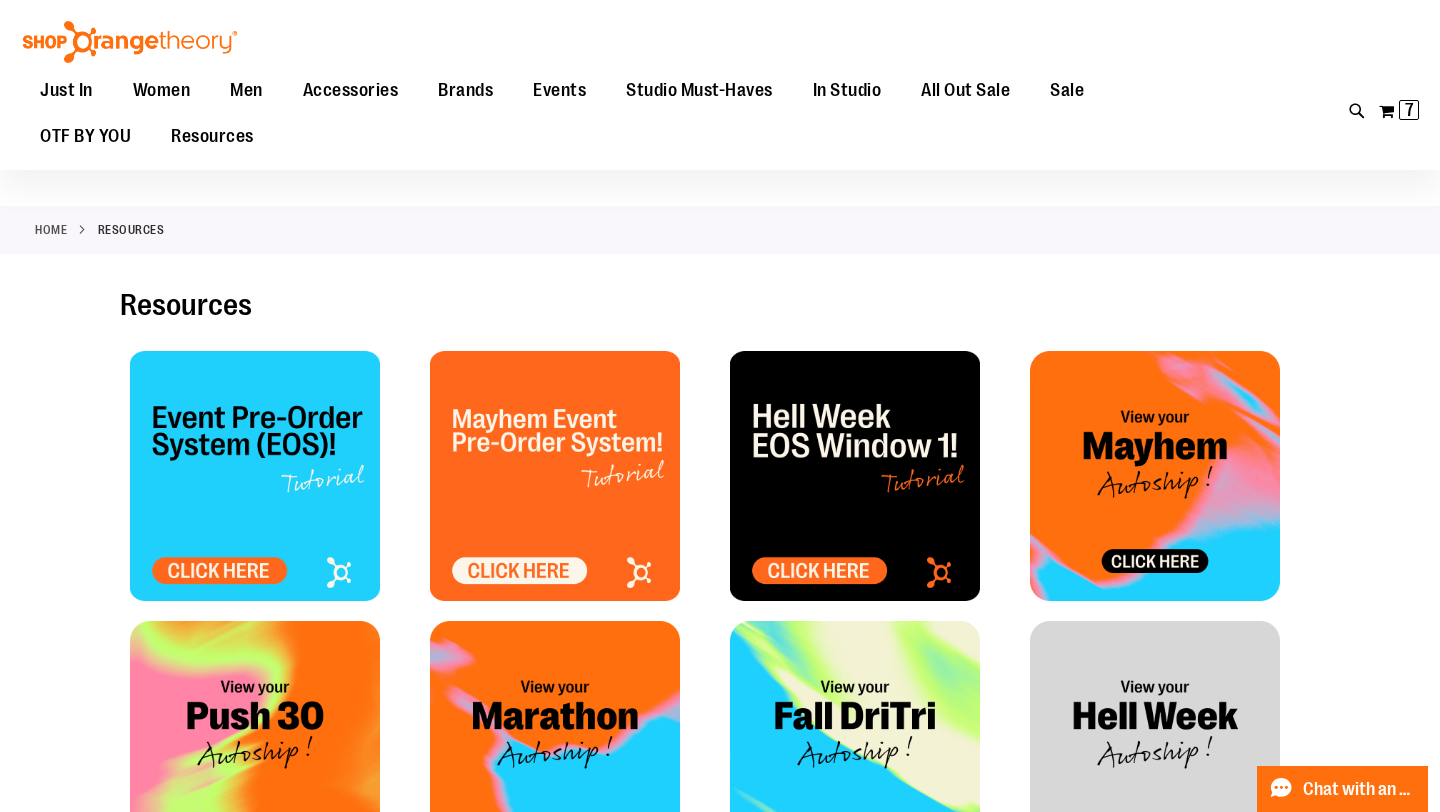 scroll, scrollTop: 0, scrollLeft: 0, axis: both 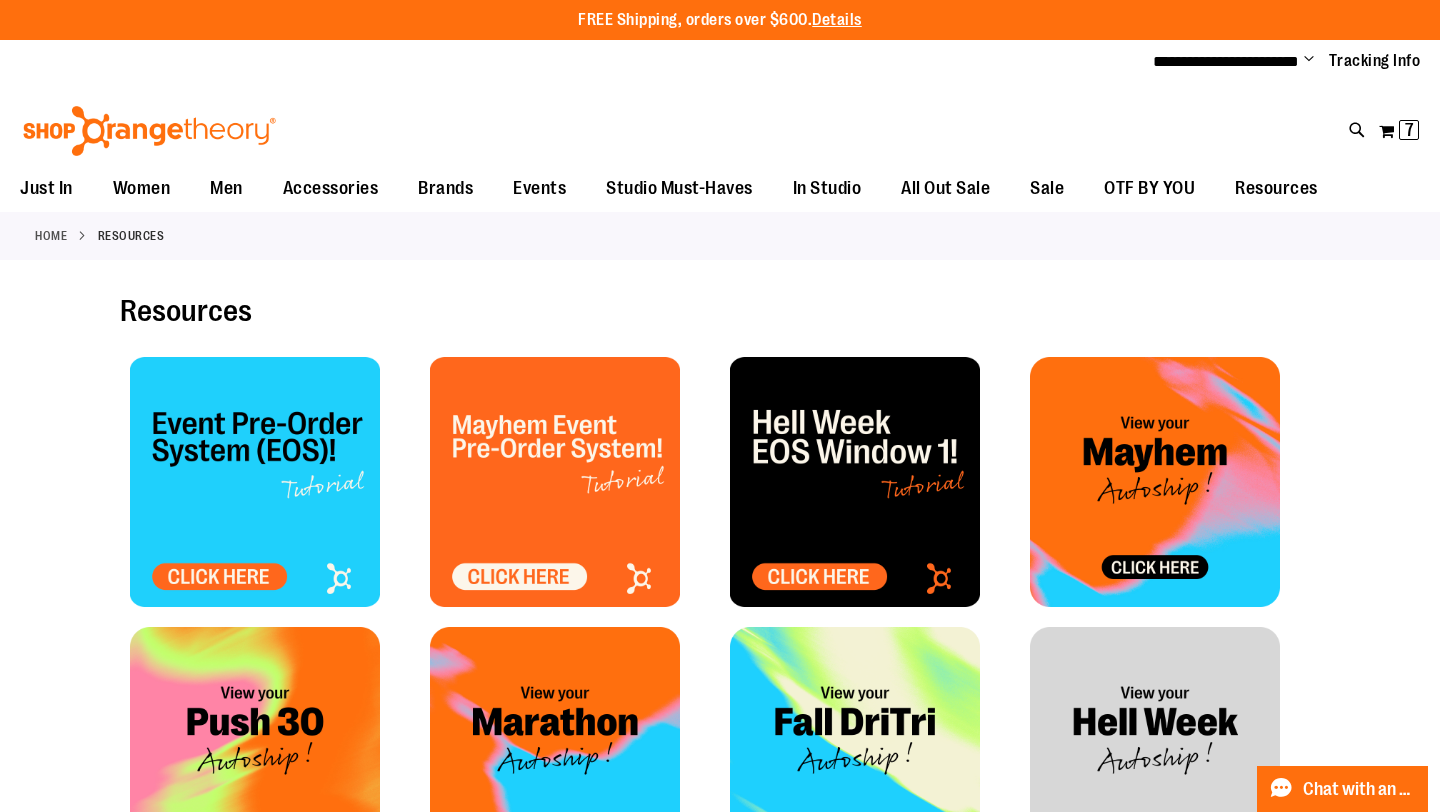 click at bounding box center [855, 482] 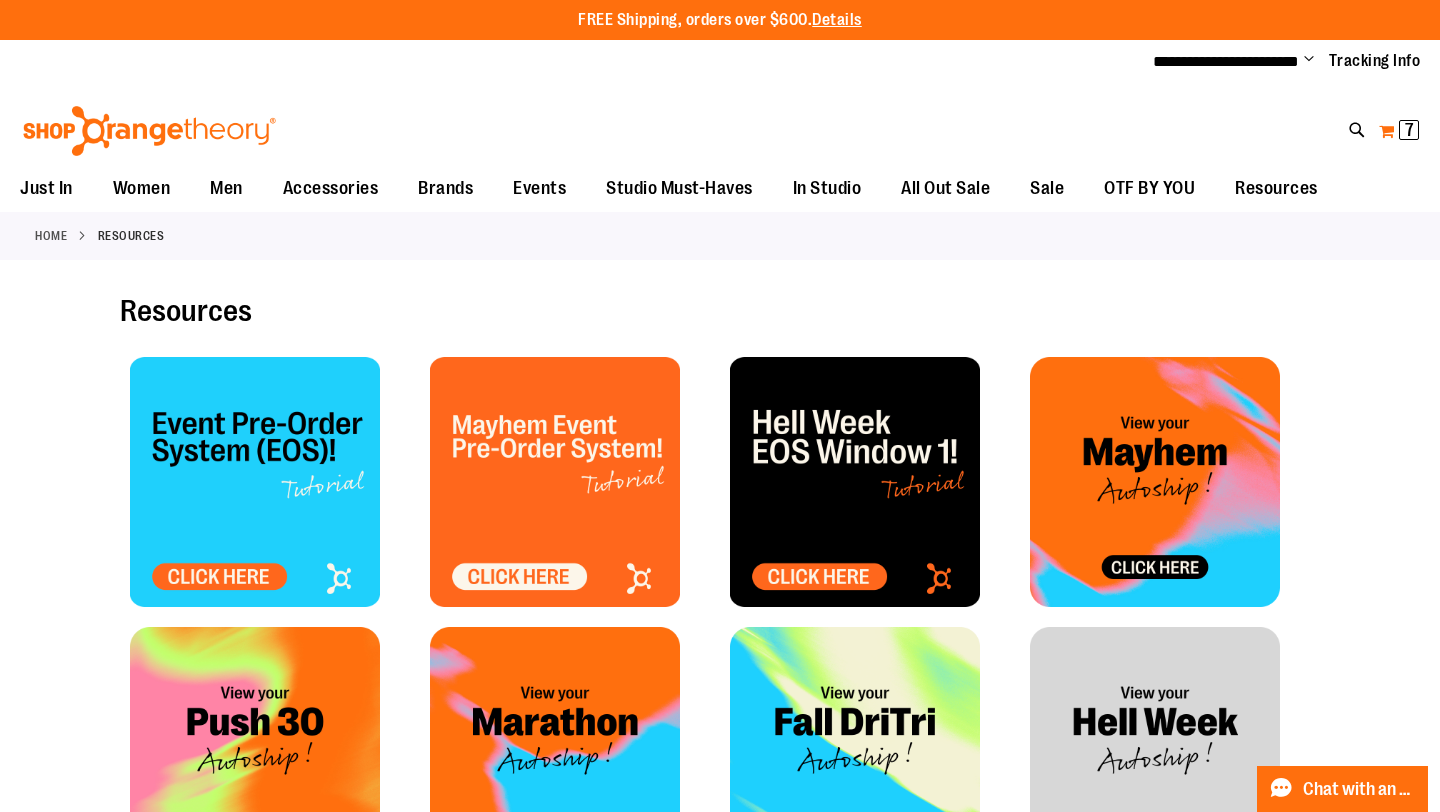 click on "7
7
items" at bounding box center (1409, 130) 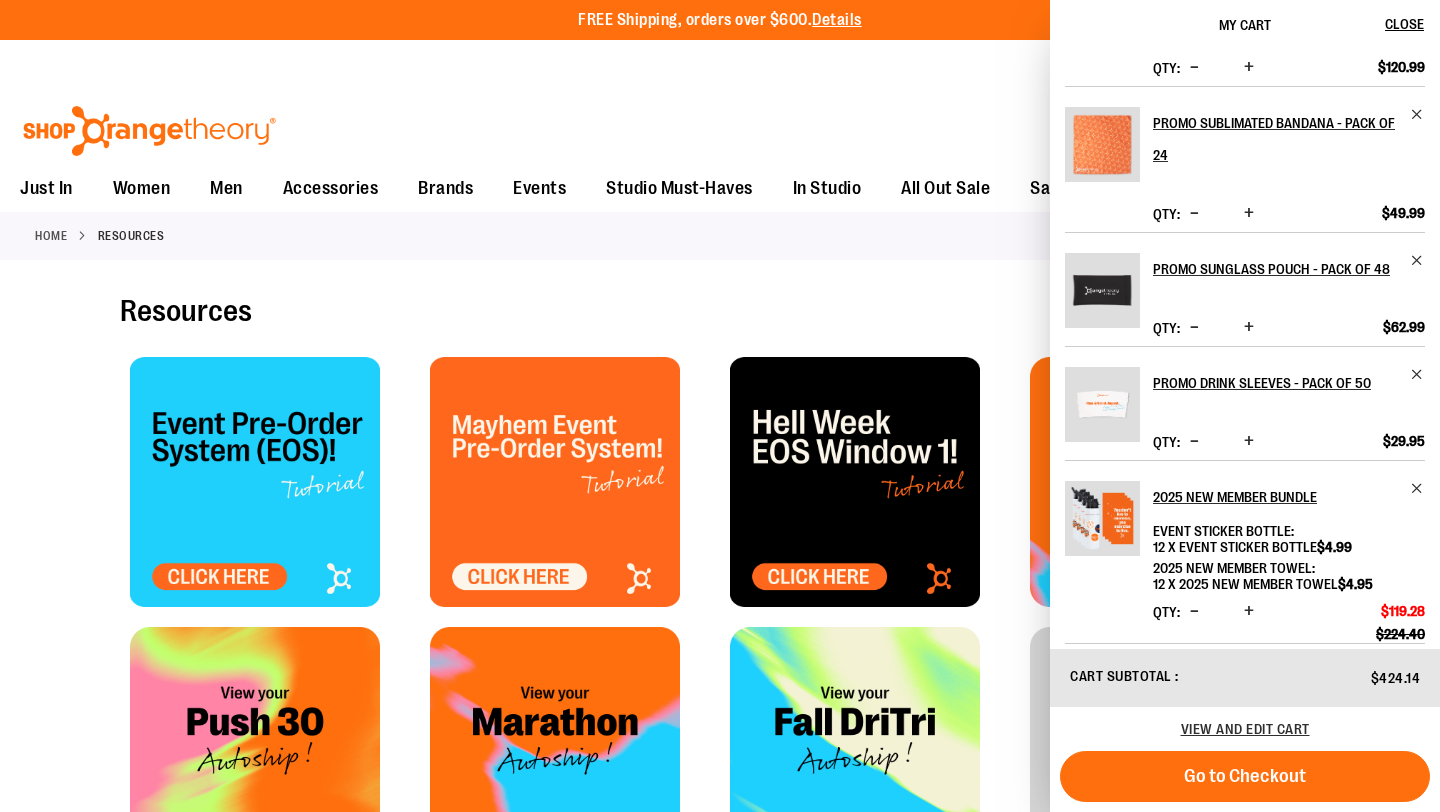 scroll, scrollTop: 0, scrollLeft: 0, axis: both 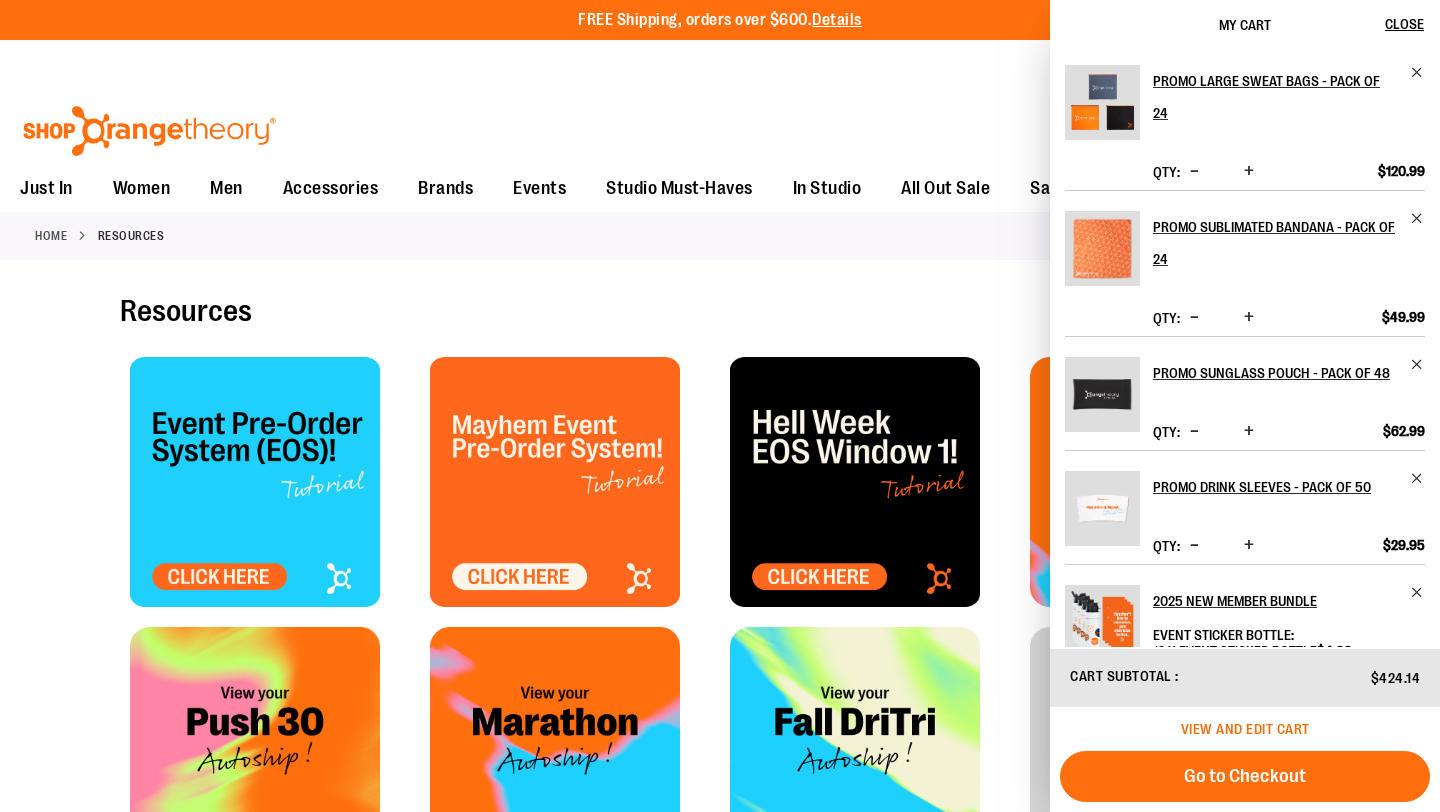 click on "View and edit cart" at bounding box center [1245, 729] 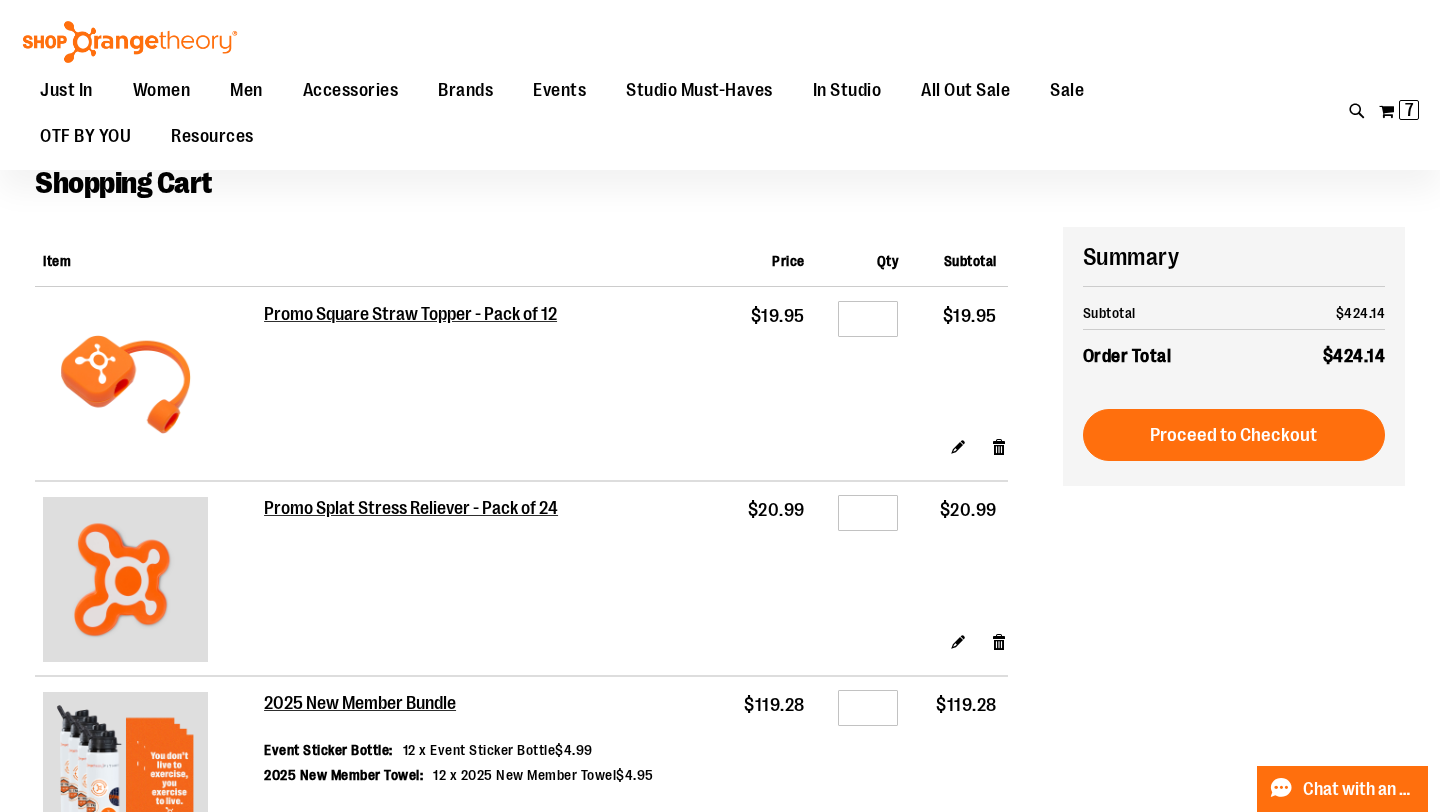 scroll, scrollTop: 62, scrollLeft: 0, axis: vertical 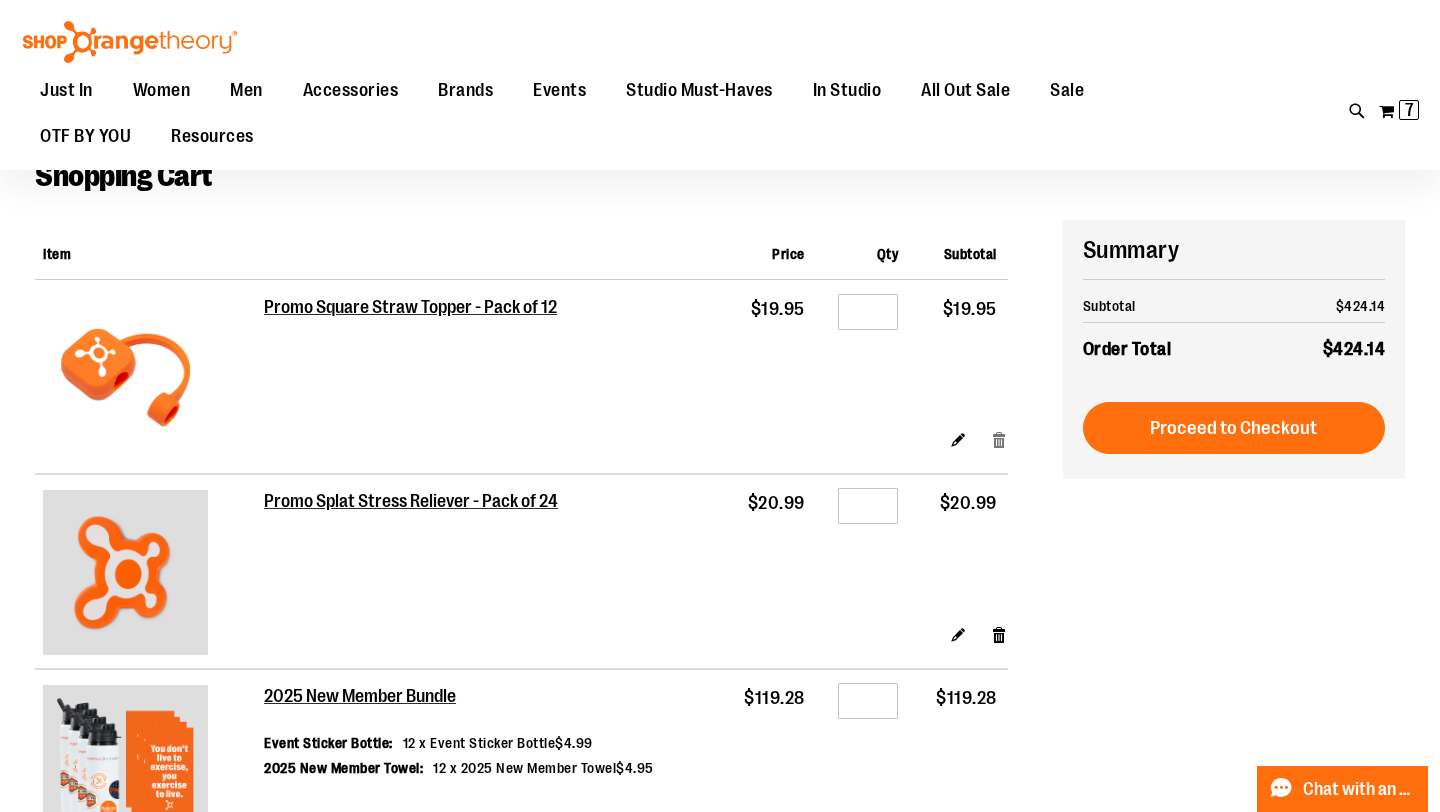 type on "**********" 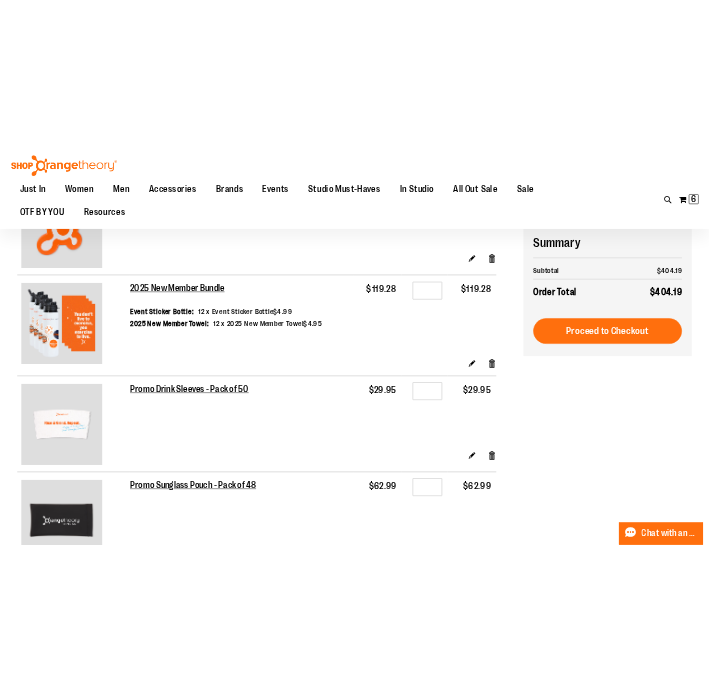 scroll, scrollTop: 0, scrollLeft: 0, axis: both 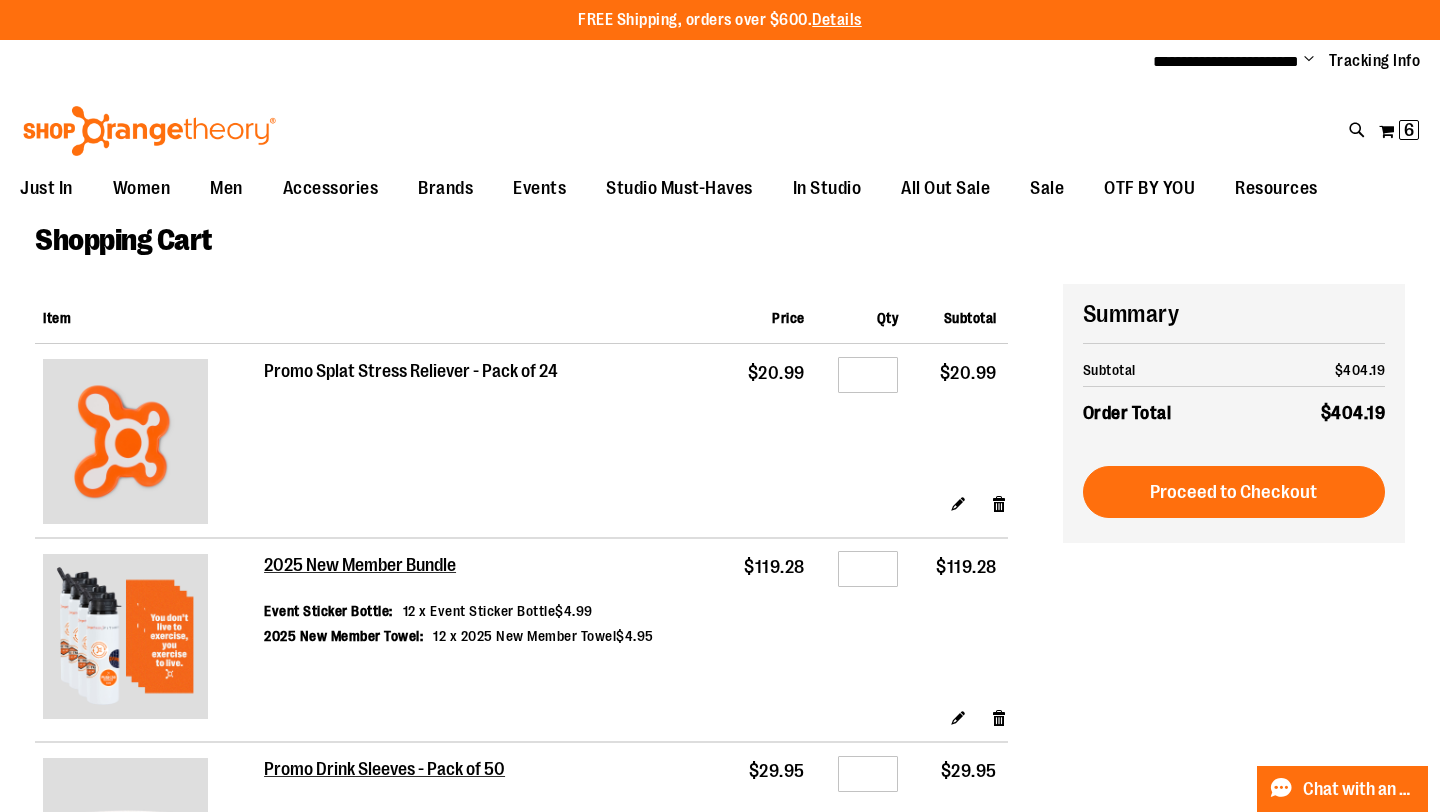 type on "**********" 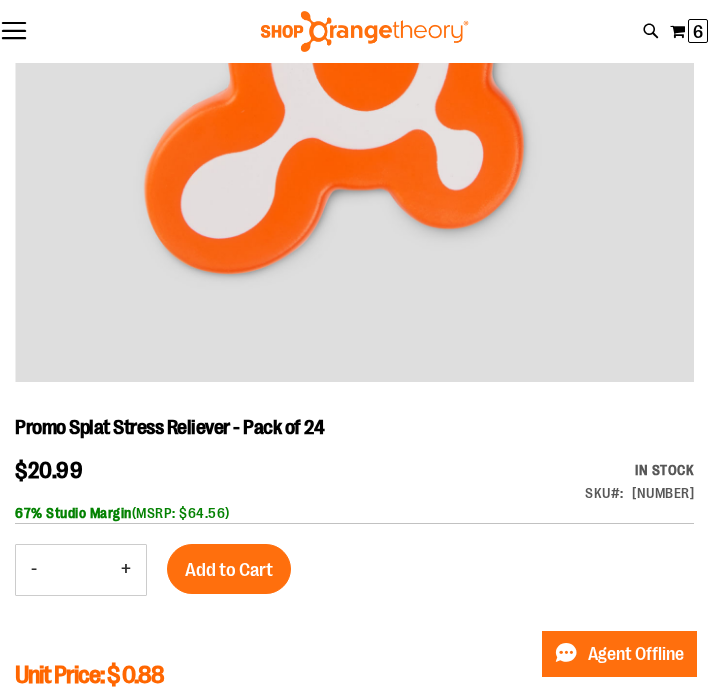 scroll, scrollTop: 578, scrollLeft: 0, axis: vertical 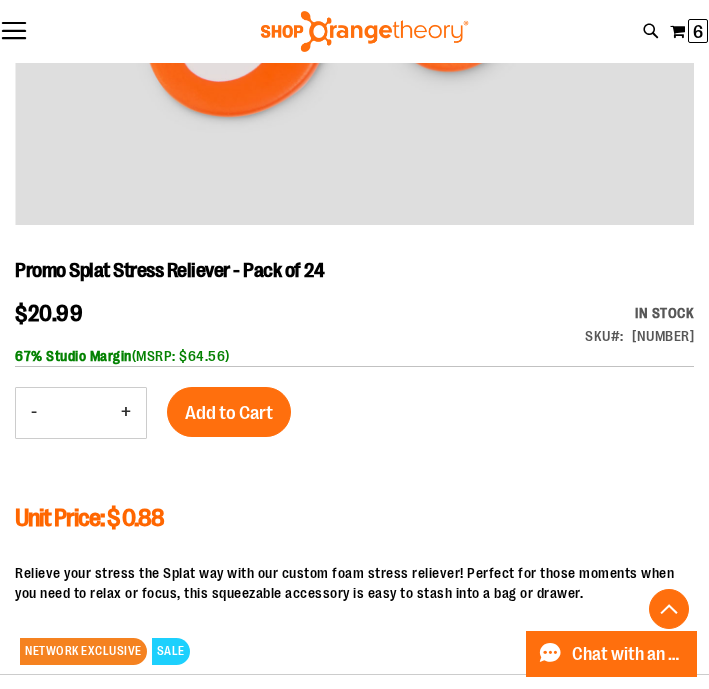 type on "**********" 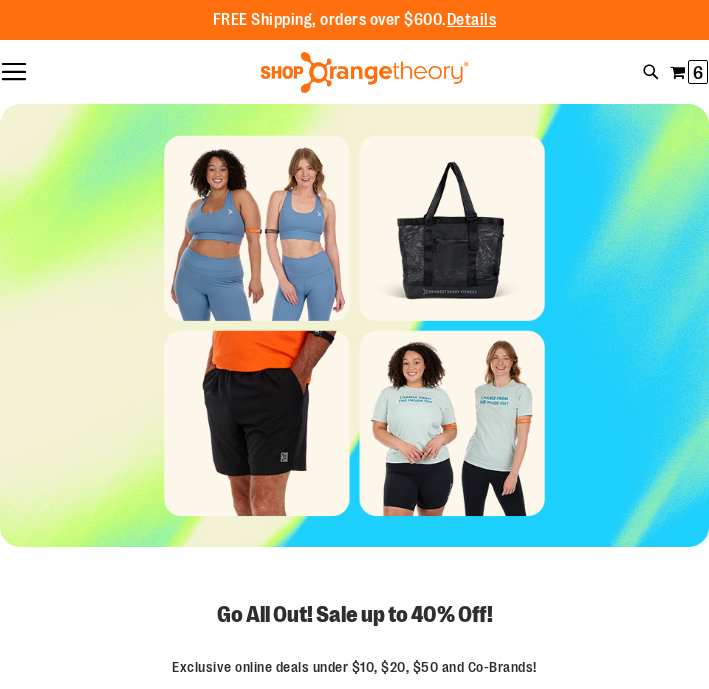 scroll, scrollTop: 0, scrollLeft: 0, axis: both 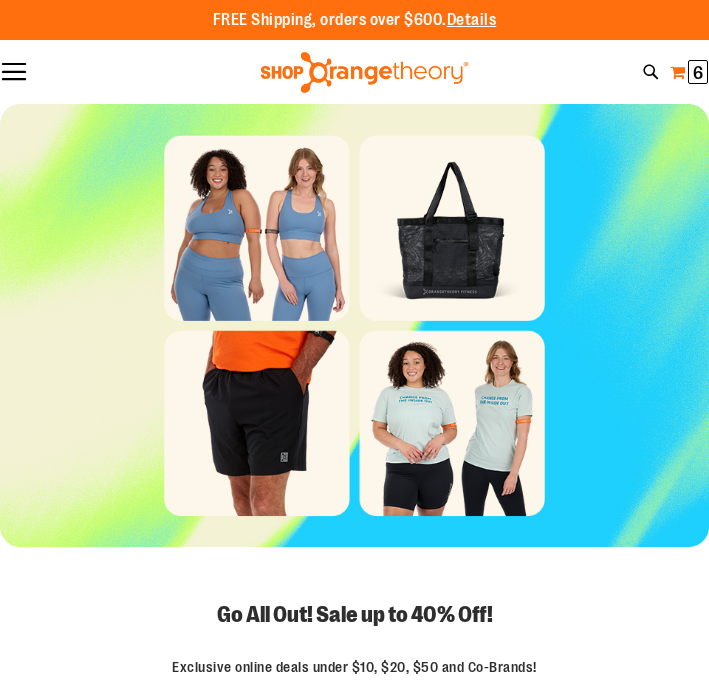 type on "**********" 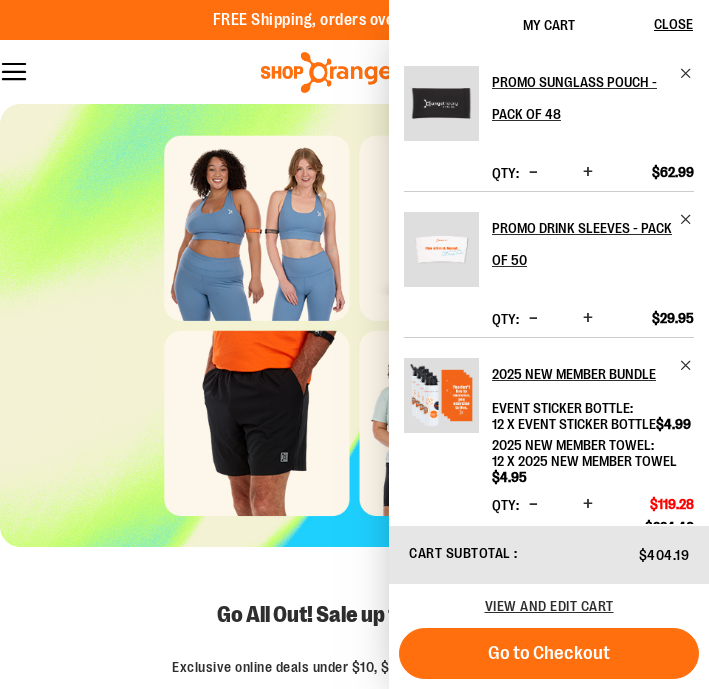scroll, scrollTop: 465, scrollLeft: 0, axis: vertical 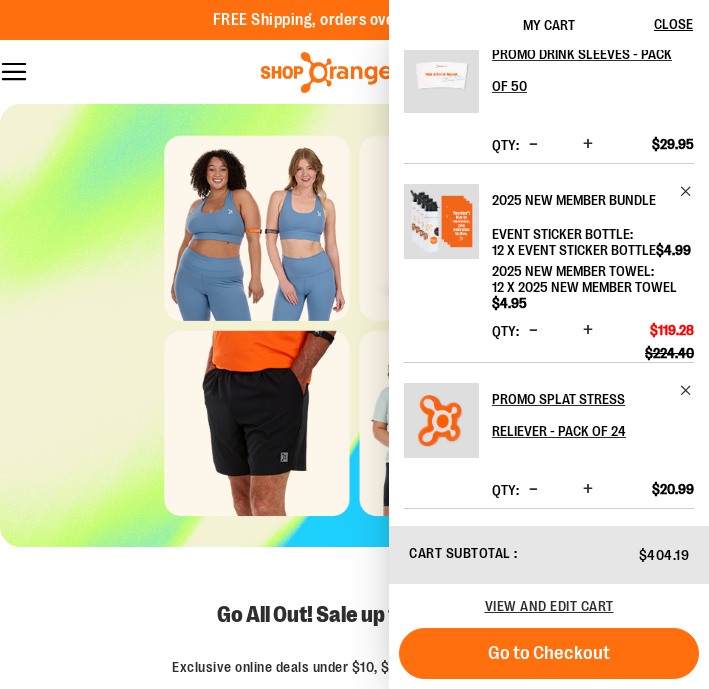click on "2025 New Member Bundle" at bounding box center [583, 200] 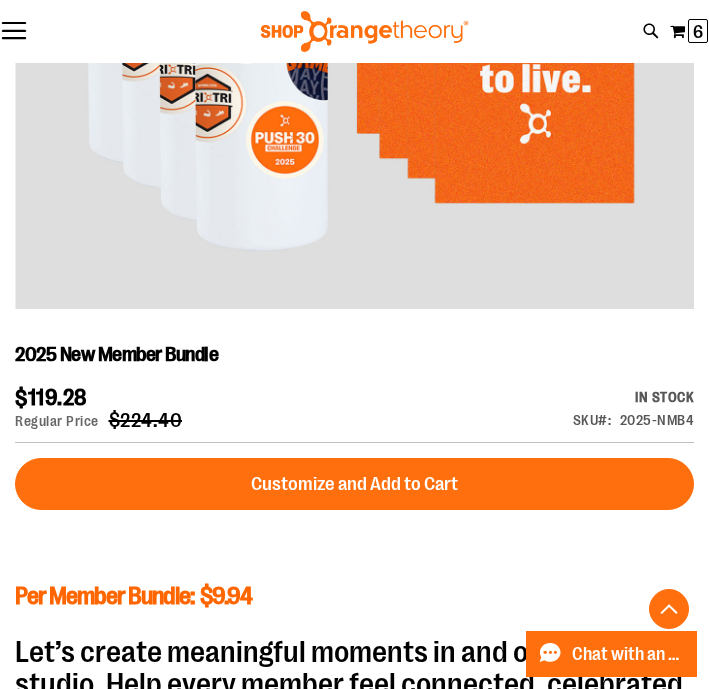 scroll, scrollTop: 499, scrollLeft: 0, axis: vertical 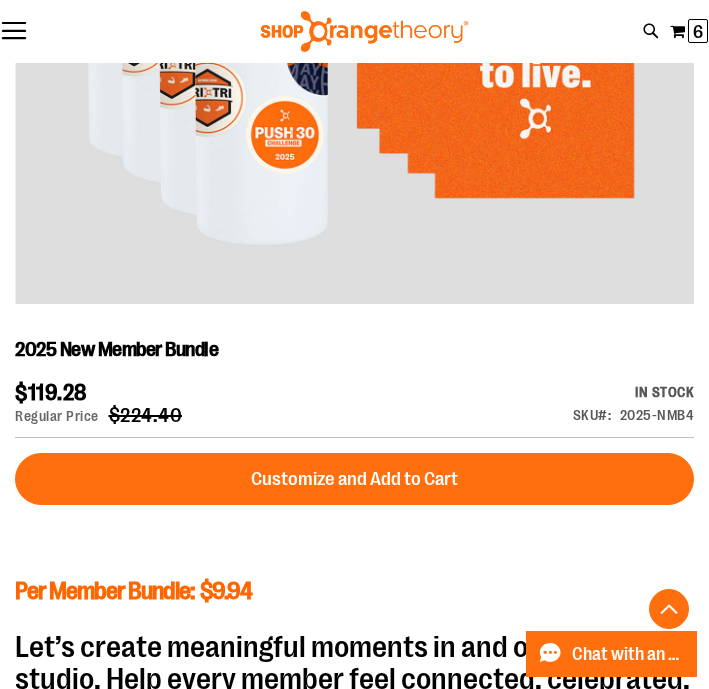 type on "**********" 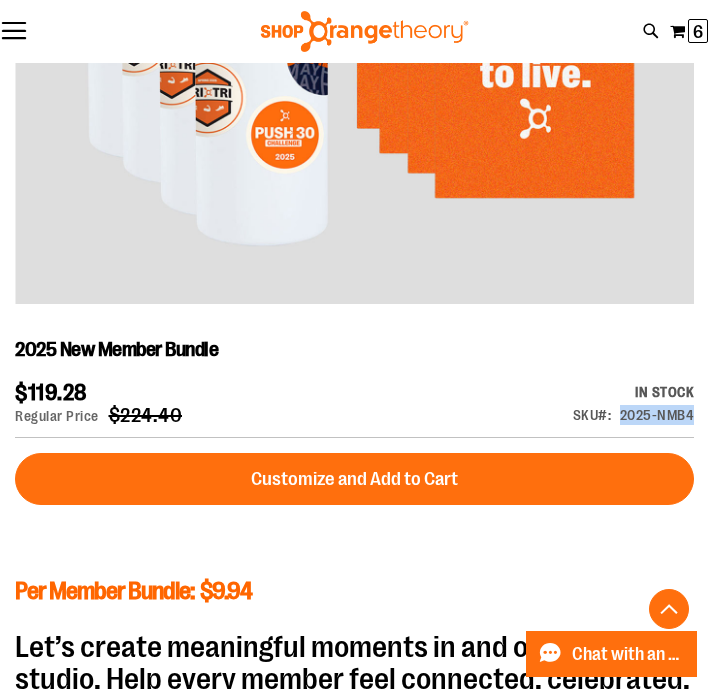 drag, startPoint x: 691, startPoint y: 410, endPoint x: 621, endPoint y: 416, distance: 70.256676 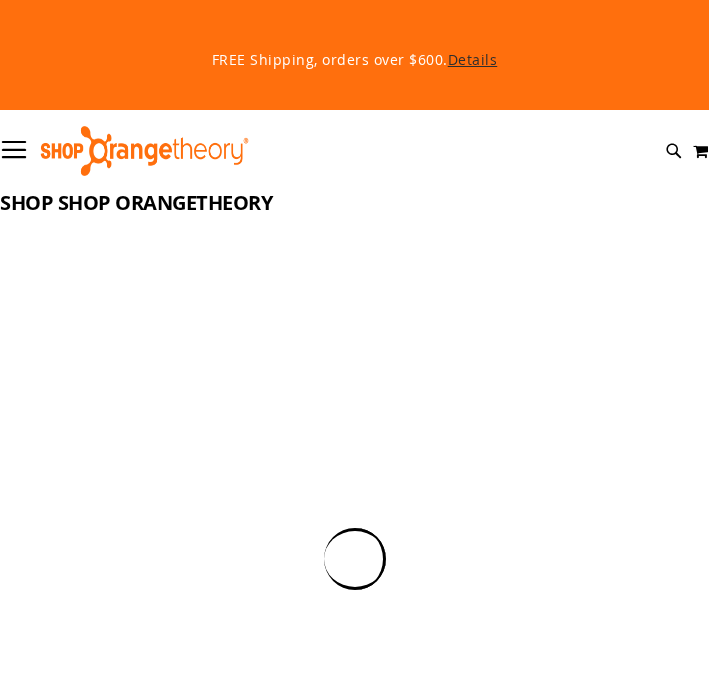 scroll, scrollTop: 0, scrollLeft: 0, axis: both 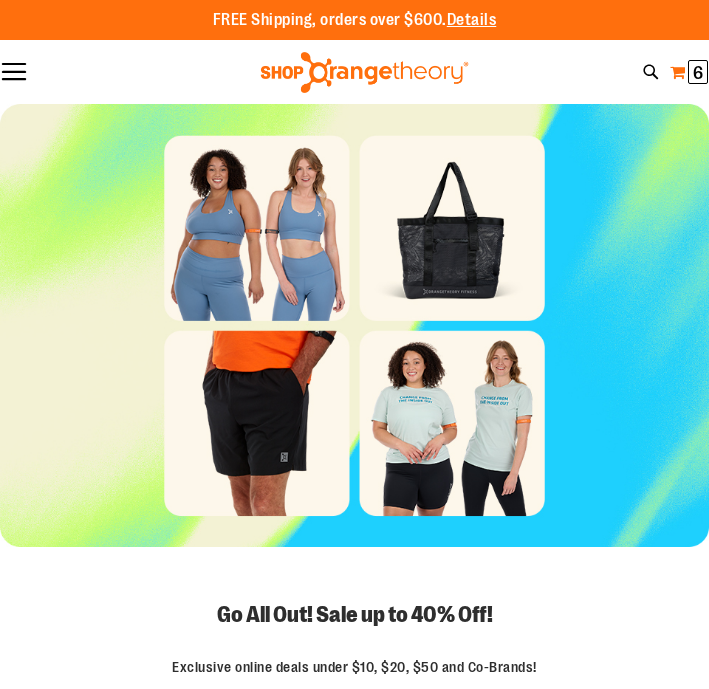 type 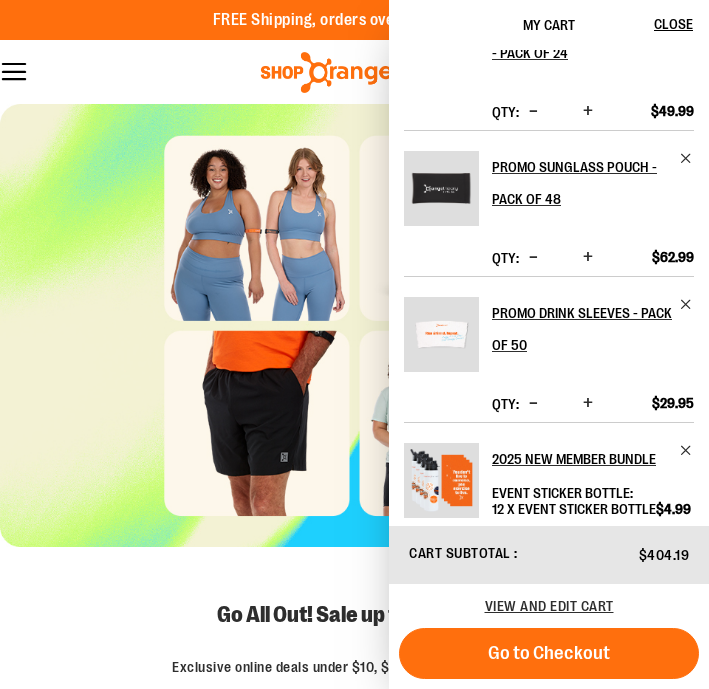 scroll, scrollTop: 203, scrollLeft: 0, axis: vertical 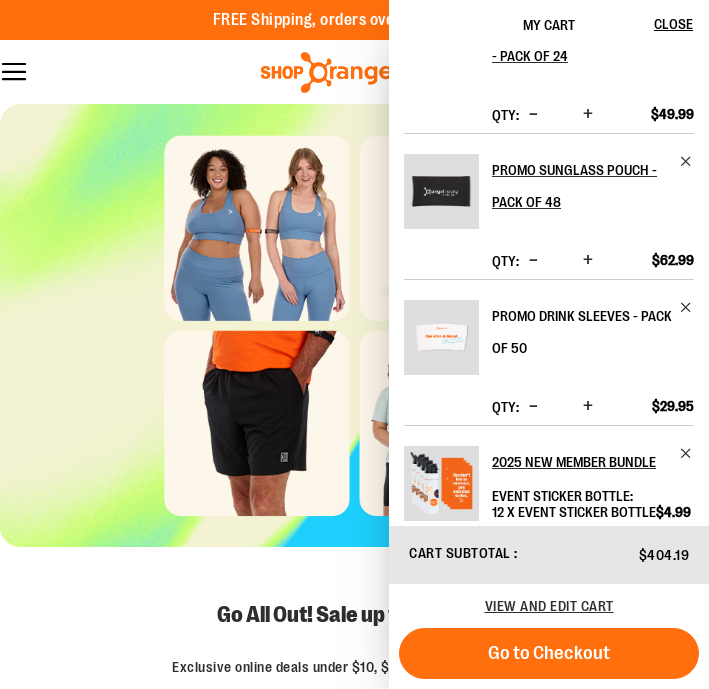 click on "Promo Drink Sleeves - Pack of 50" at bounding box center (583, 332) 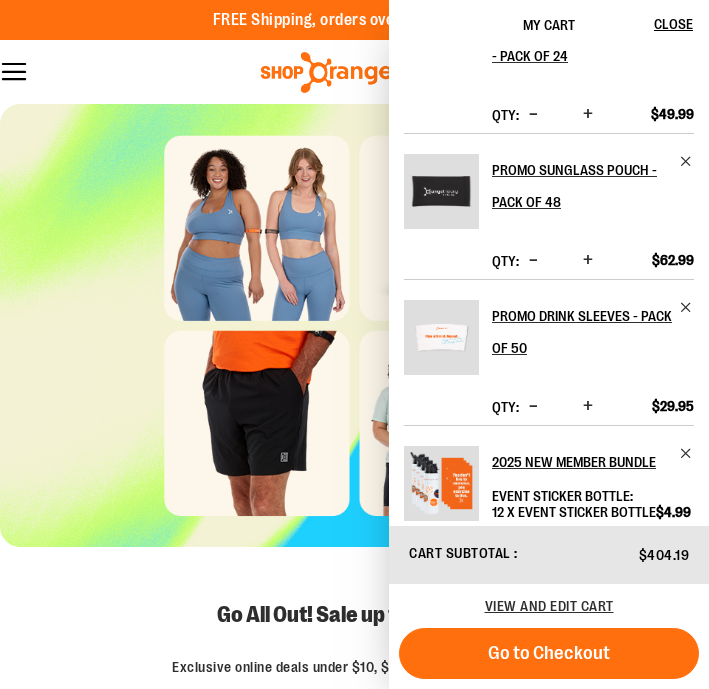 click at bounding box center [441, 337] 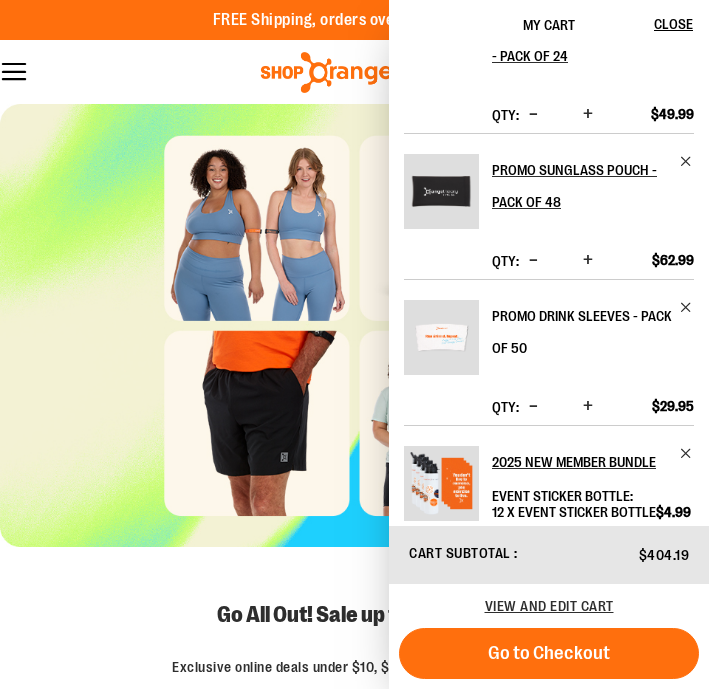 click on "Promo Drink Sleeves - Pack of 50" at bounding box center (583, 332) 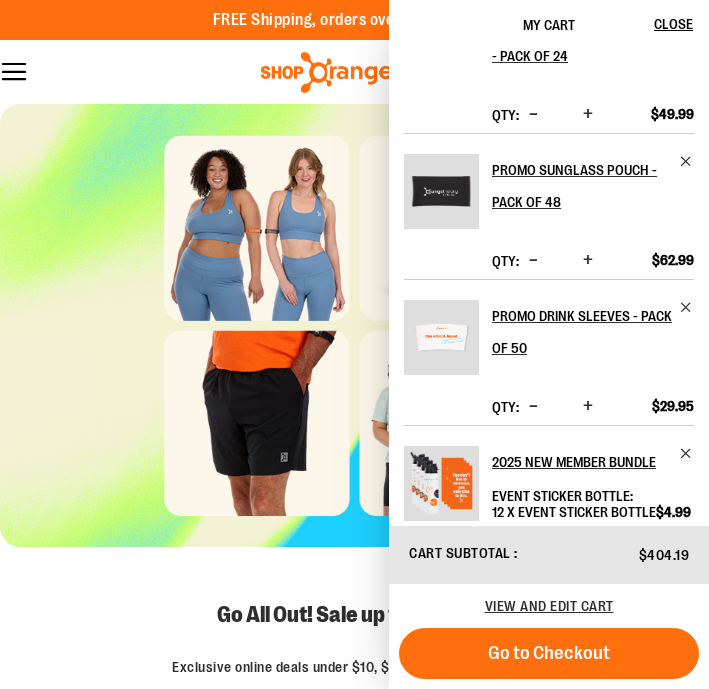 click at bounding box center (441, 337) 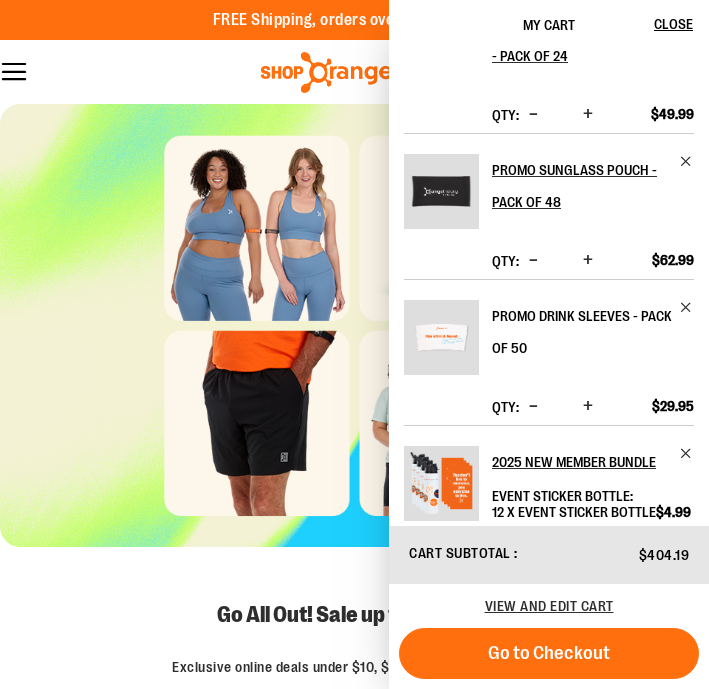 click on "Promo Drink Sleeves - Pack of 50" at bounding box center (583, 332) 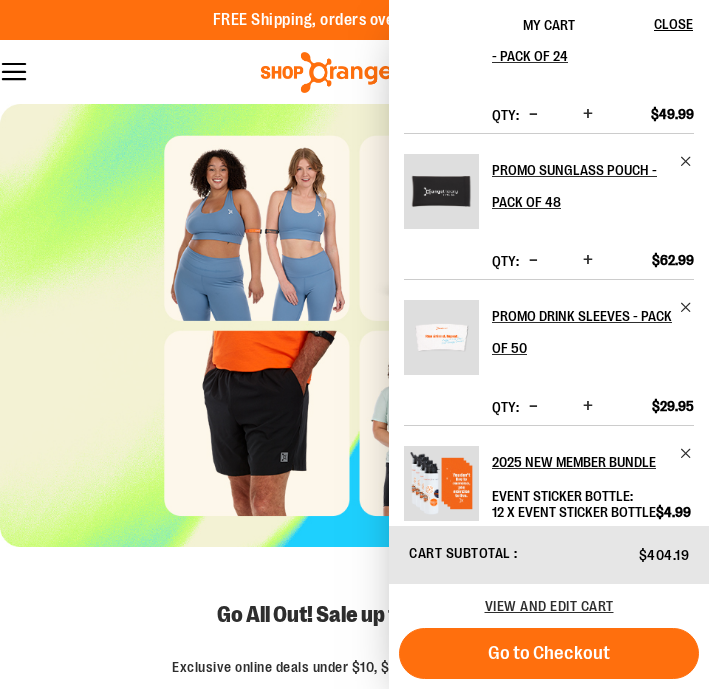 click at bounding box center [441, 337] 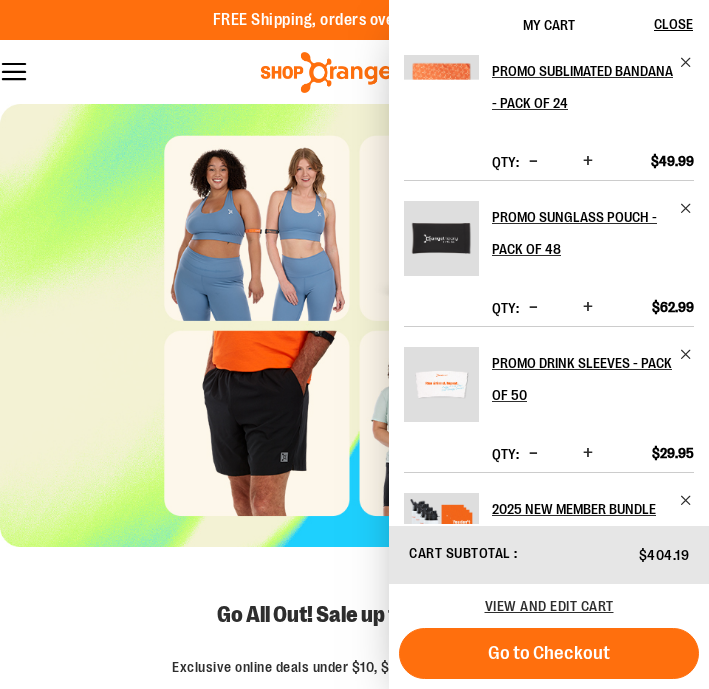 scroll, scrollTop: 131, scrollLeft: 0, axis: vertical 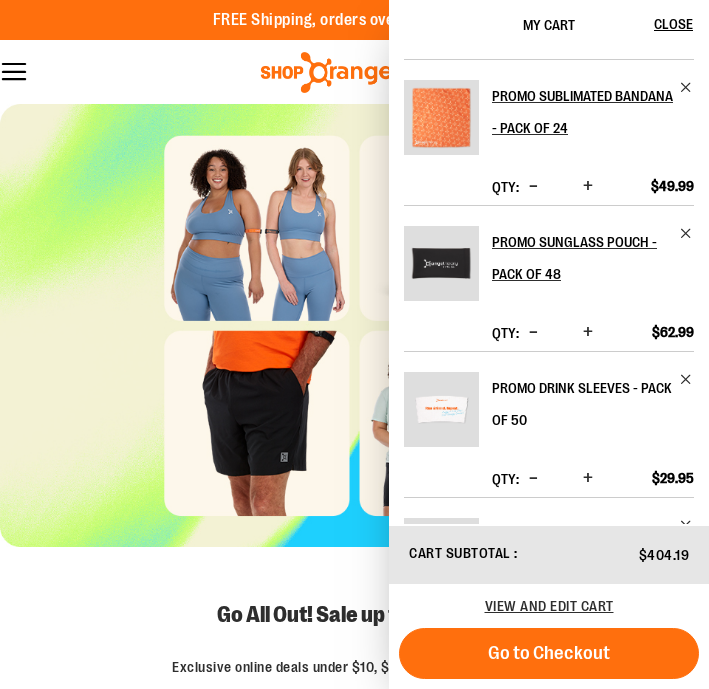click on "Promo Drink Sleeves - Pack of 50" at bounding box center (583, 404) 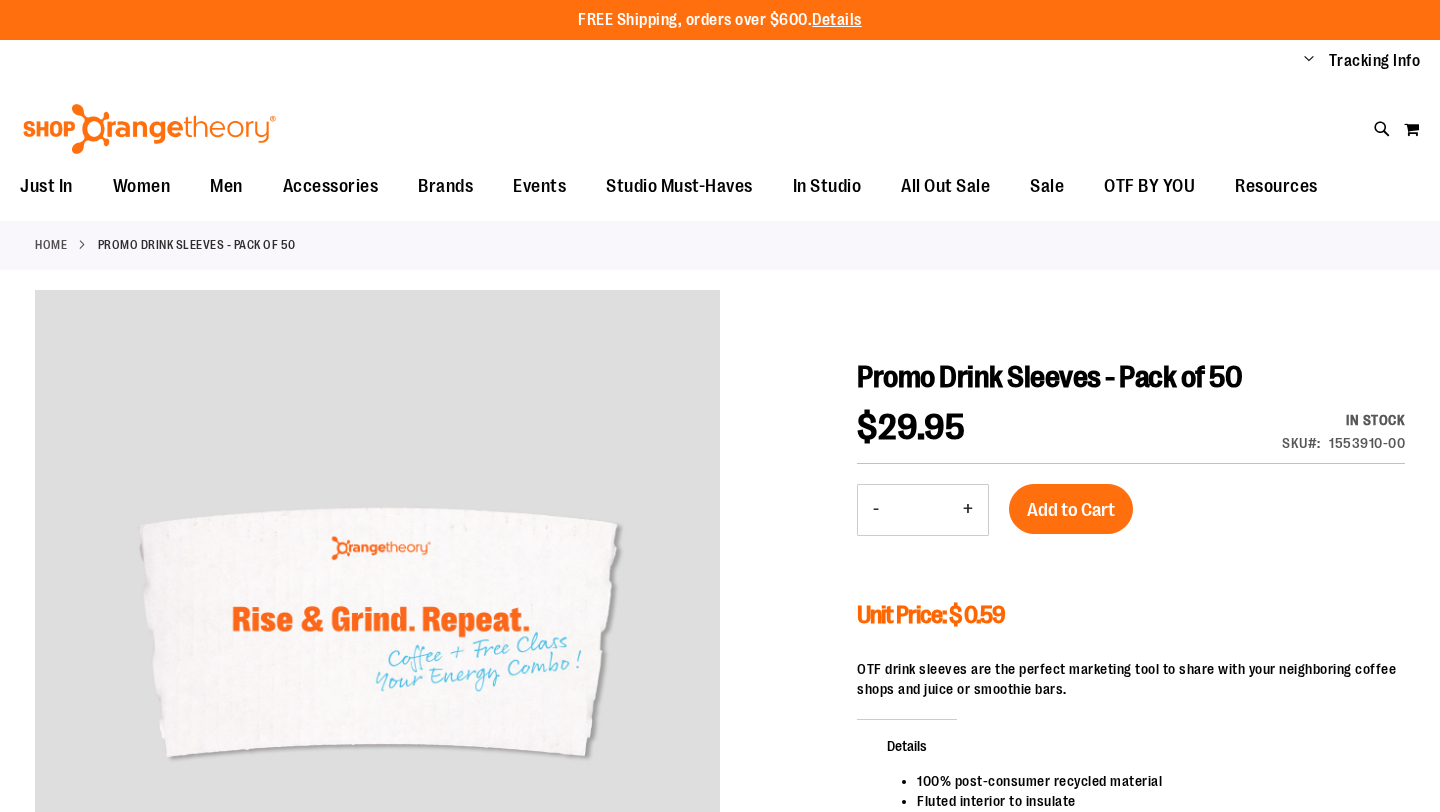 scroll, scrollTop: 0, scrollLeft: 0, axis: both 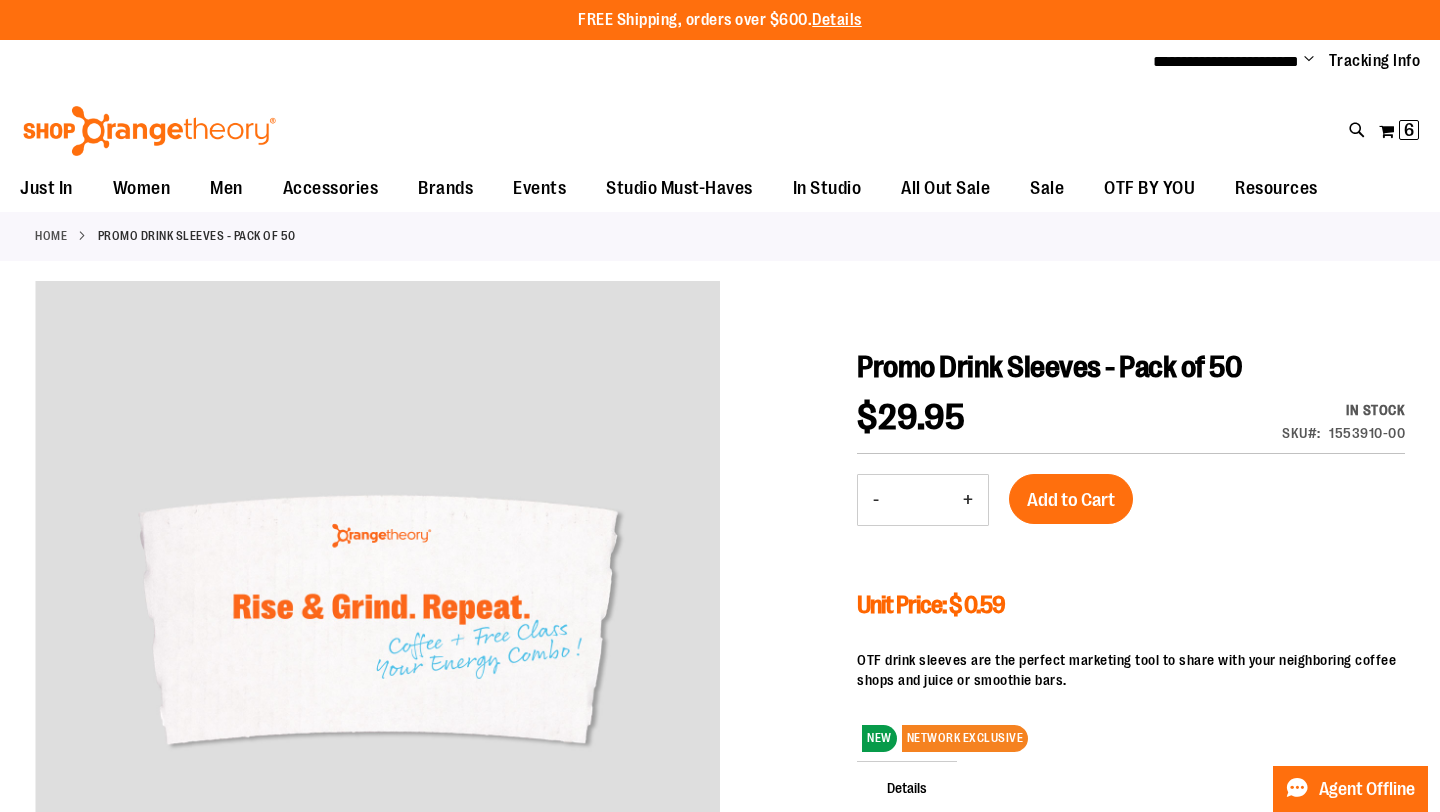 type on "**********" 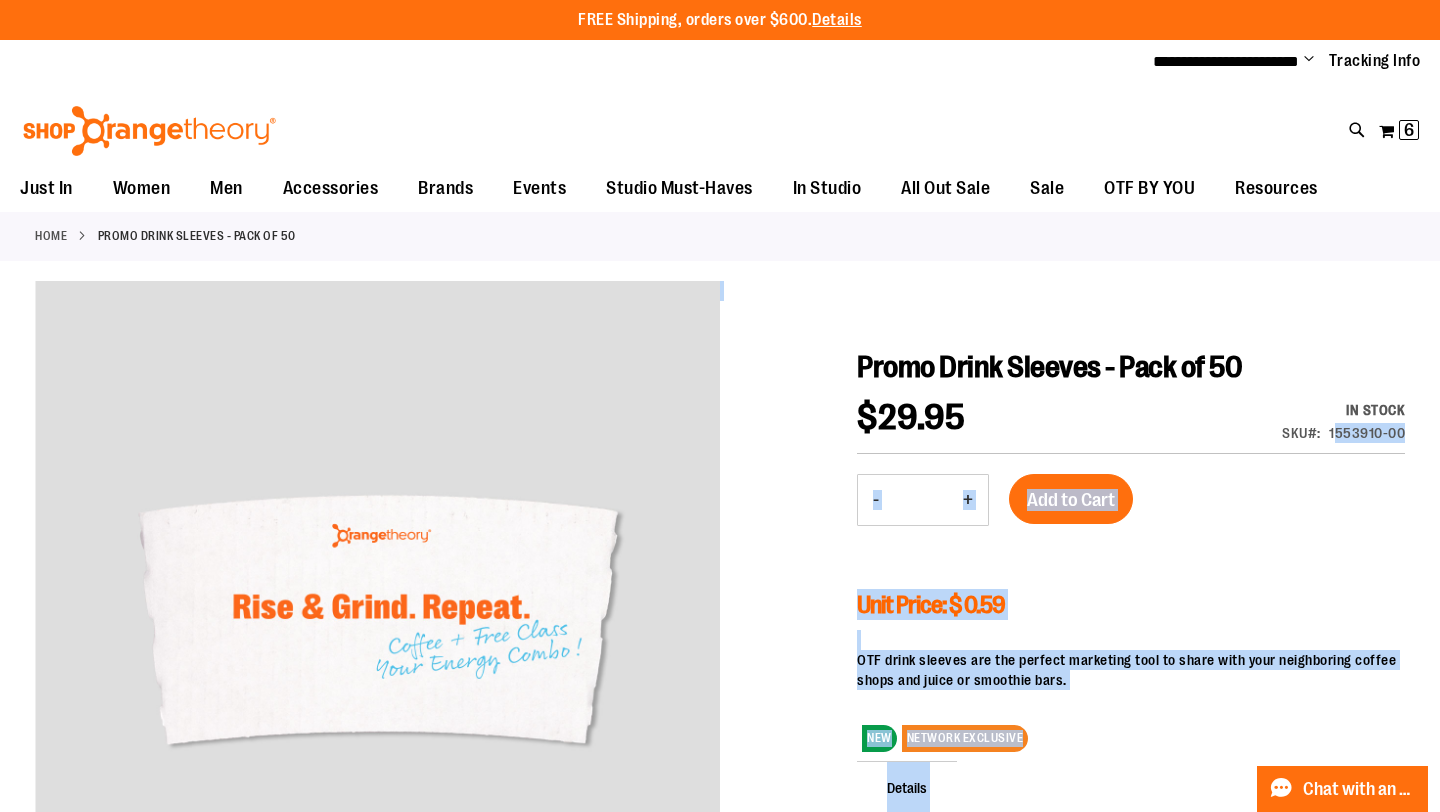 drag, startPoint x: 1406, startPoint y: 434, endPoint x: 1338, endPoint y: 434, distance: 68 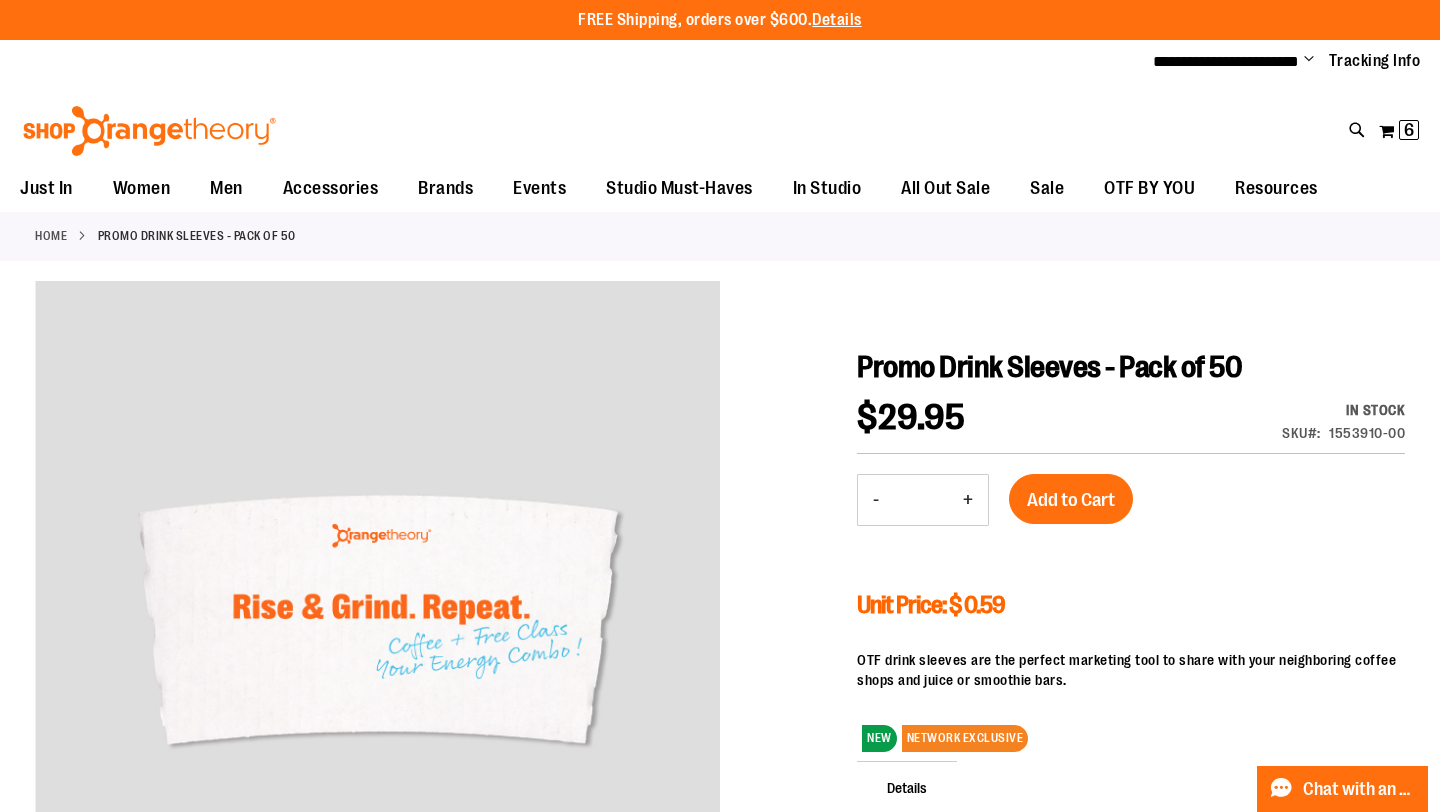 click on "Promo Drink Sleeves - Pack of 50
$29.95
In stock
SKU
1553910-00
-
Qty
*
+
Add to Cart
Unit Price: $ 0.59
OTF drink sleeves are the perfect marketing tool to share with your neighboring coffee shops and juice or smoothie bars.
NEW" at bounding box center (1131, 664) 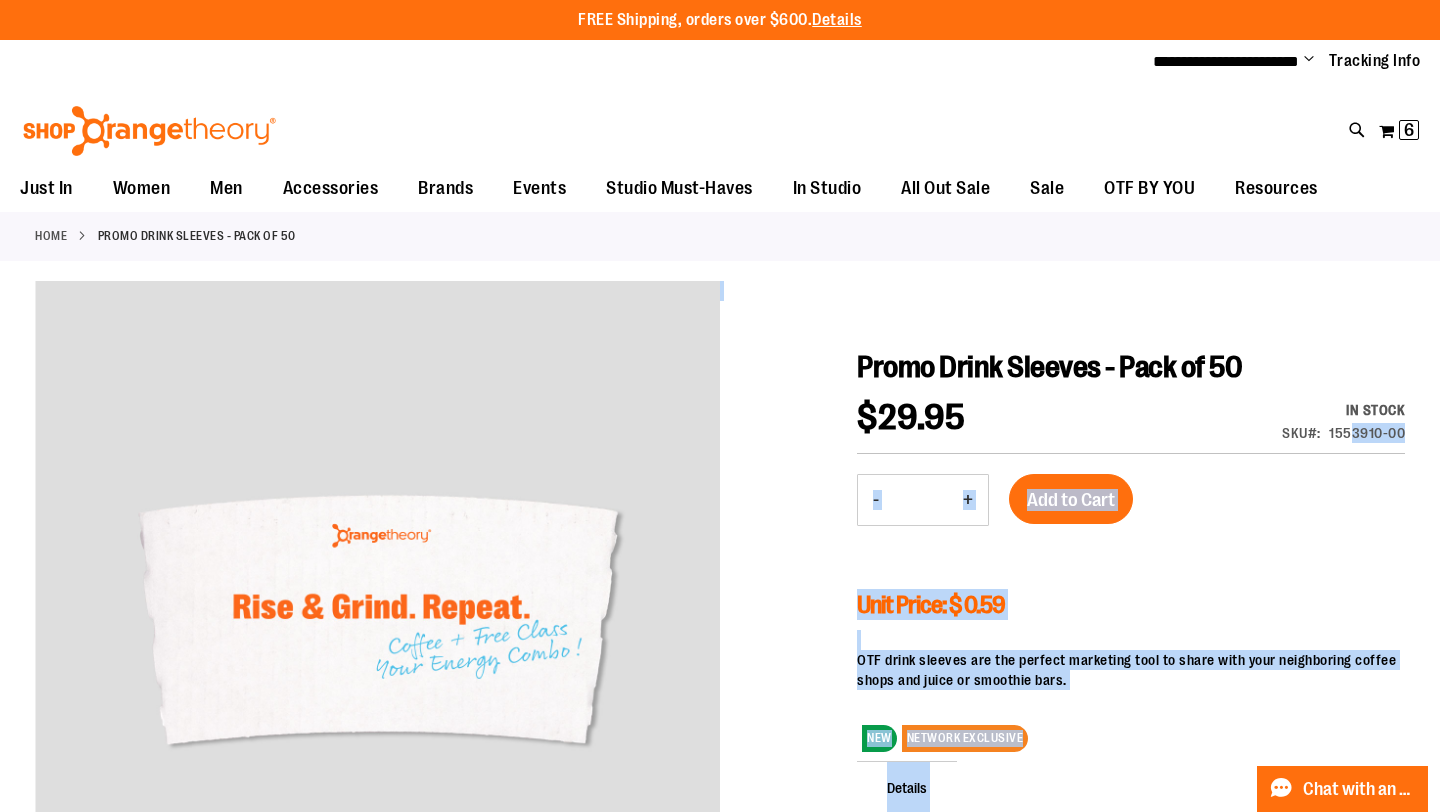 drag, startPoint x: 1408, startPoint y: 430, endPoint x: 1354, endPoint y: 437, distance: 54.451813 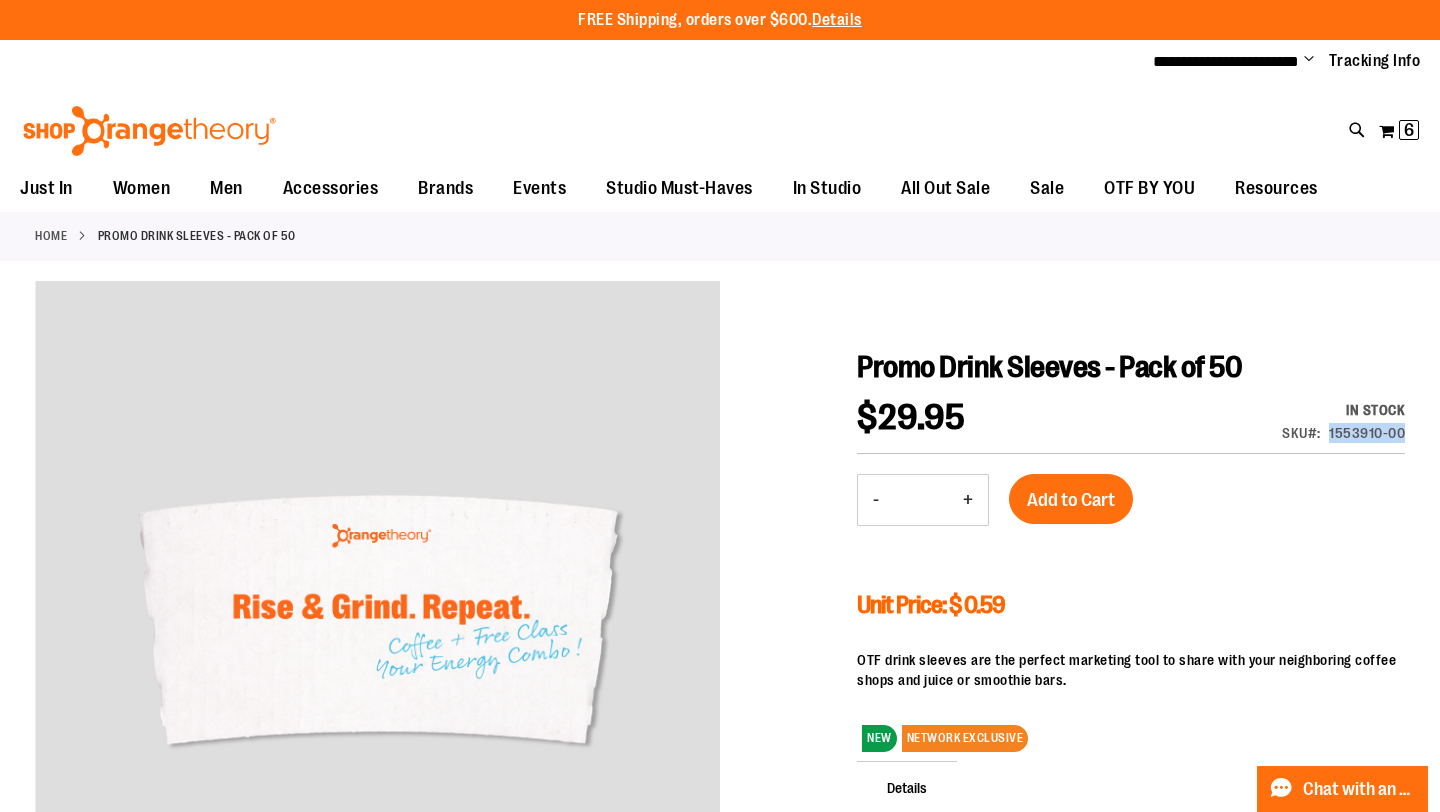 drag, startPoint x: 1332, startPoint y: 432, endPoint x: 1403, endPoint y: 438, distance: 71.25307 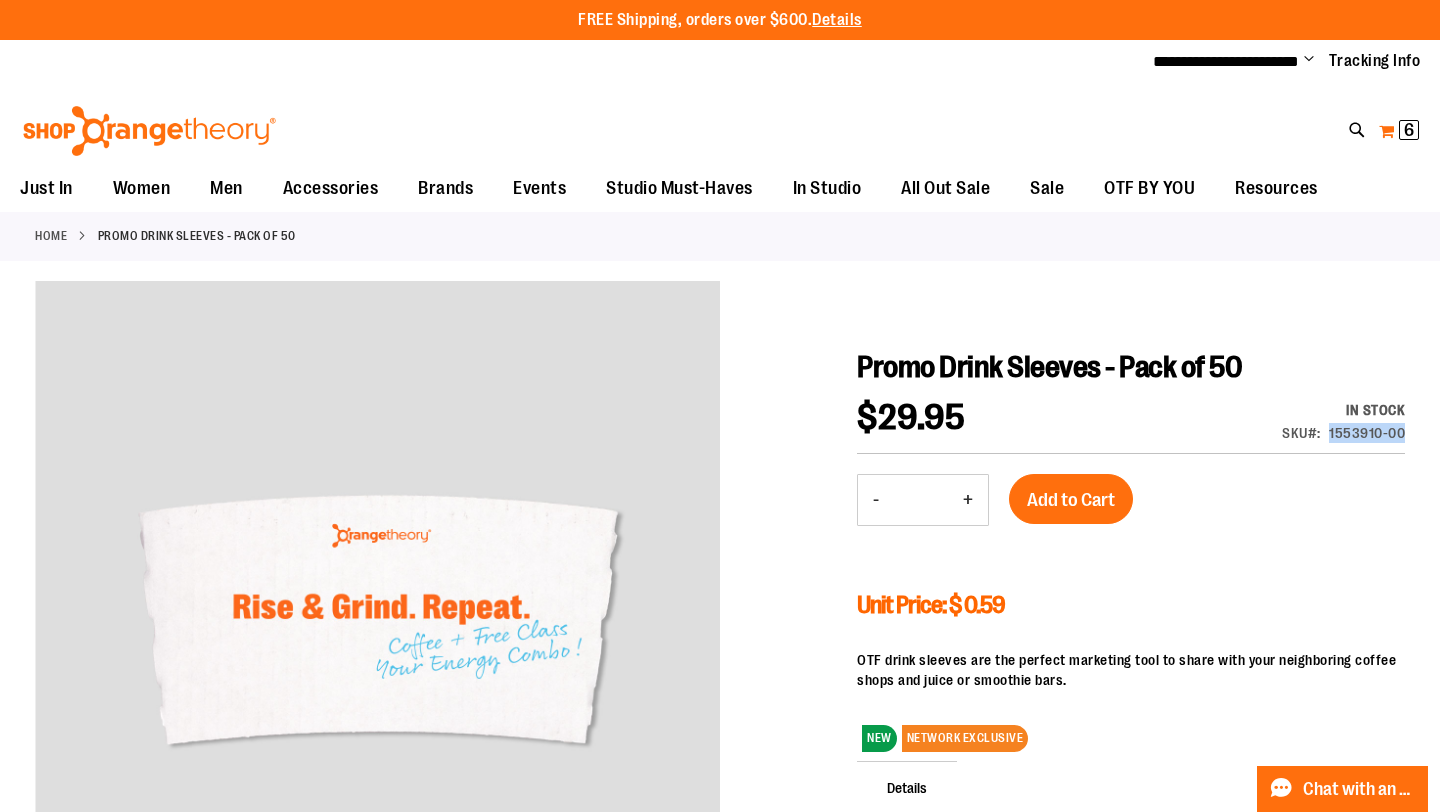 click on "6
6
items" at bounding box center (1409, 130) 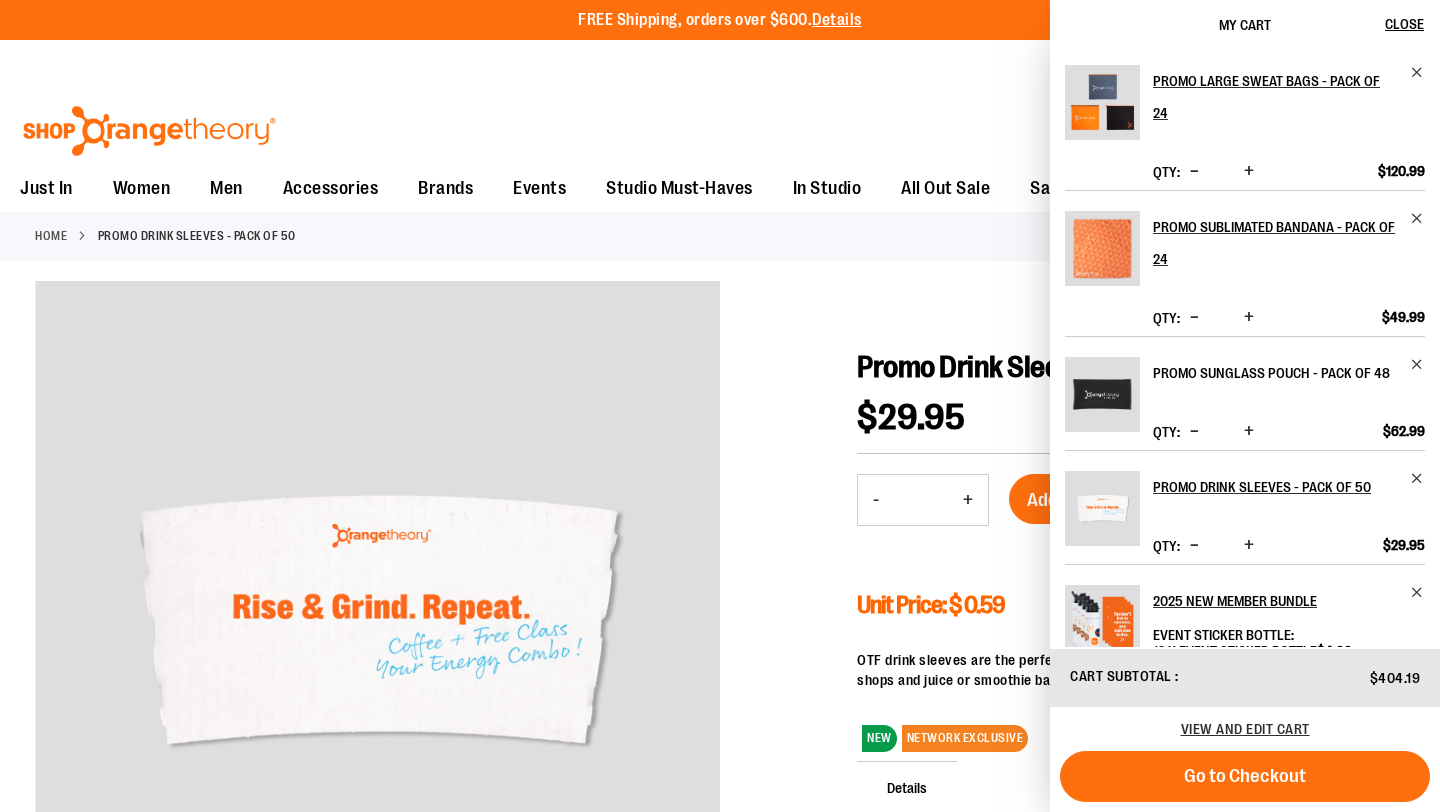click on "Promo Sunglass Pouch - Pack of 48" at bounding box center [1275, 373] 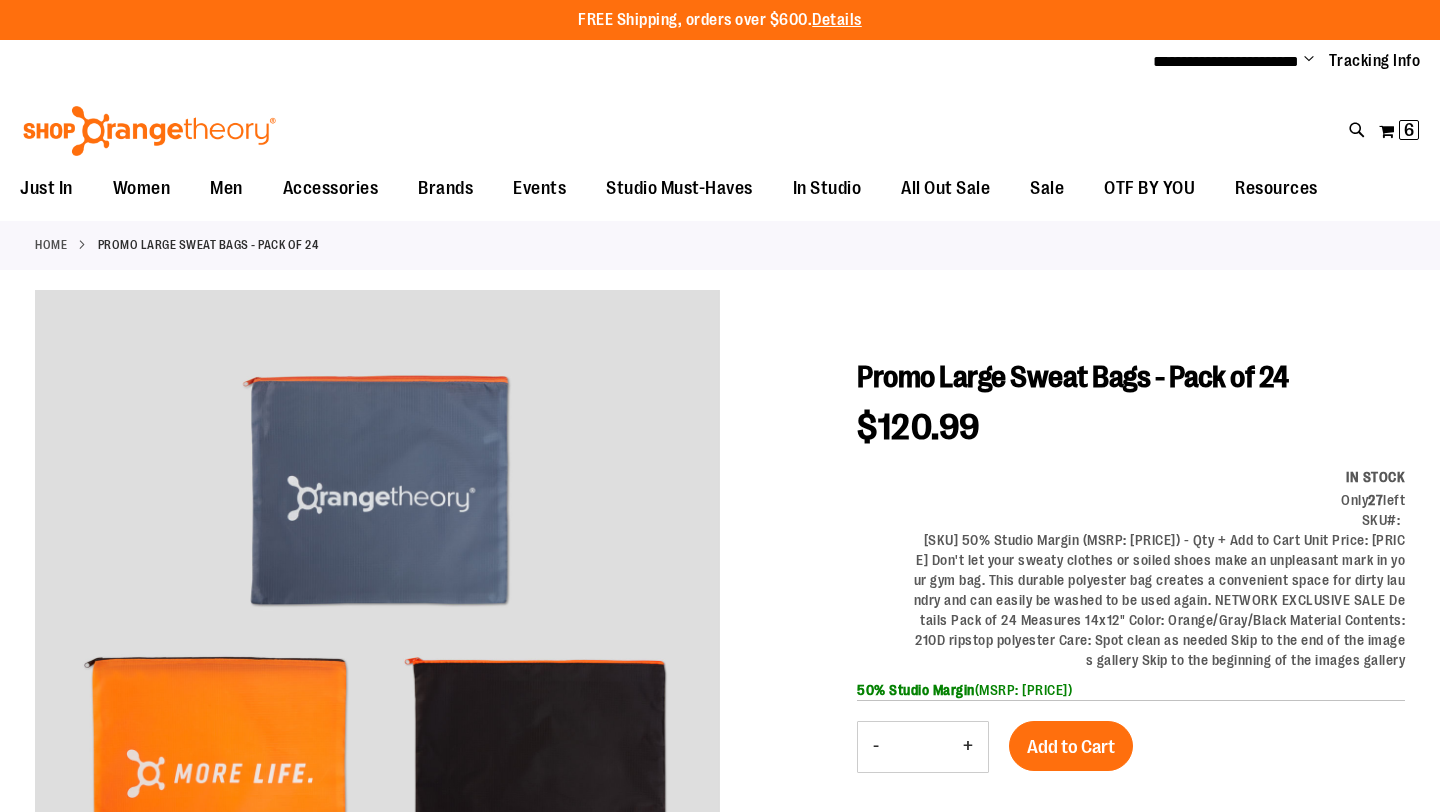 scroll, scrollTop: 0, scrollLeft: 0, axis: both 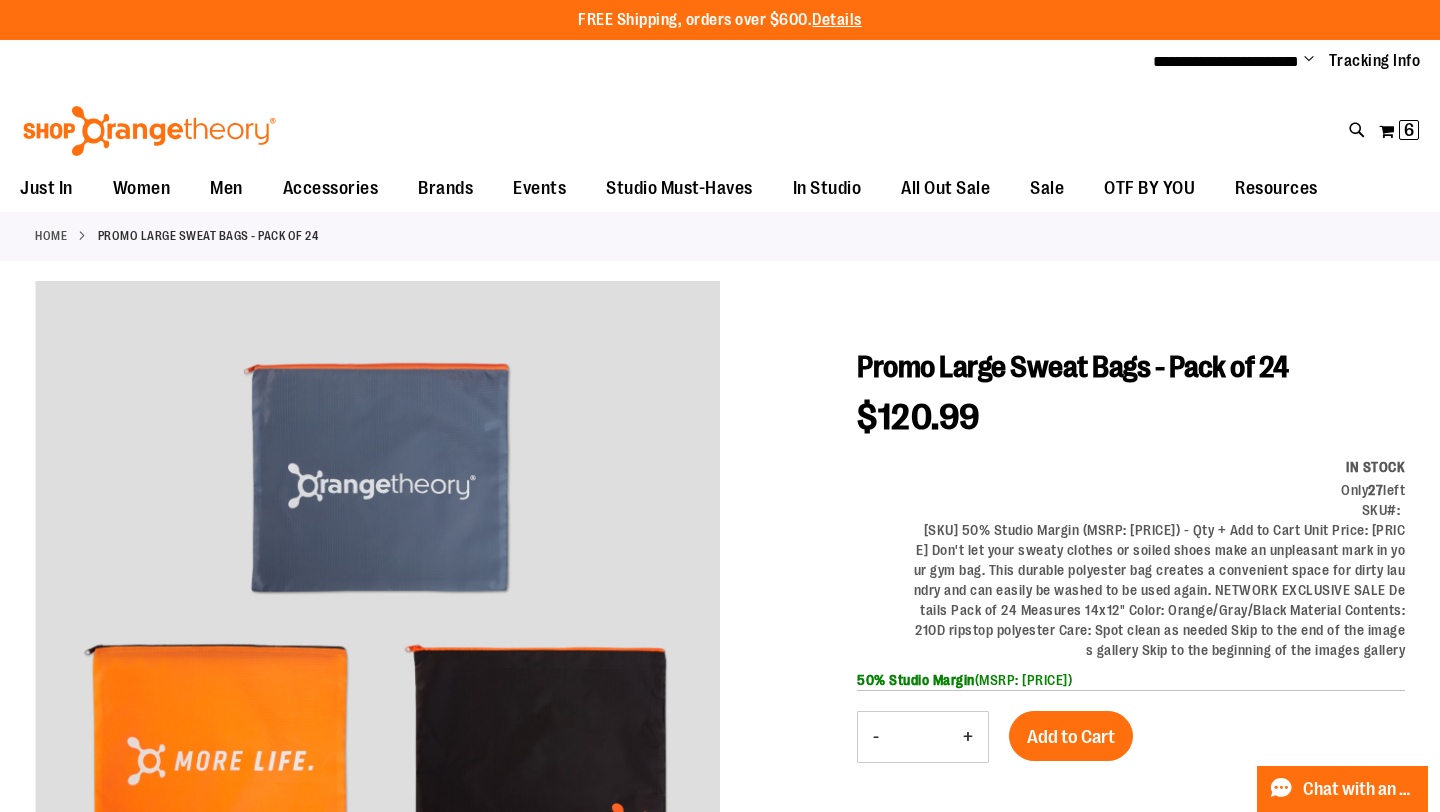 type on "**********" 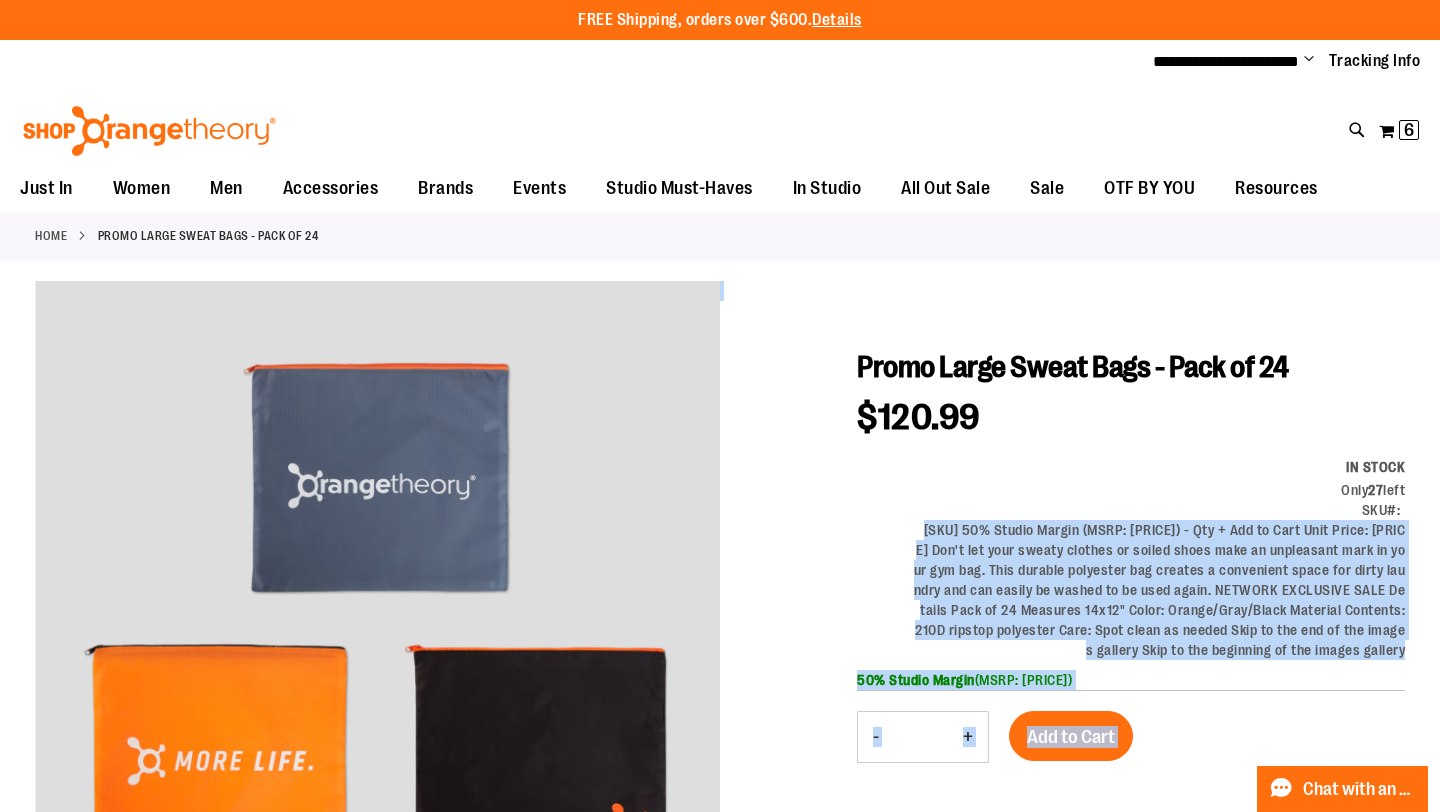 drag, startPoint x: 1407, startPoint y: 447, endPoint x: 1327, endPoint y: 452, distance: 80.1561 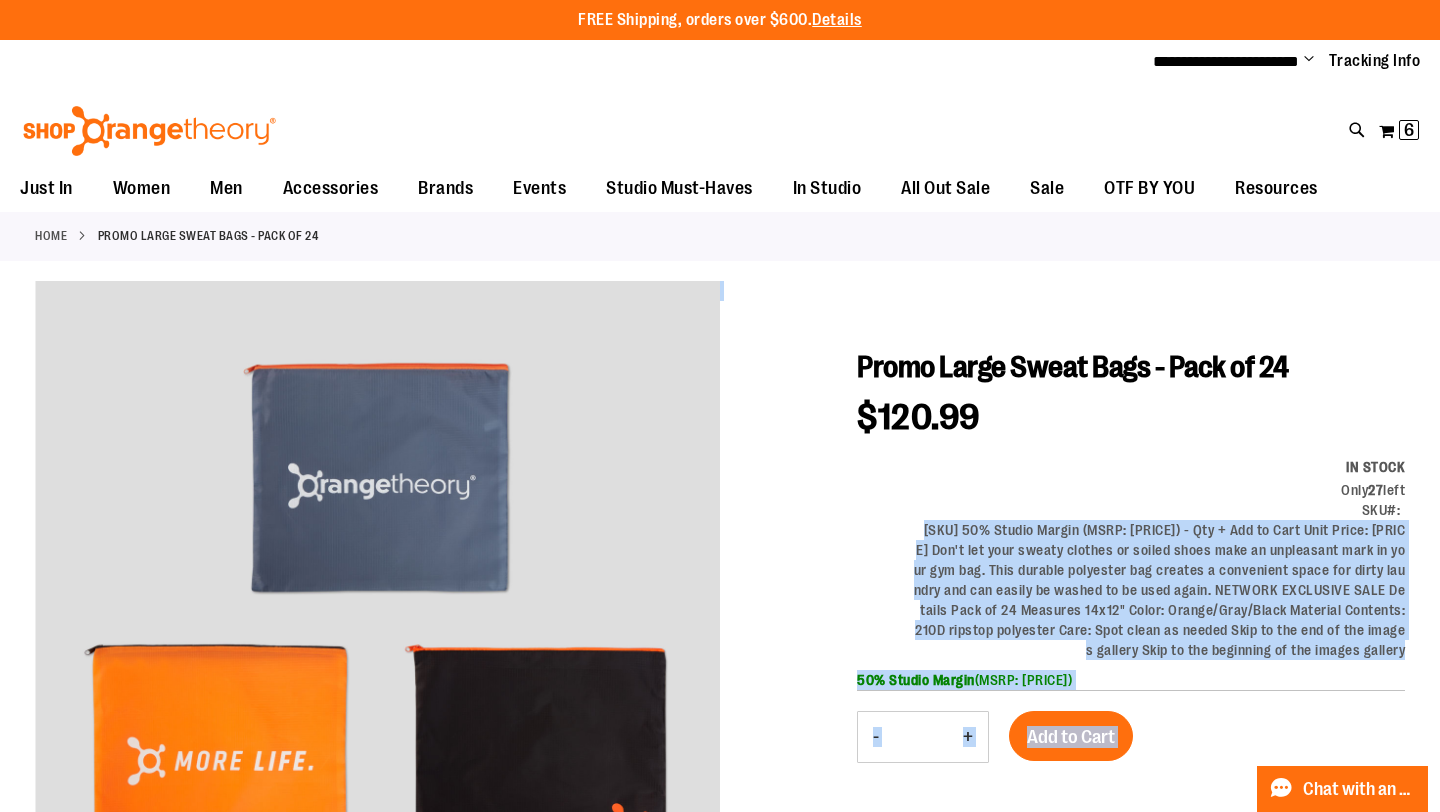 click on "Promo Large Sweat Bags - Pack of 24
Special Price
$120.99
Regular Price
$240.00
In stock
Only  27  left
SKU
1530577-00
50% Studio Margin  (MSRP: $240.00)
-
Qty
*
+
Add to Cart" at bounding box center [1131, 803] 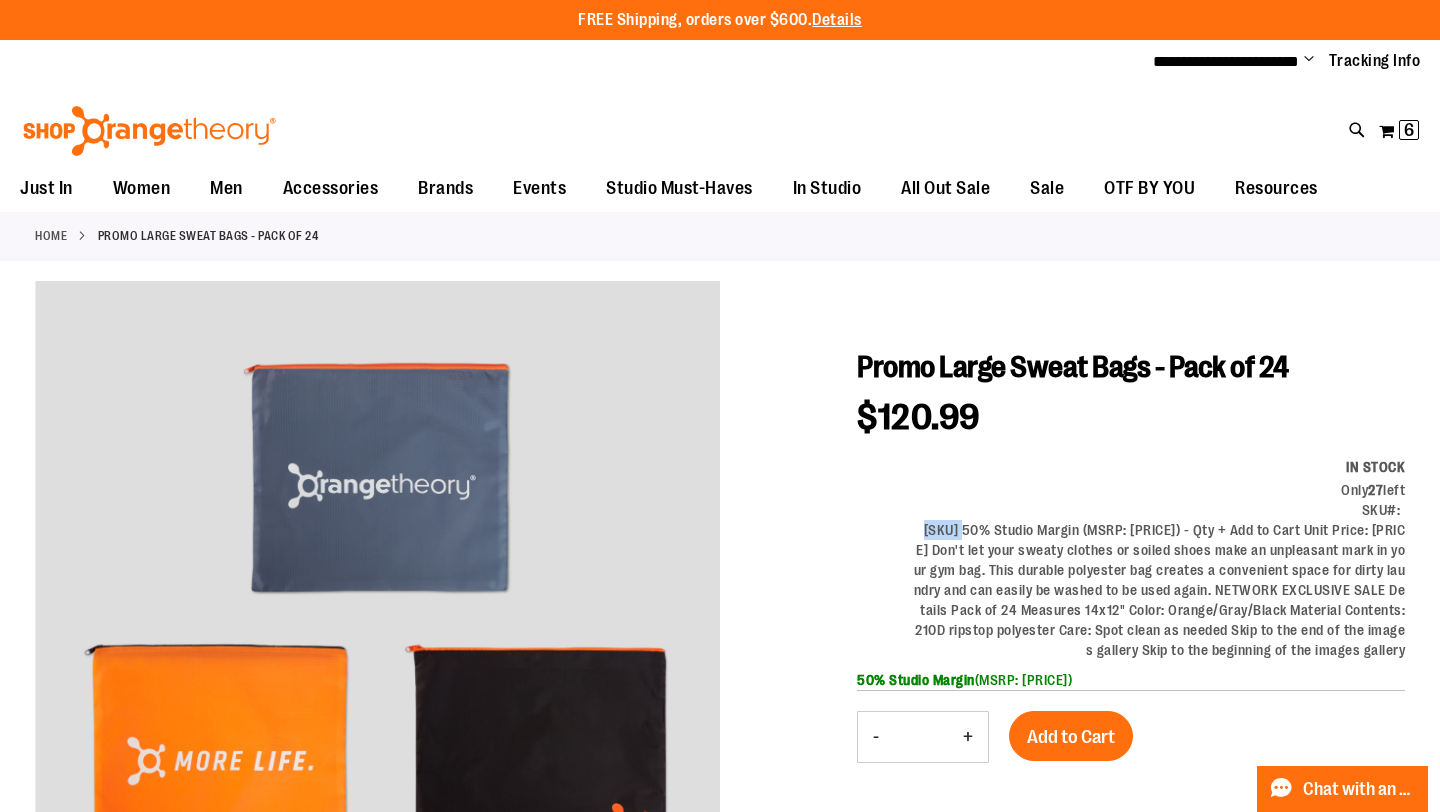 drag, startPoint x: 1404, startPoint y: 456, endPoint x: 1331, endPoint y: 457, distance: 73.00685 